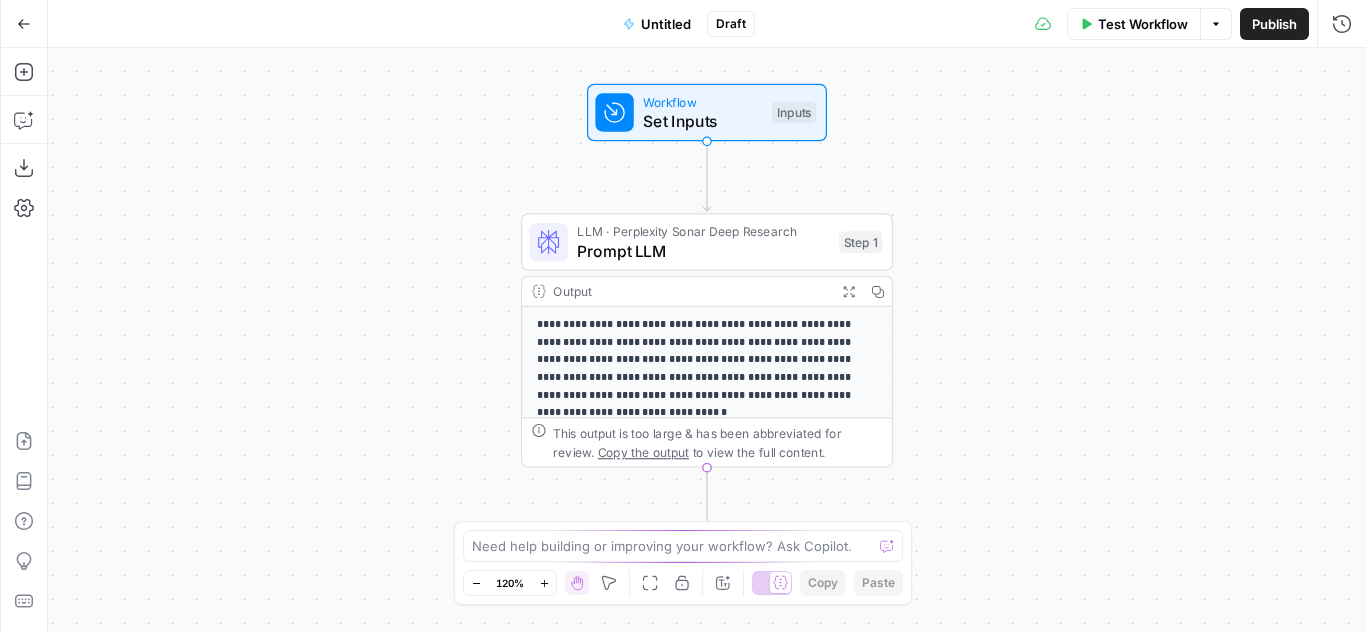 scroll, scrollTop: 0, scrollLeft: 0, axis: both 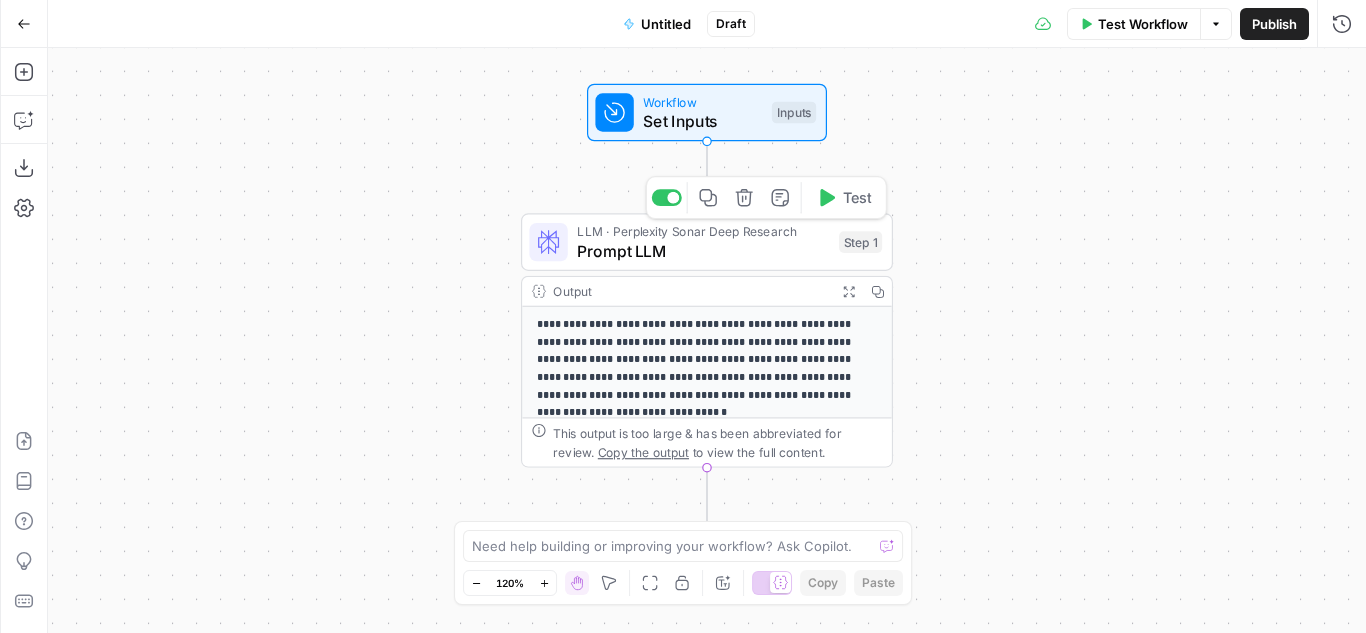 click on "Prompt LLM" at bounding box center [703, 251] 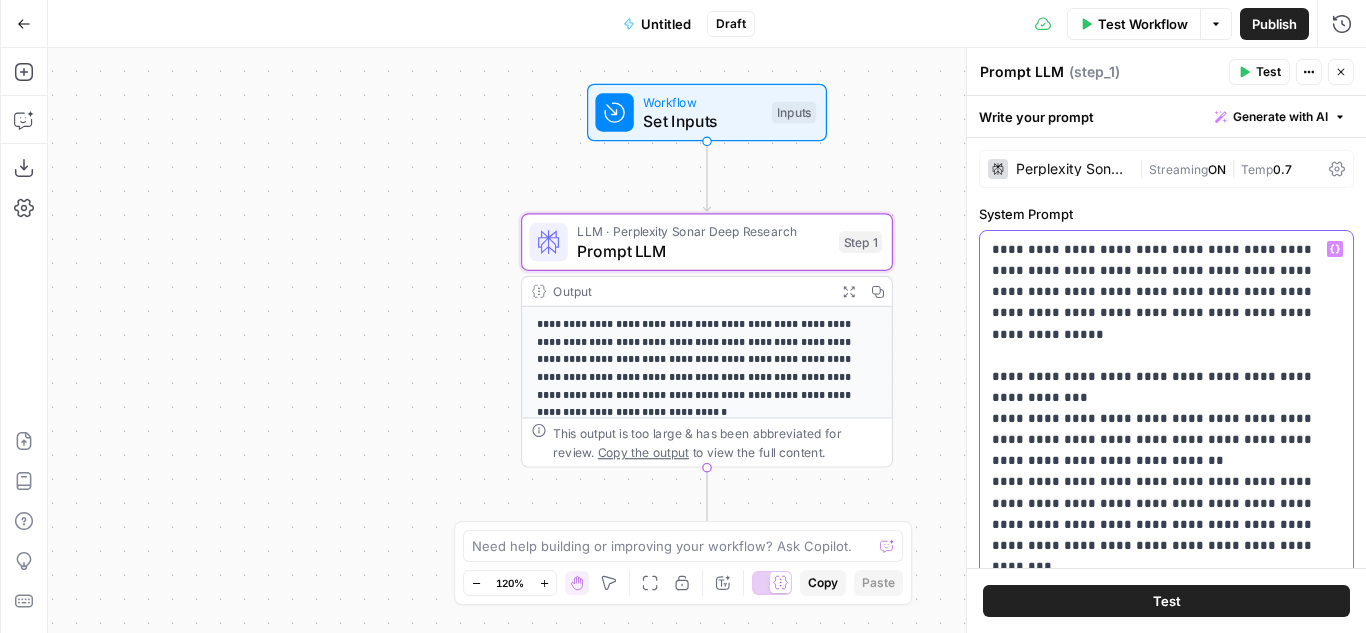 click on "**********" at bounding box center (1159, 630) 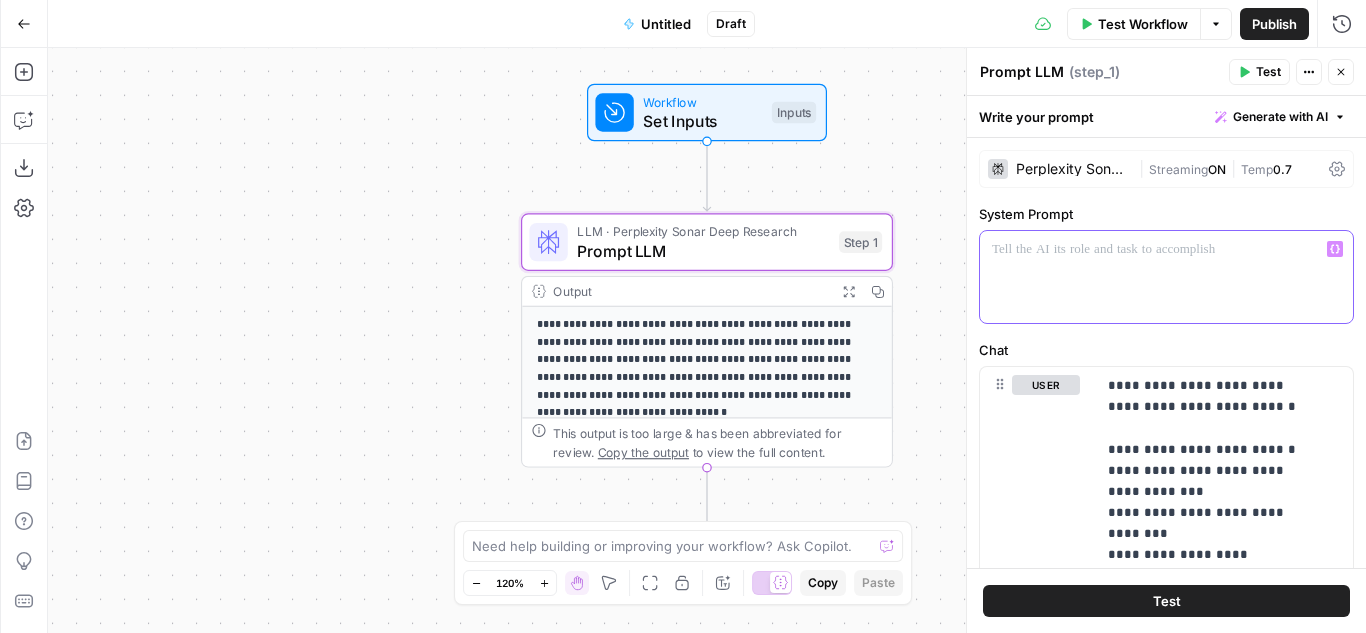 type 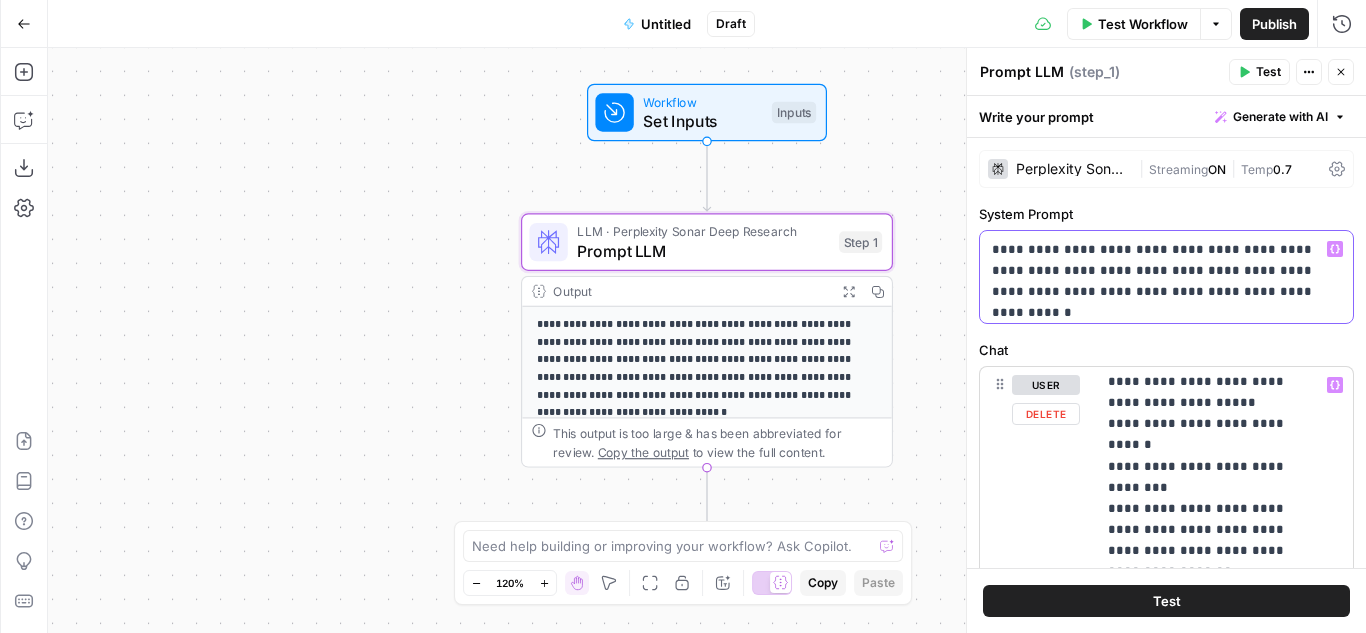 scroll, scrollTop: 553, scrollLeft: 0, axis: vertical 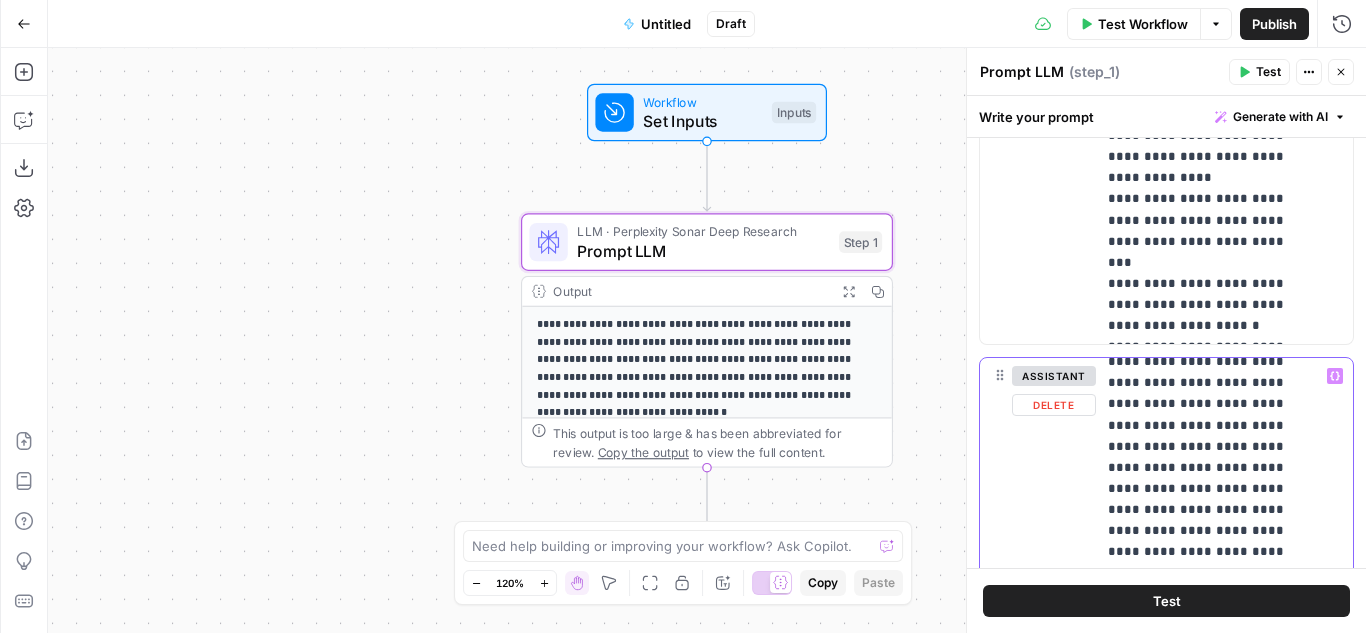 click on "**********" at bounding box center [1209, 1481] 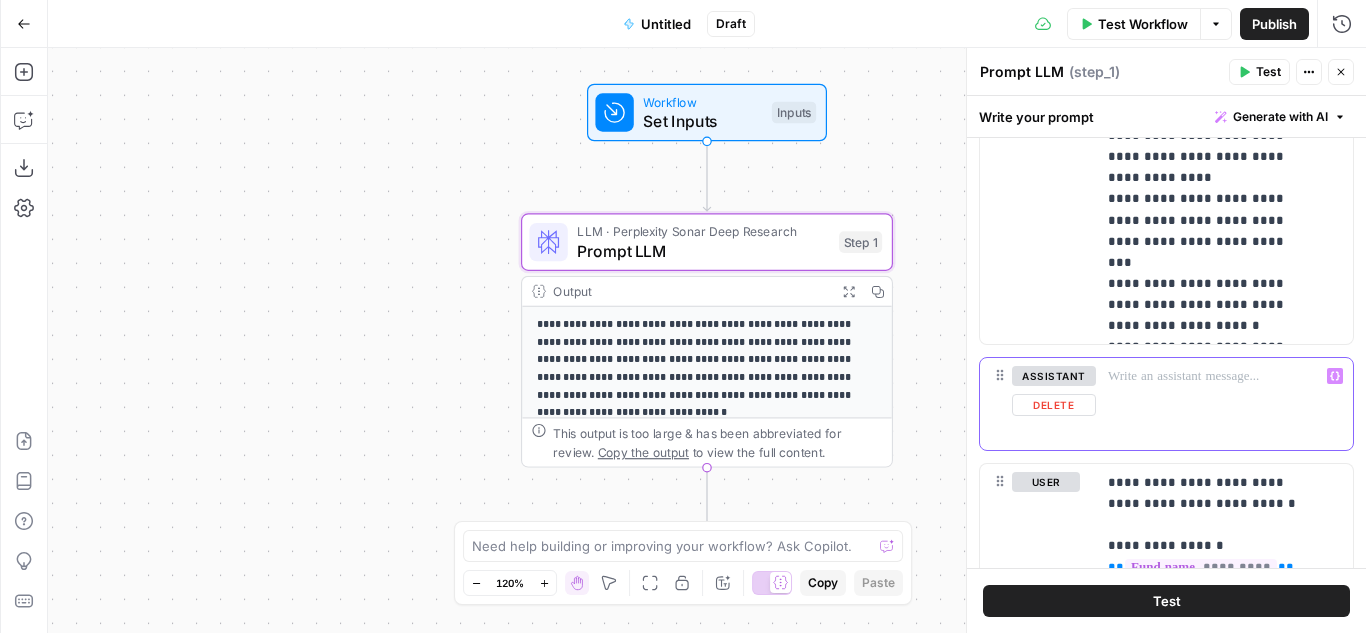 scroll, scrollTop: 0, scrollLeft: 0, axis: both 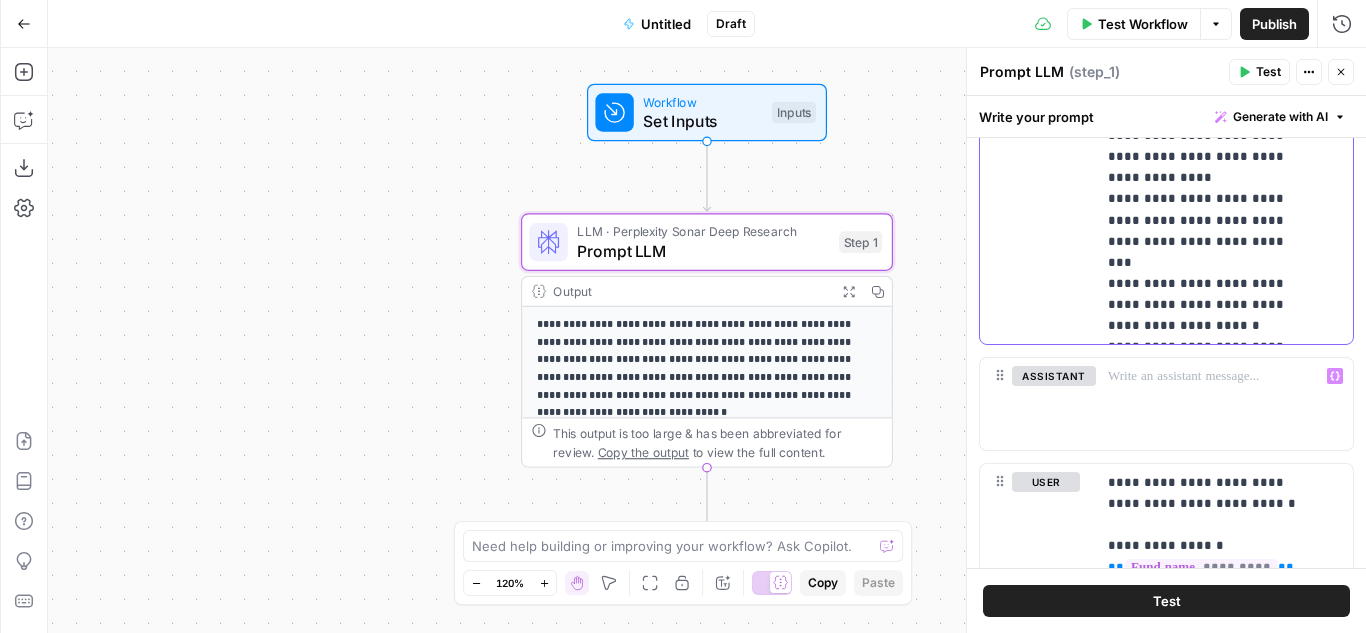 click on "**********" at bounding box center (1209, -340) 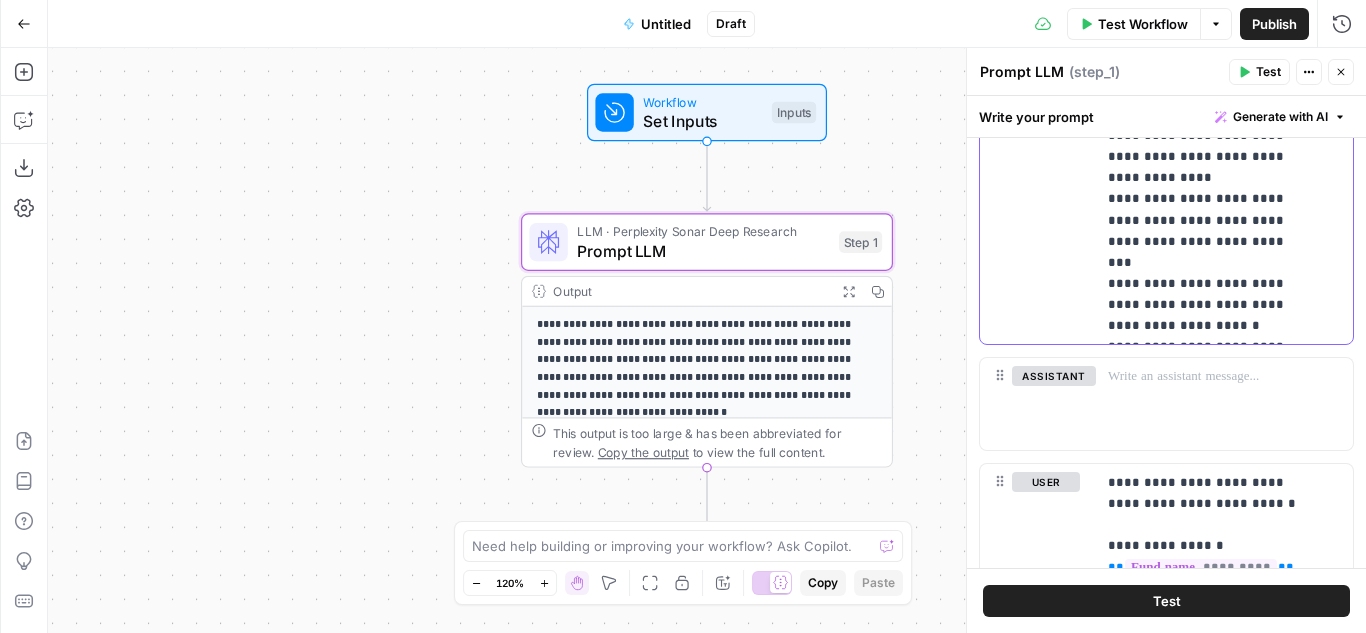 scroll, scrollTop: 234, scrollLeft: 0, axis: vertical 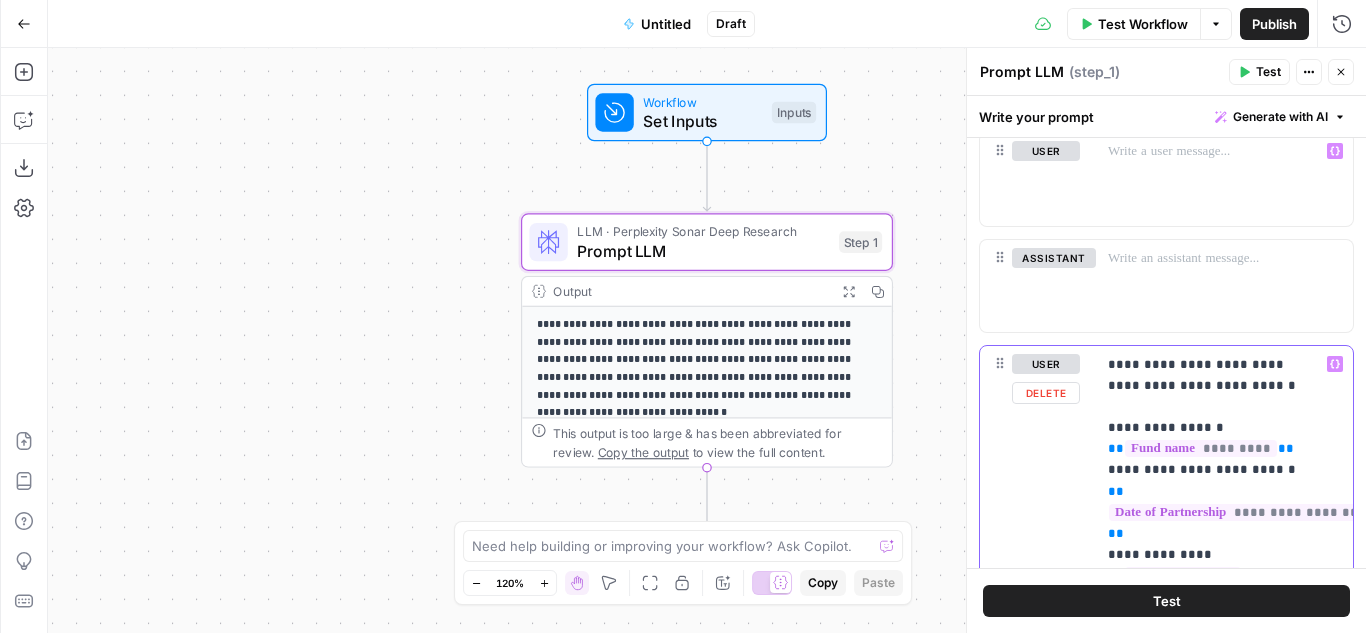 click on "**********" at bounding box center [1209, 1146] 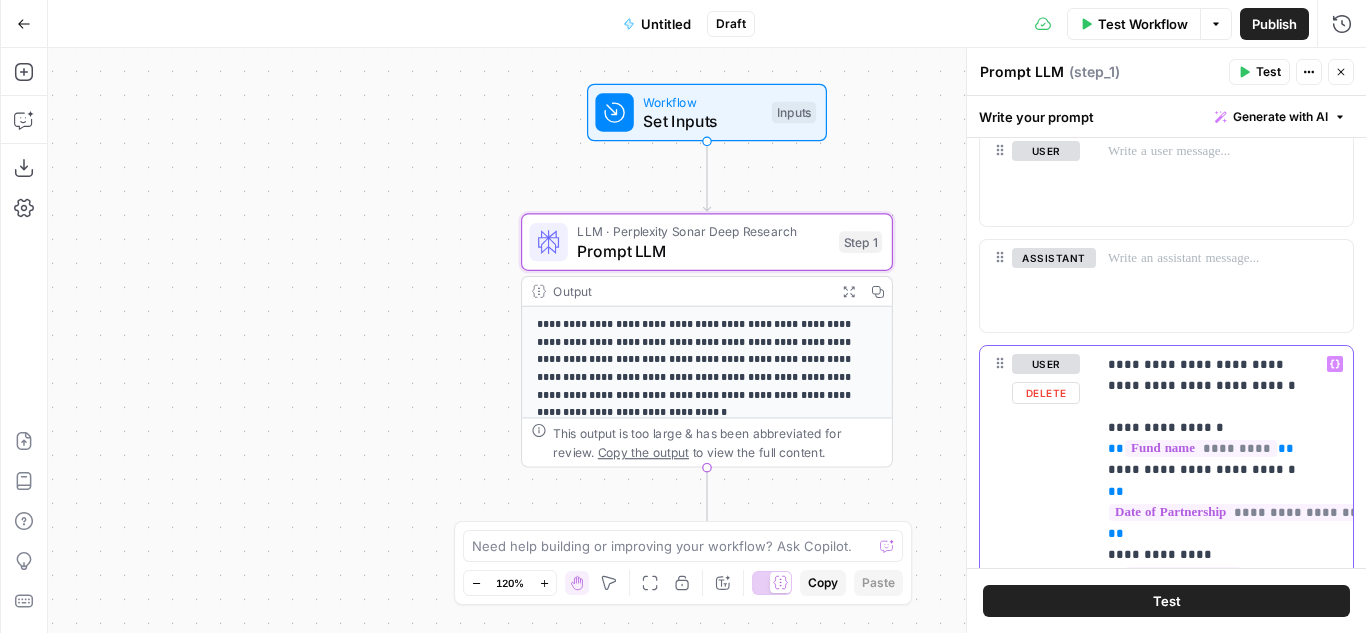 scroll, scrollTop: 227, scrollLeft: 0, axis: vertical 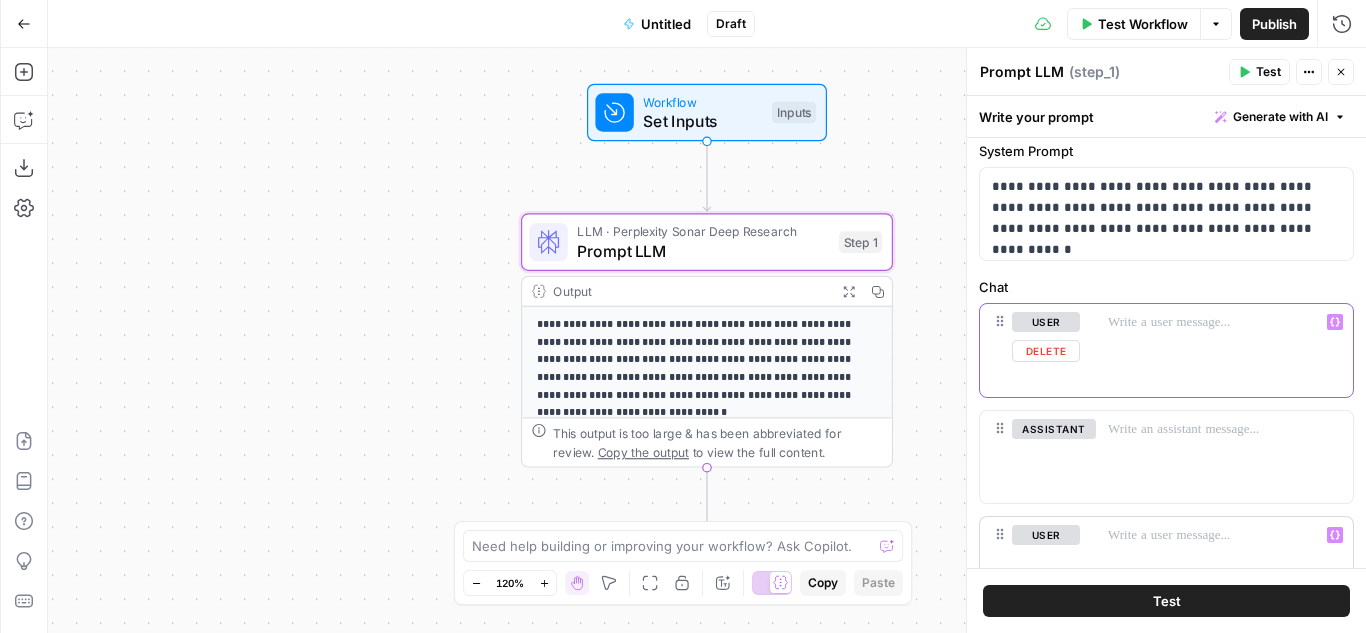 click at bounding box center (1217, 350) 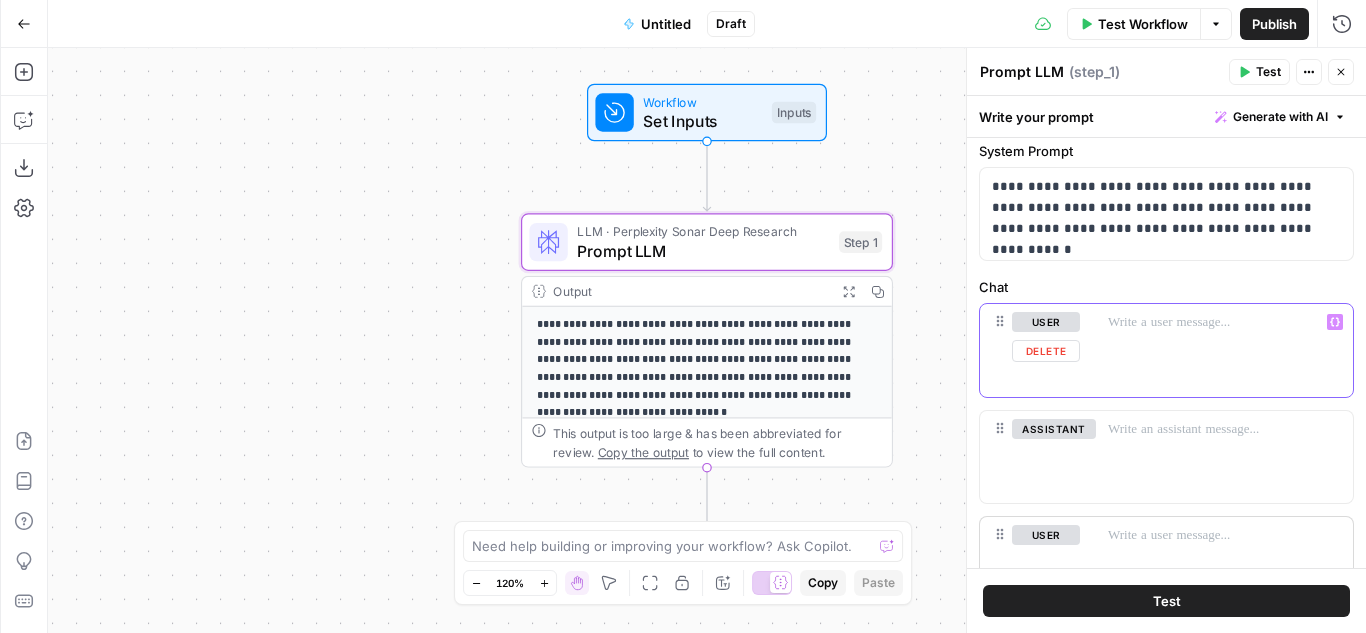 type 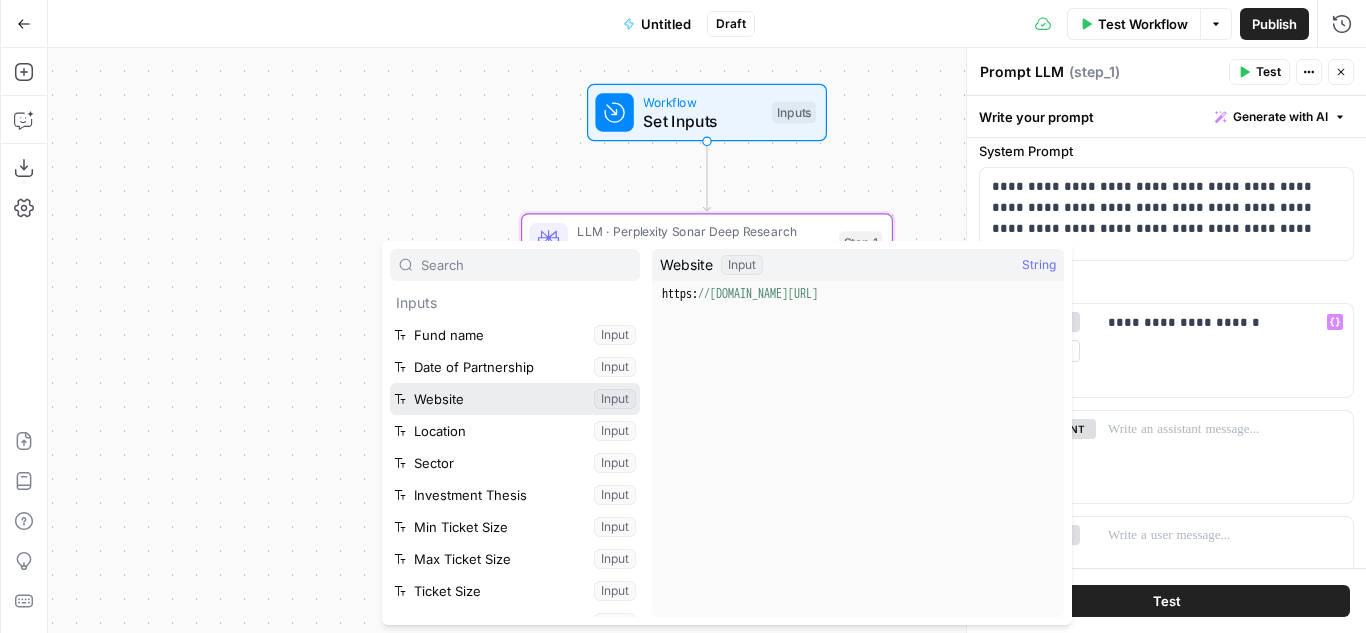 click at bounding box center (515, 399) 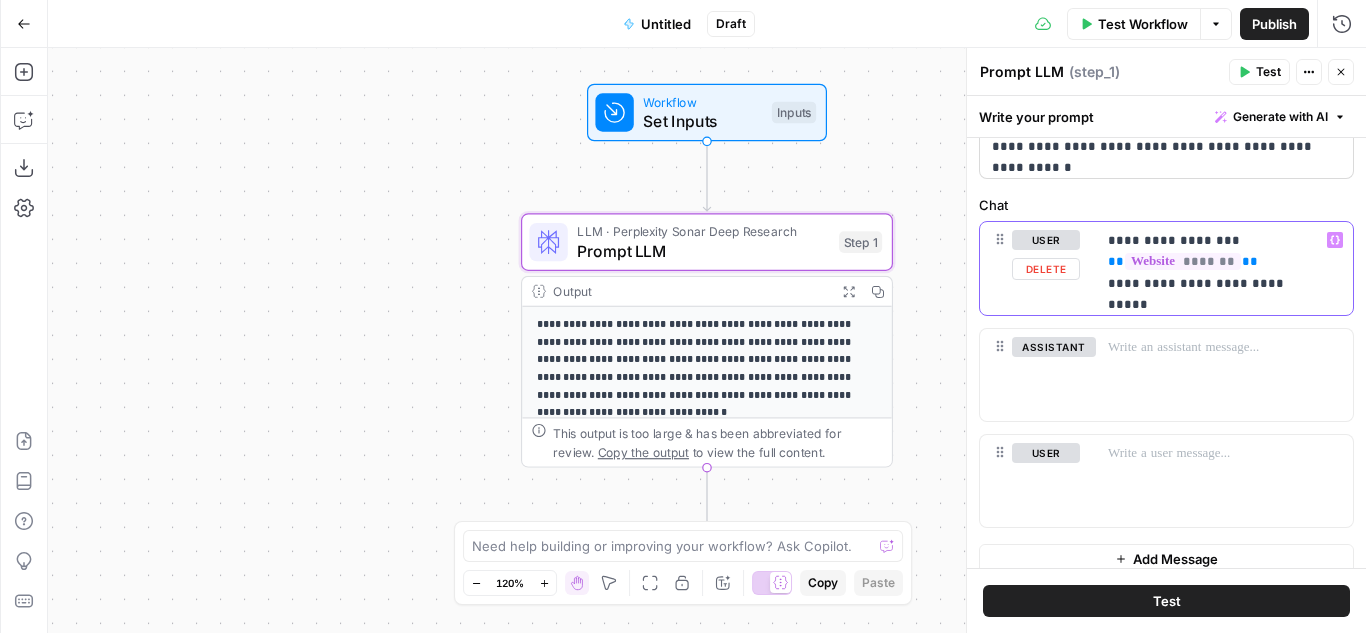 scroll, scrollTop: 0, scrollLeft: 0, axis: both 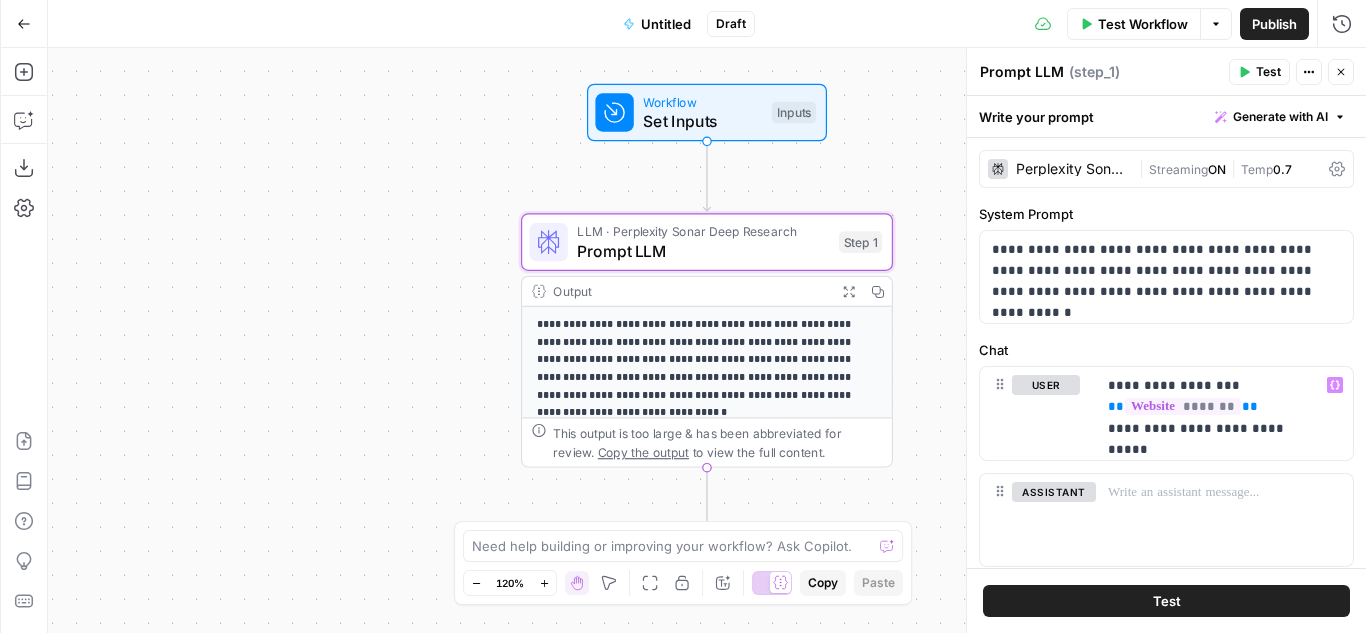 click 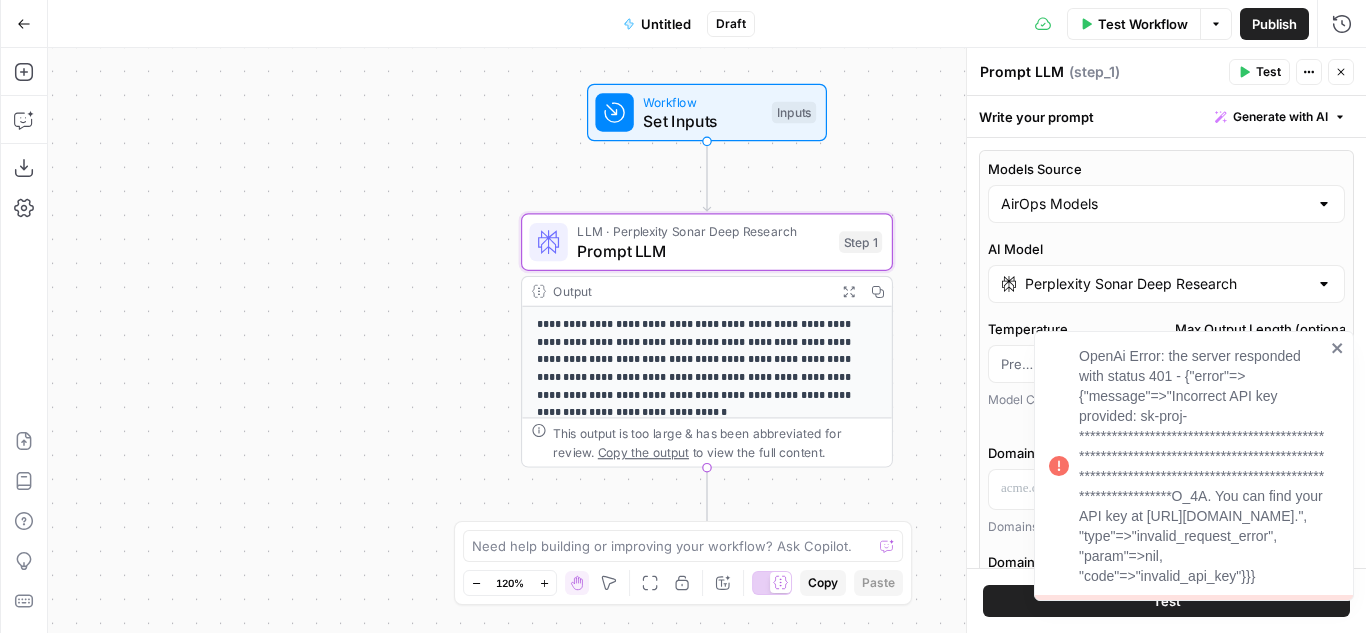 click 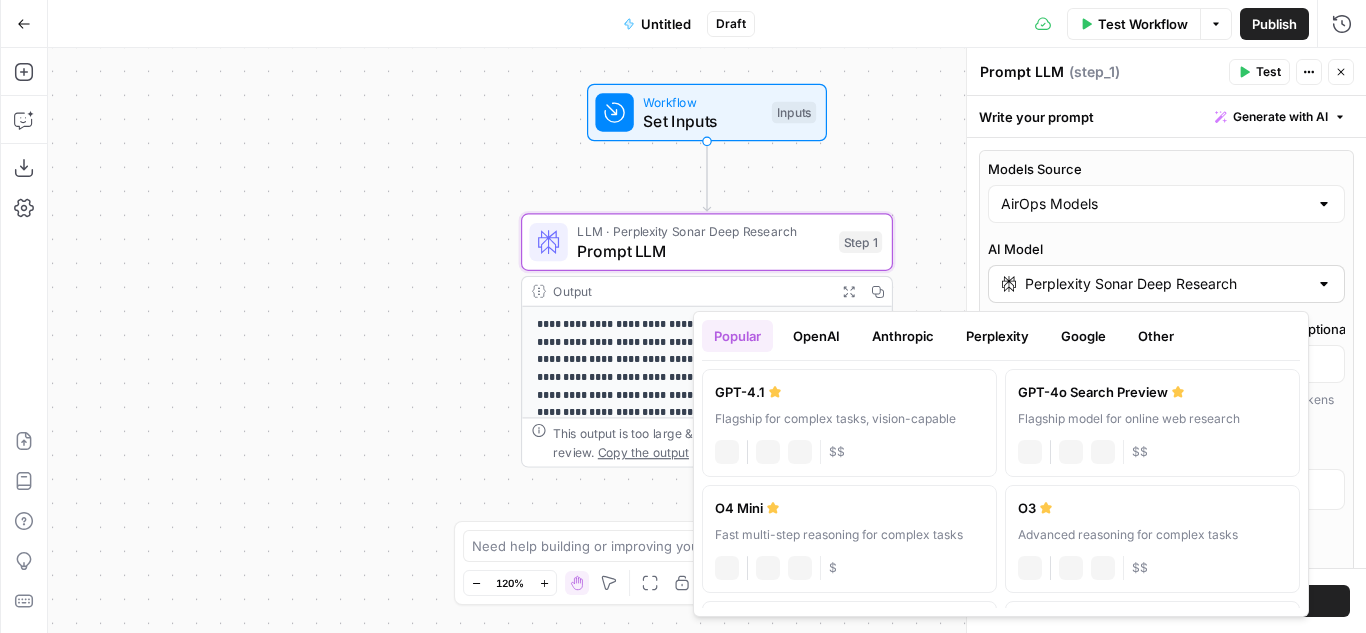 click at bounding box center (1324, 284) 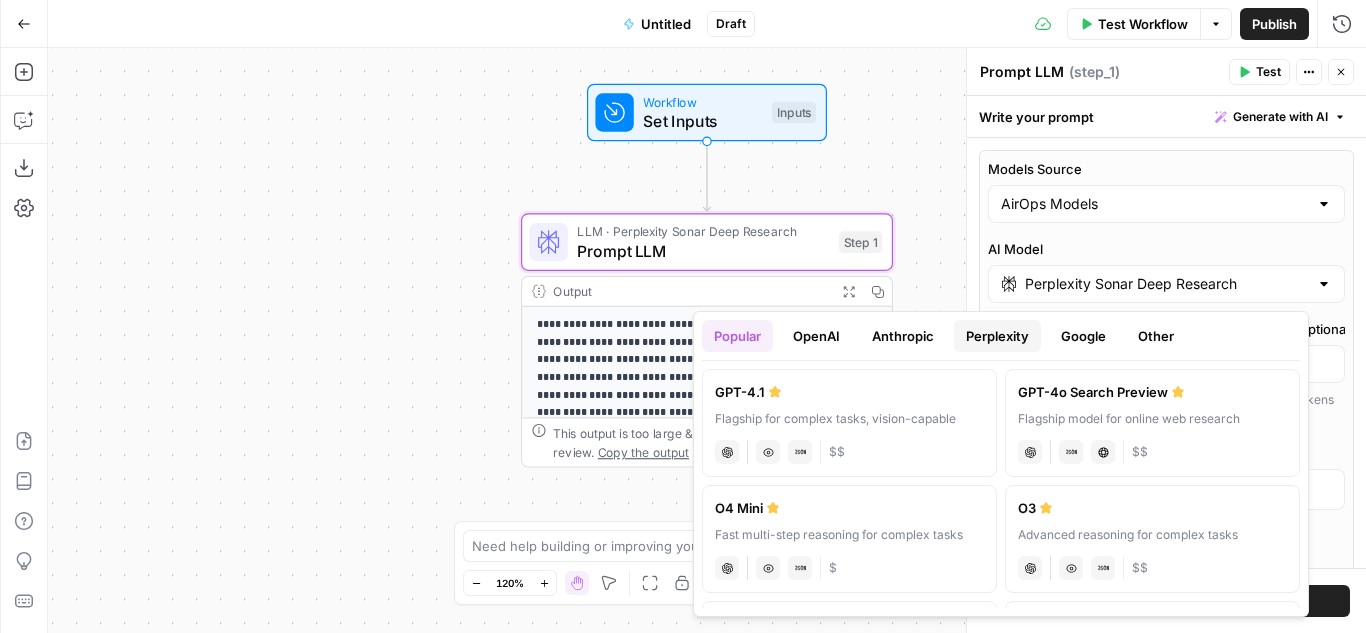 click on "Perplexity" at bounding box center [997, 336] 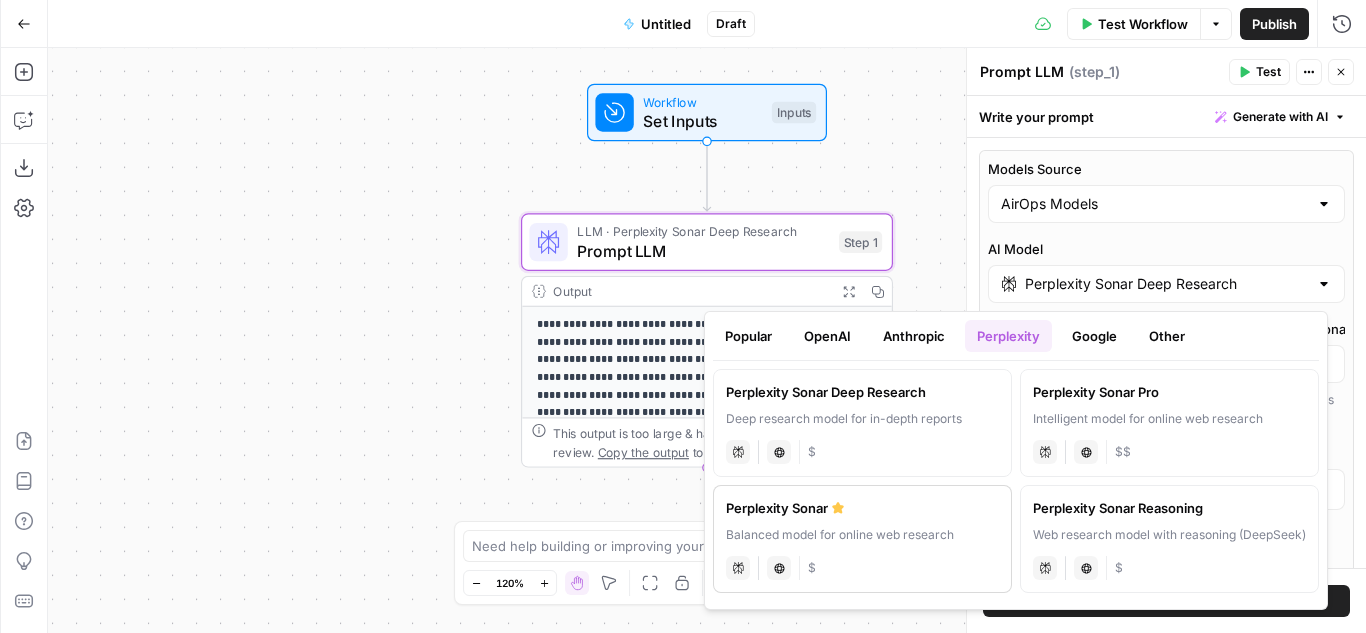 click on "Perplexity Sonar Balanced model for online web research perplexity Live Web Research $" at bounding box center [862, 539] 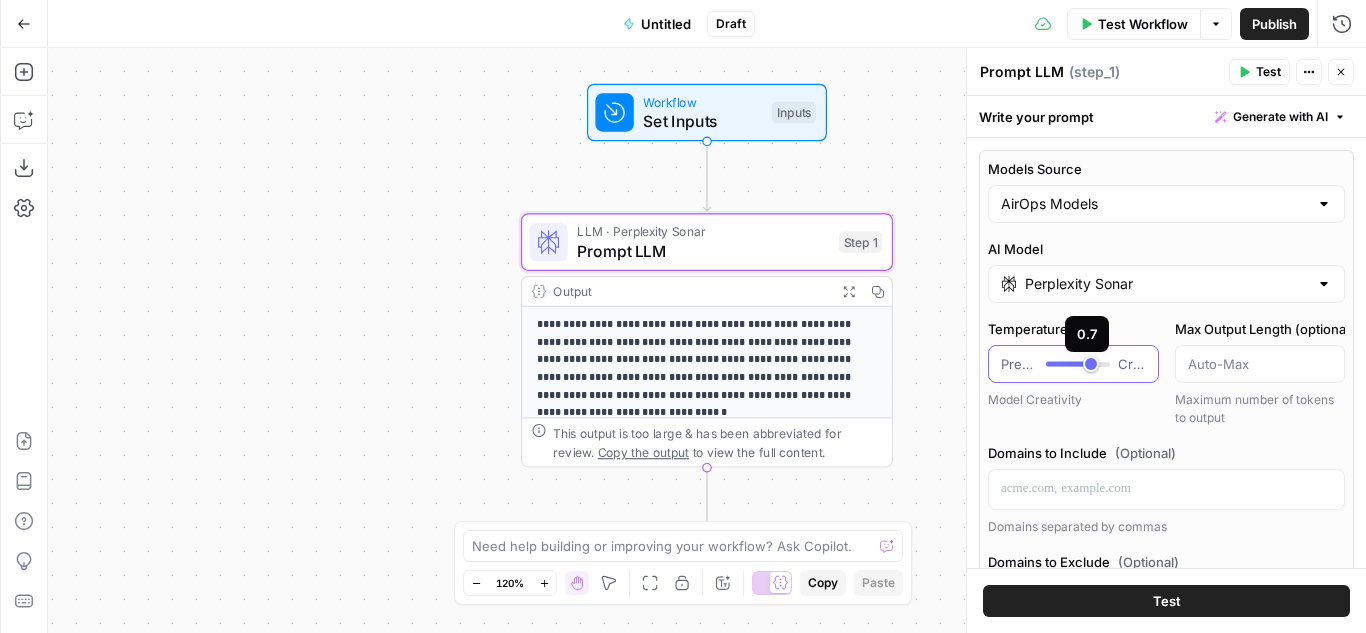 type on "***" 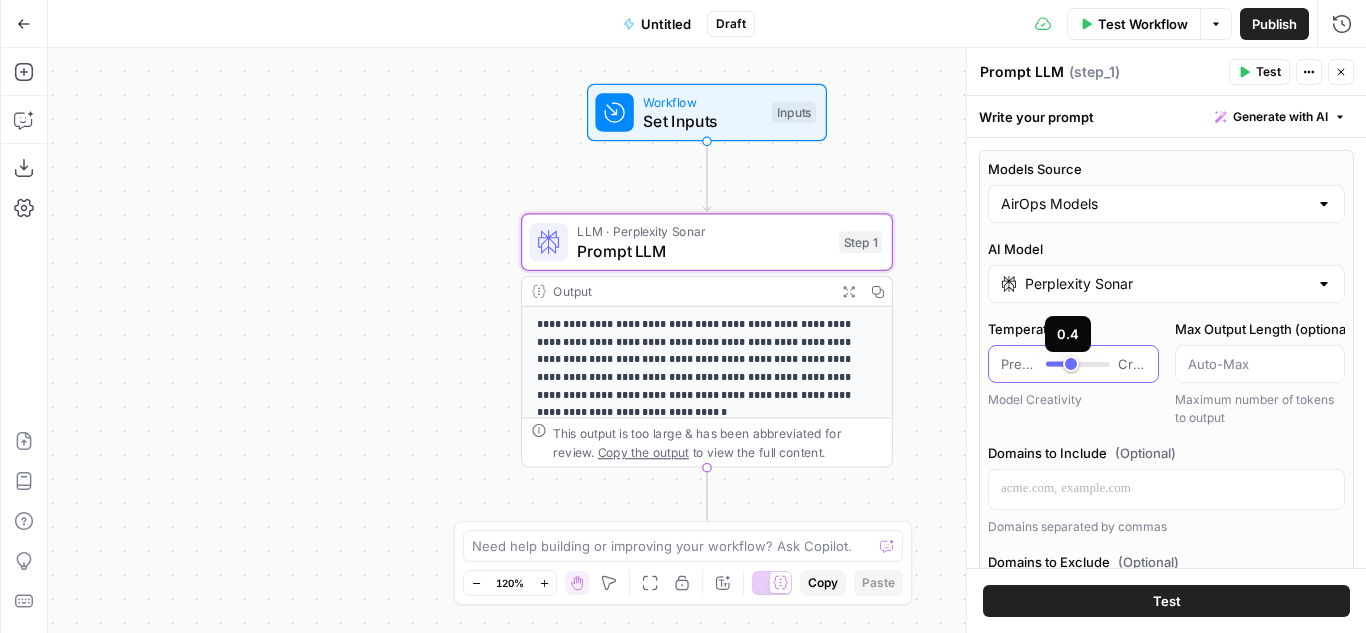 drag, startPoint x: 1087, startPoint y: 362, endPoint x: 1068, endPoint y: 362, distance: 19 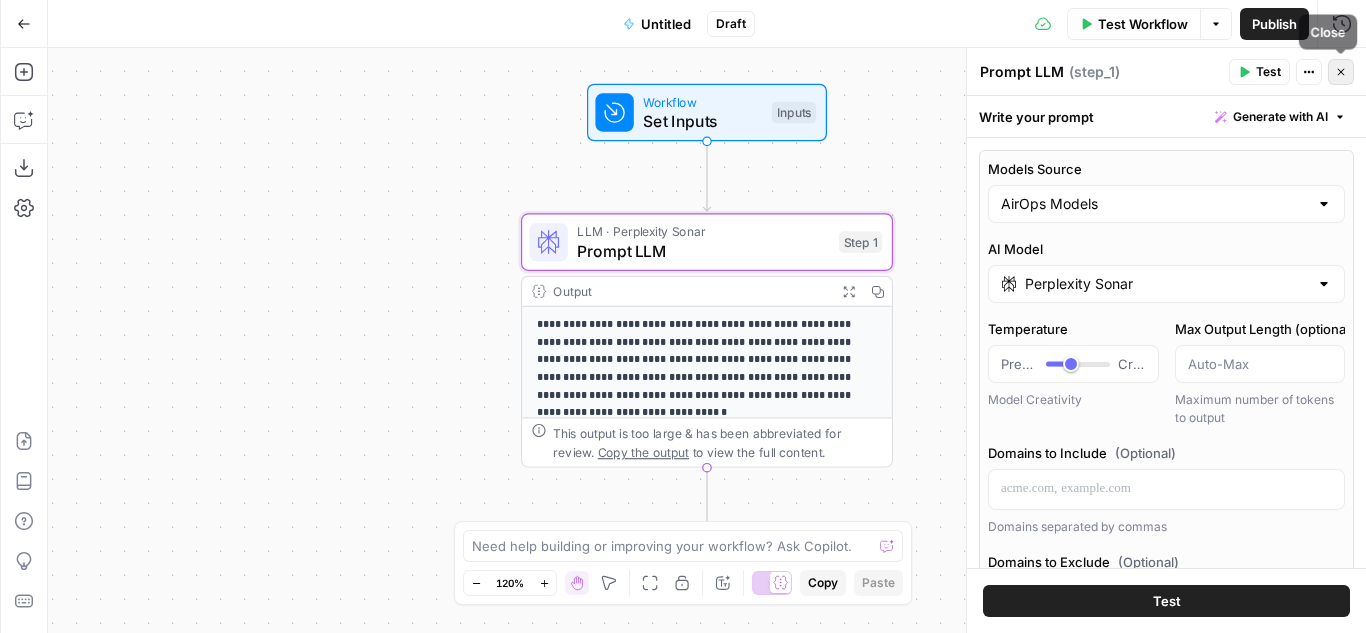 click 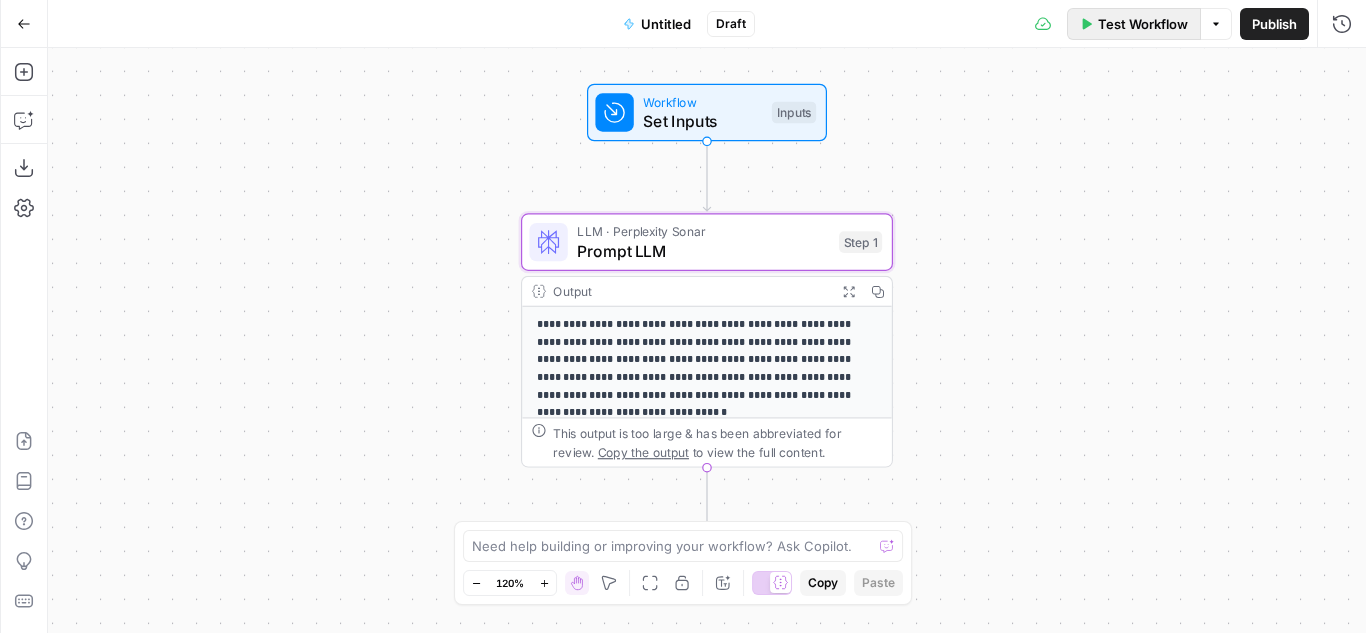 click on "Test Workflow" at bounding box center (1134, 24) 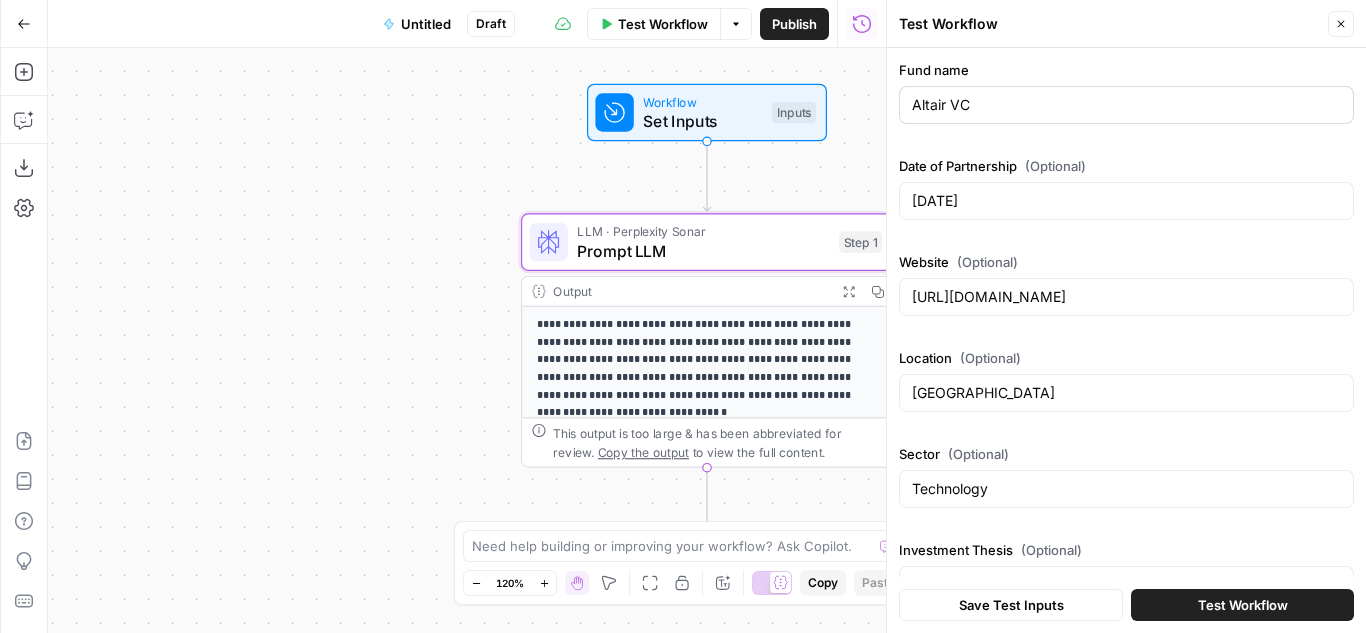 click on "Altair VC" at bounding box center [1126, 105] 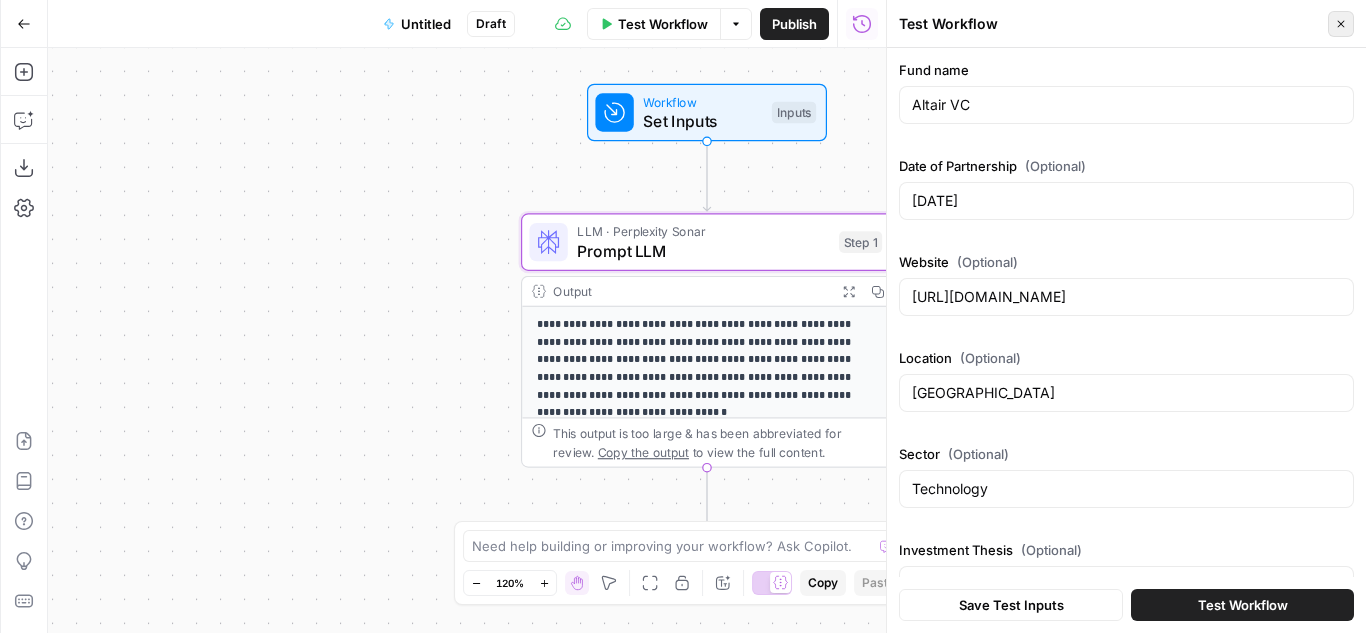 click on "Close" at bounding box center [1341, 24] 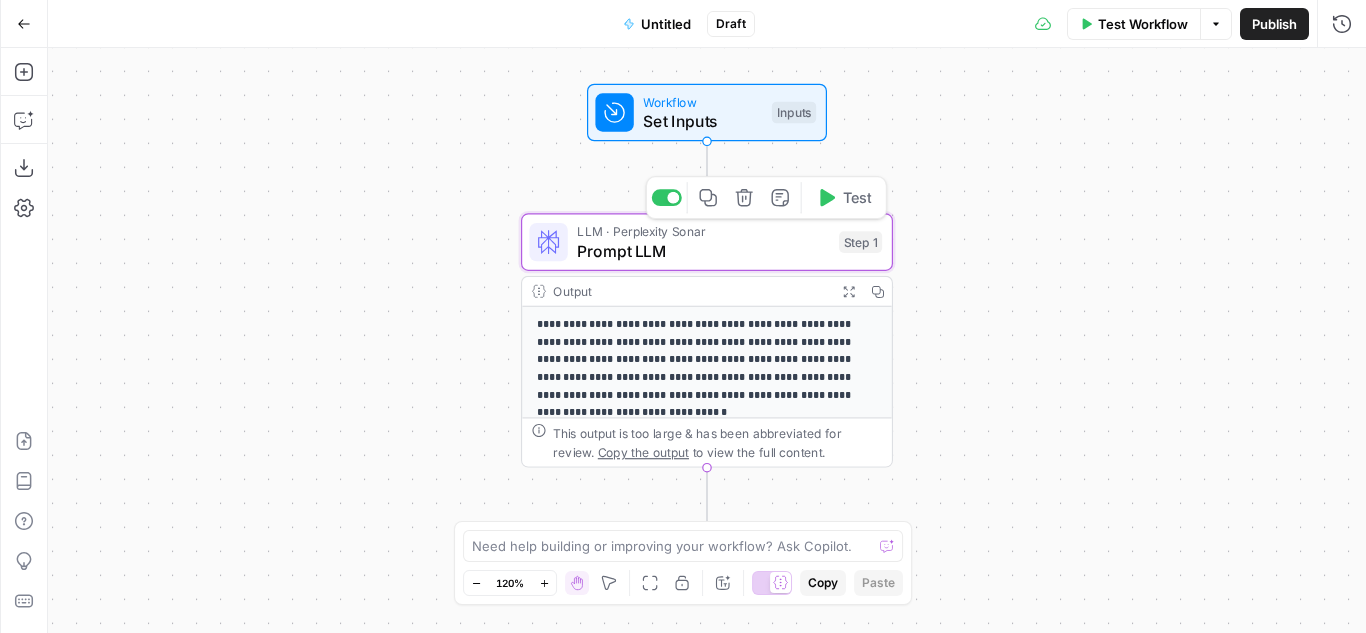 click on "Prompt LLM" at bounding box center (703, 251) 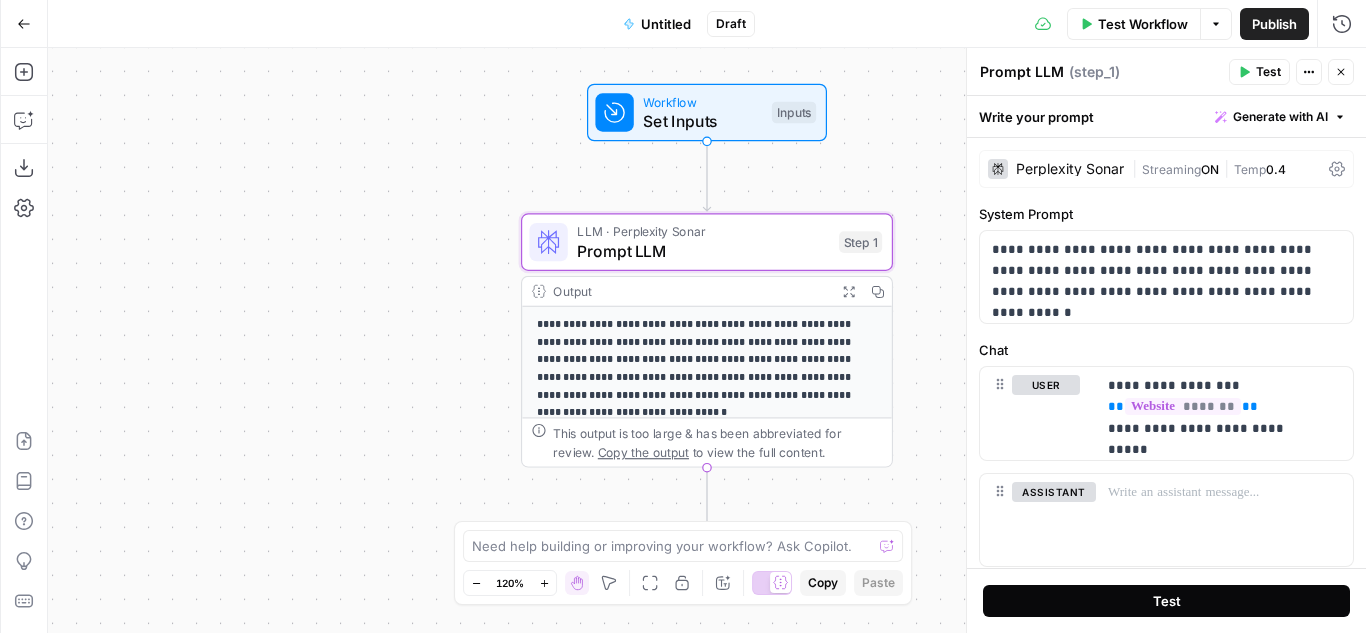 click on "Test" at bounding box center (1166, 601) 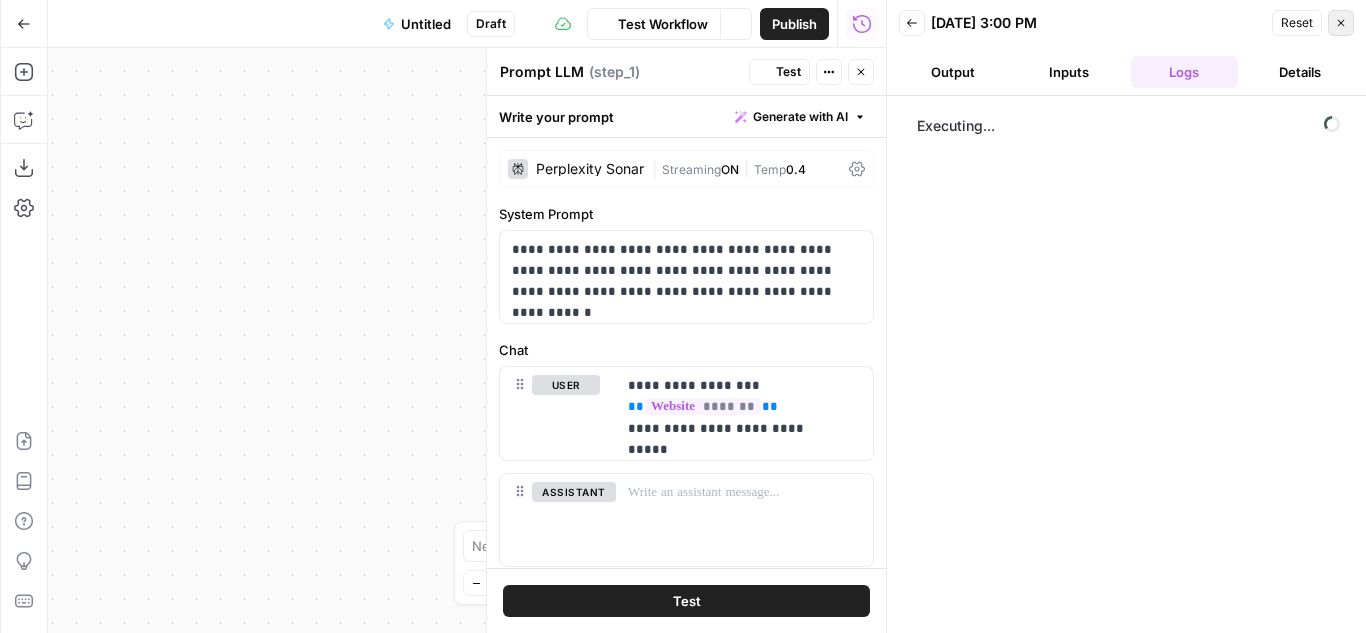 click on "Close" at bounding box center (1341, 23) 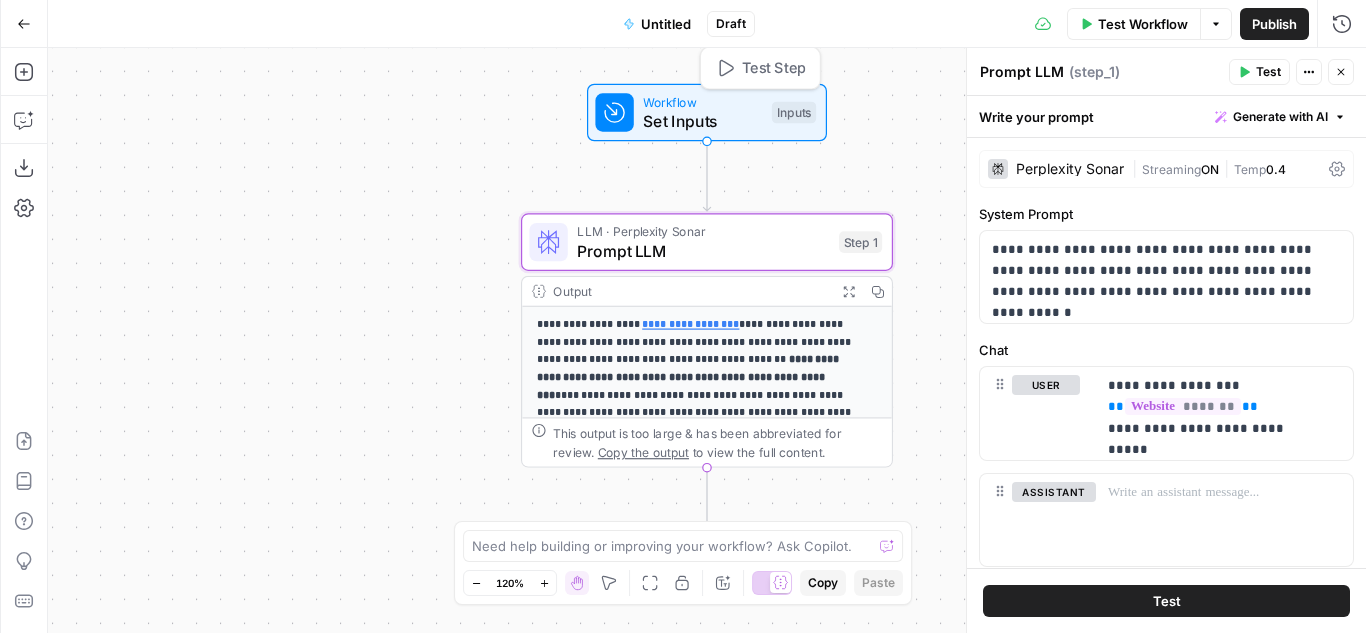 click on "Set Inputs" at bounding box center [702, 121] 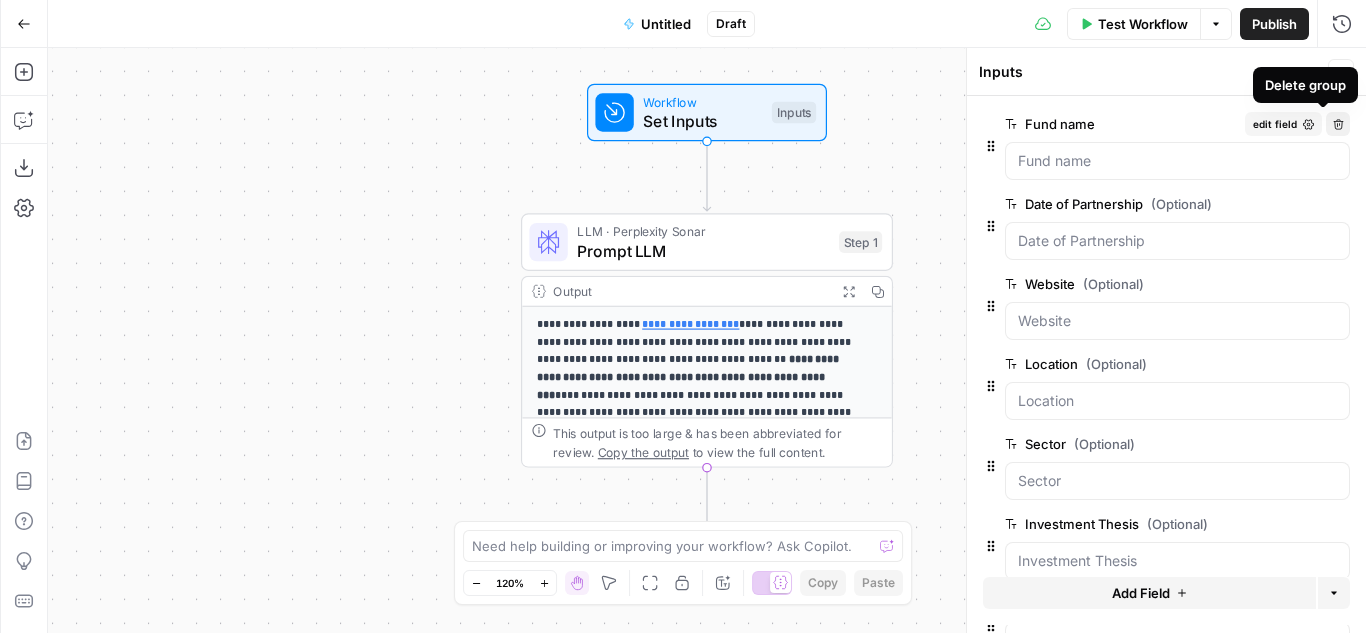 click on "Delete group" at bounding box center (1338, 124) 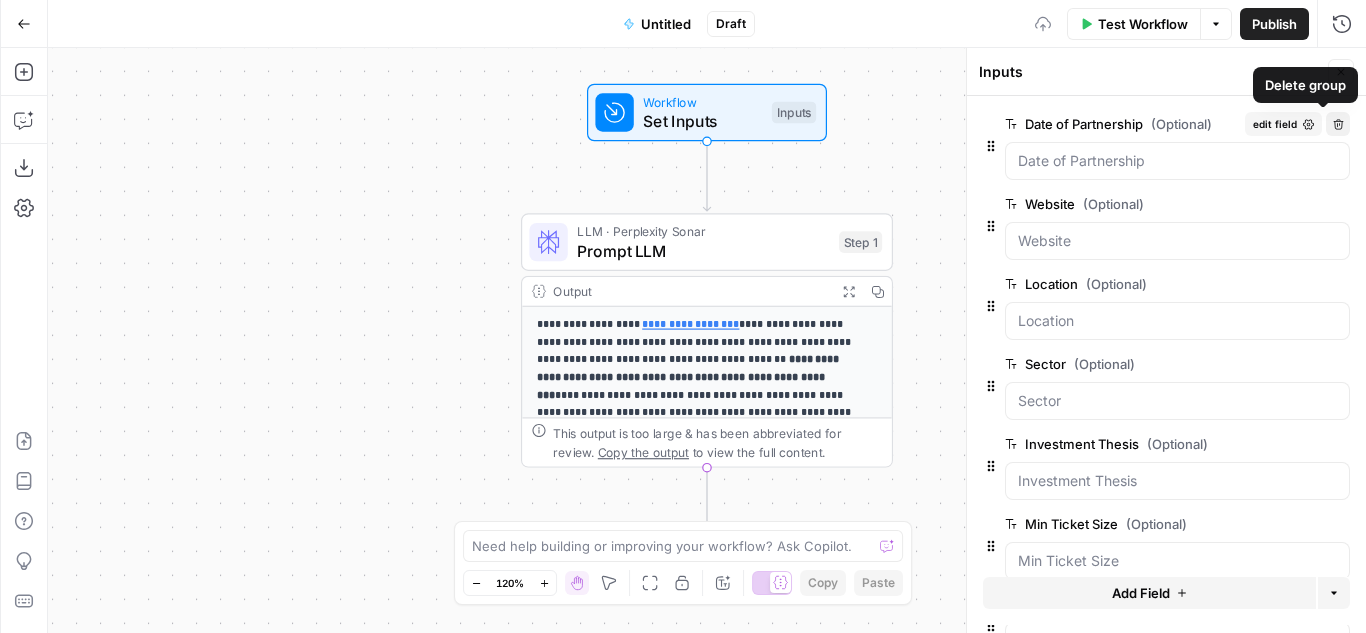 click 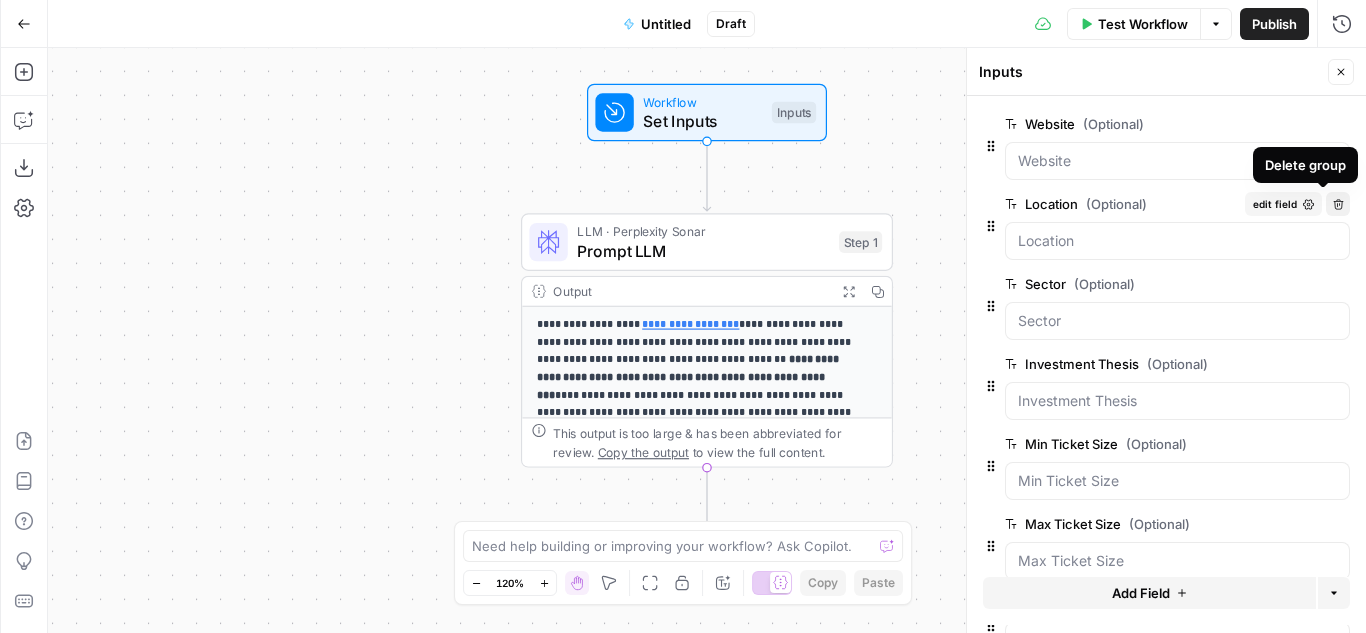 click 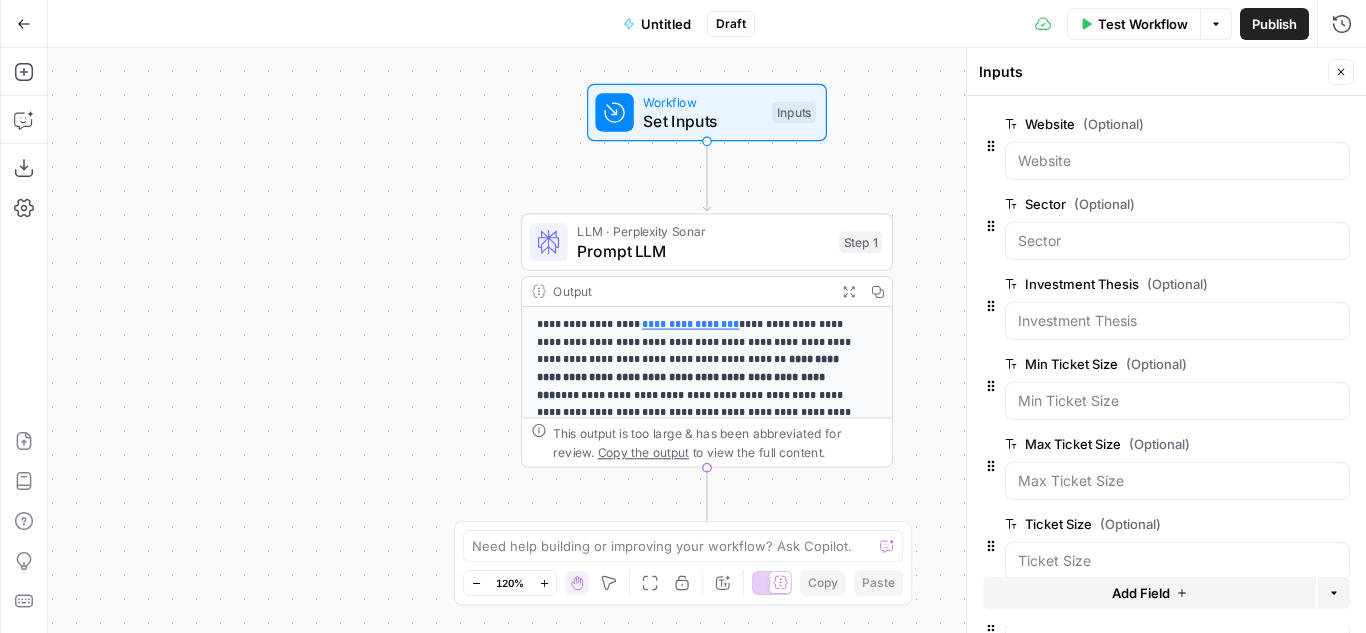click 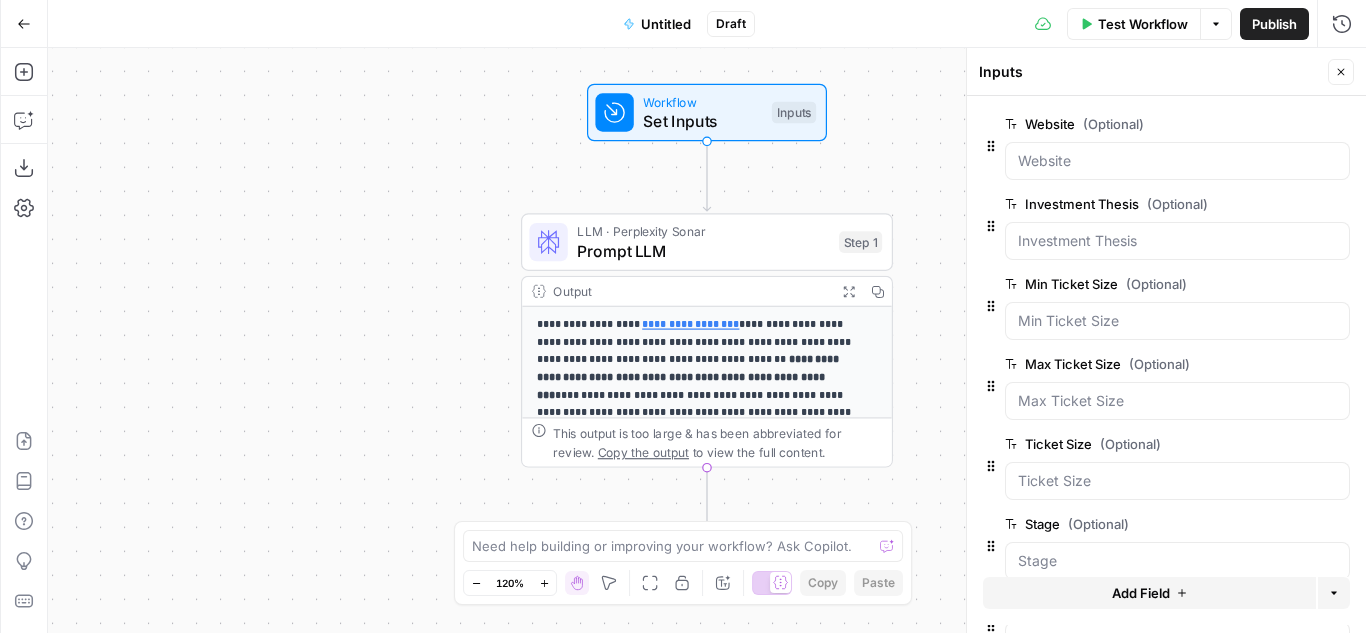 click 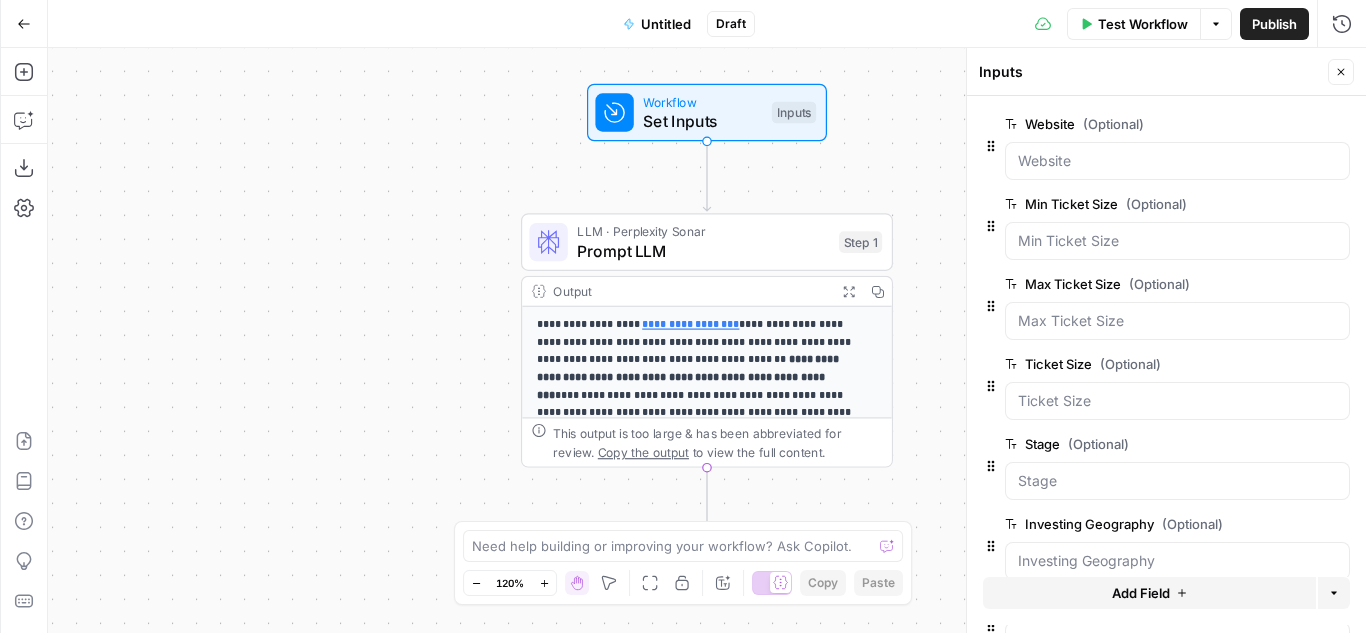 click 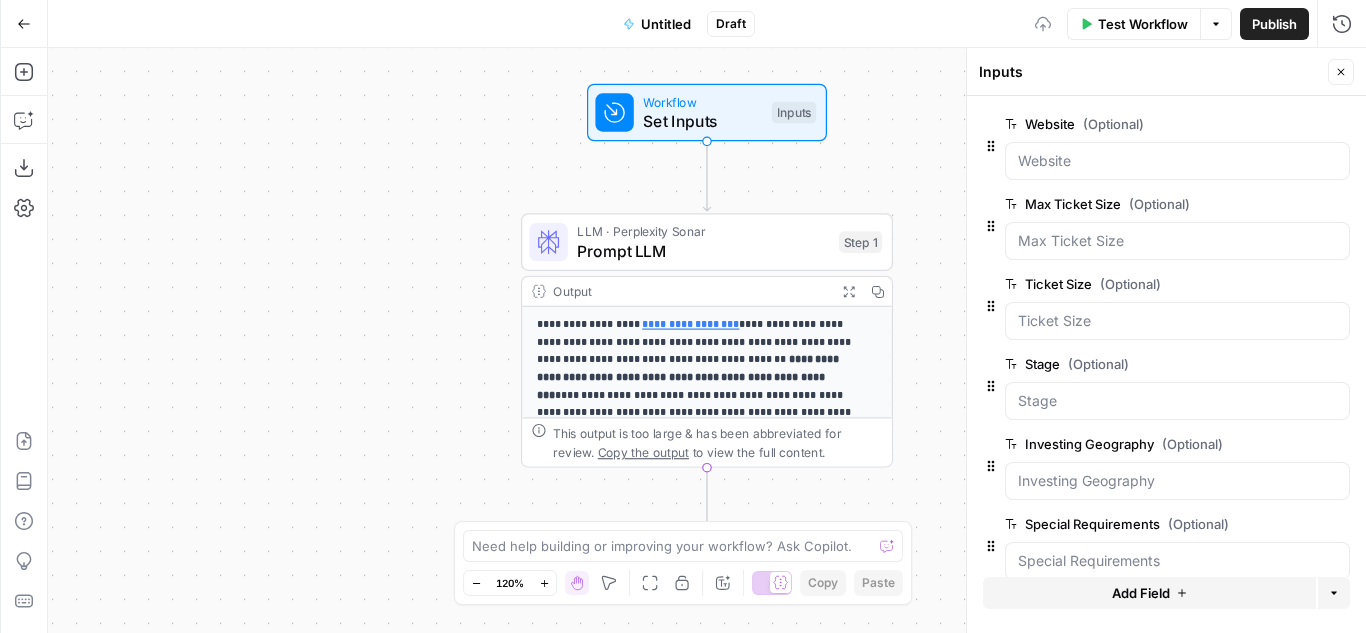 click 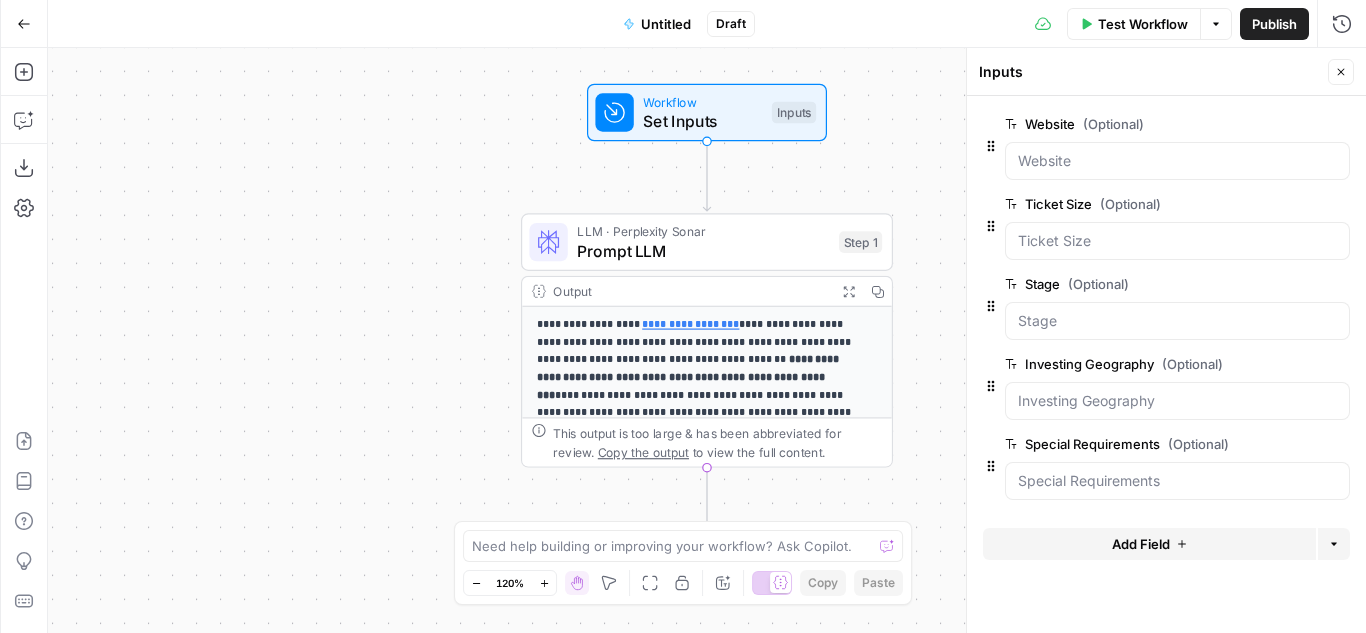 click on "edit field Delete group" at bounding box center [1297, 204] 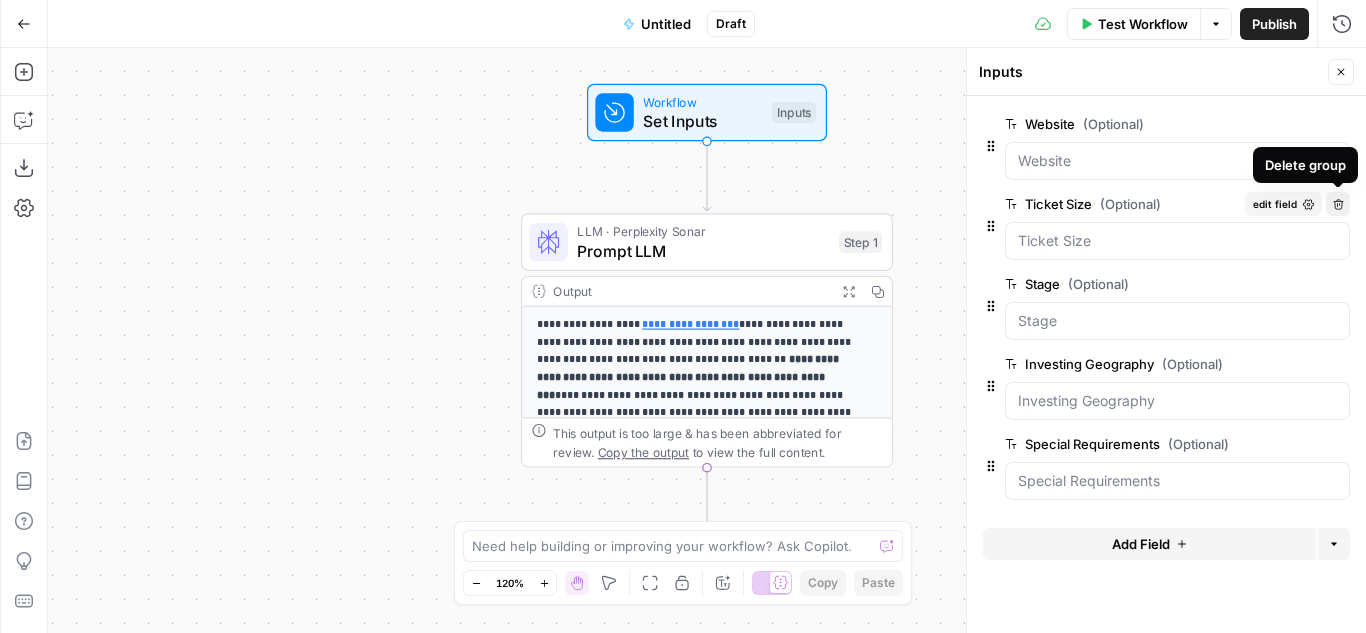 click 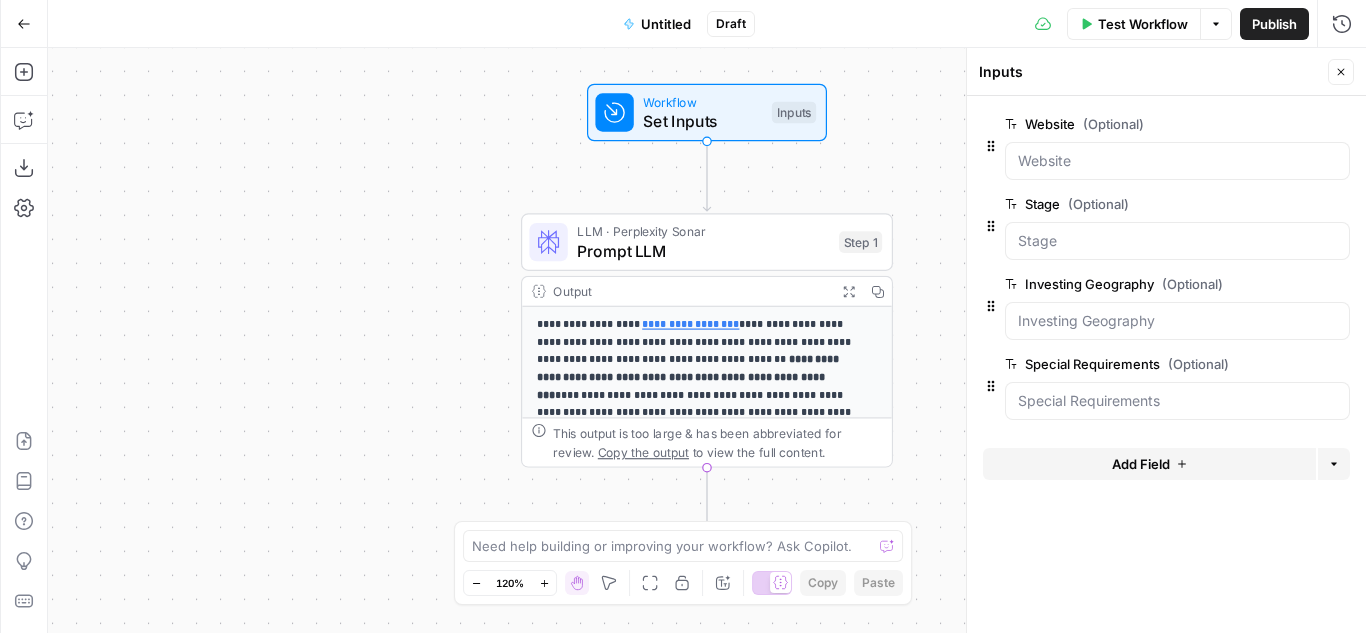 click 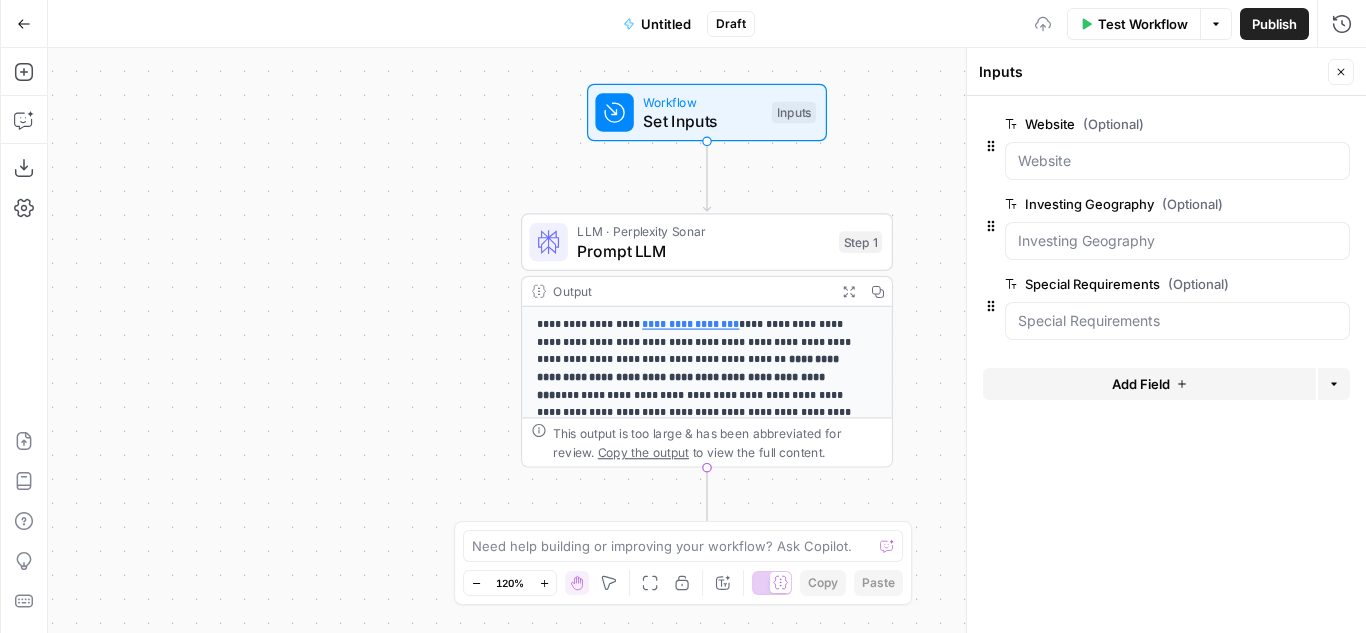 click 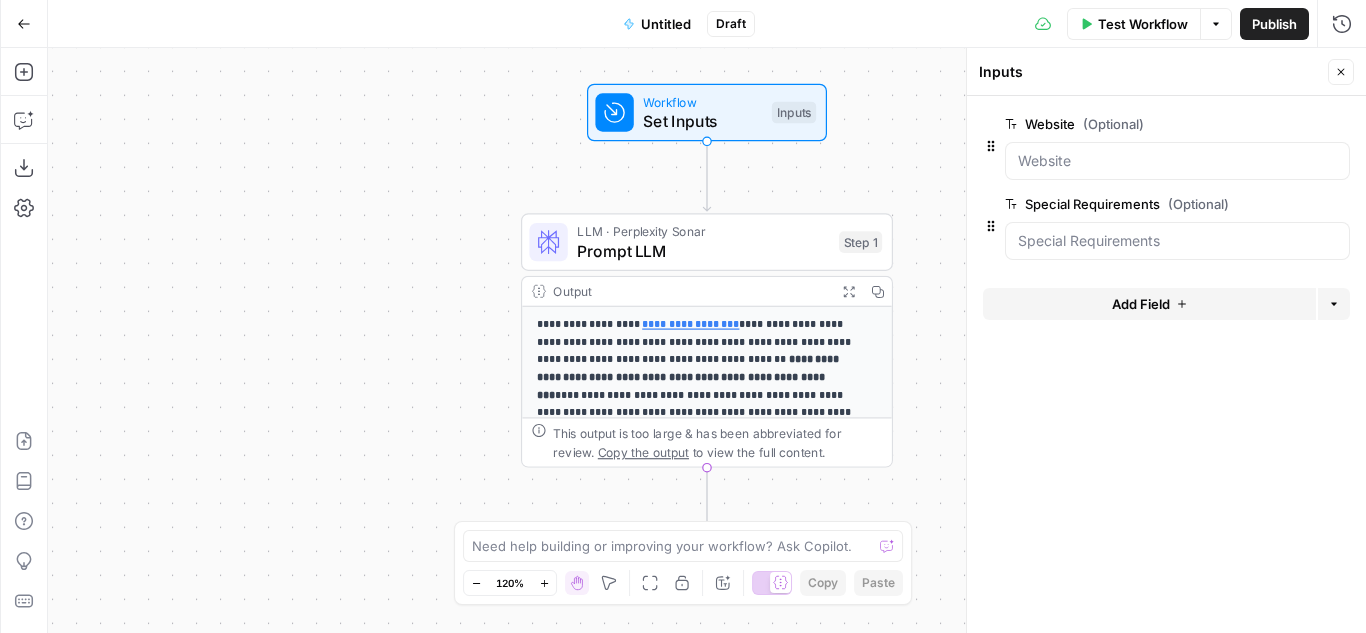 click 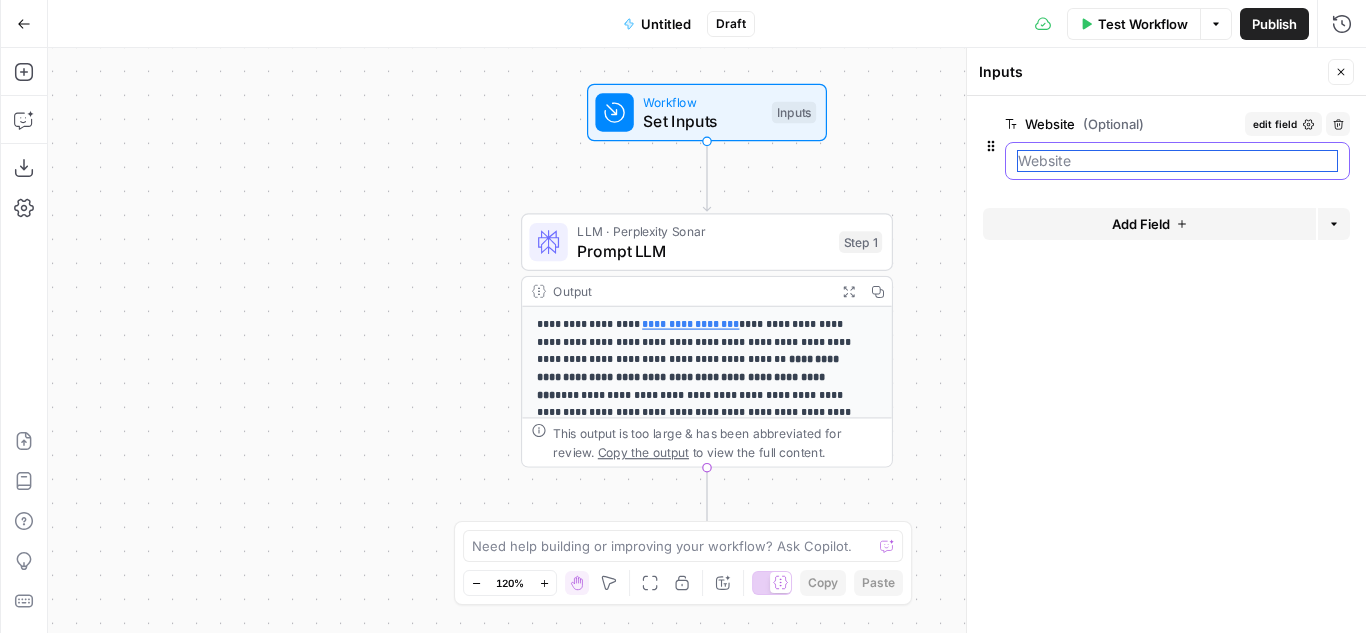 click on "Website   (Optional)" at bounding box center (1177, 161) 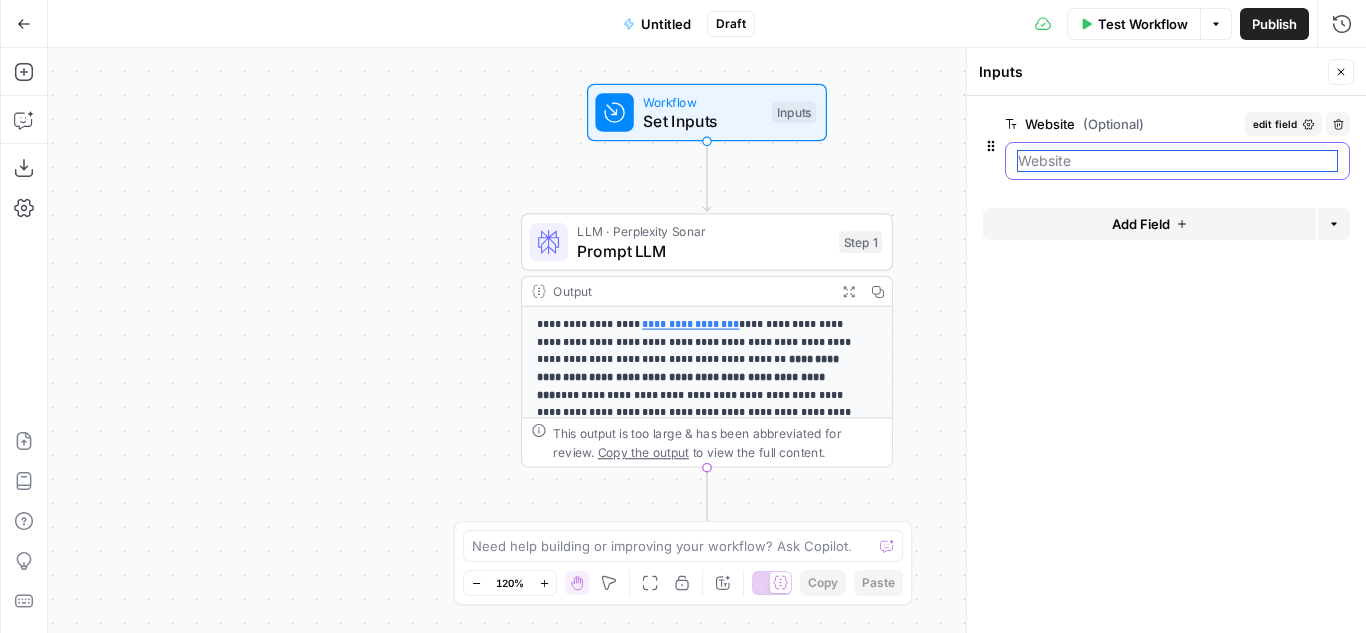 click on "Website   (Optional)" at bounding box center (1177, 161) 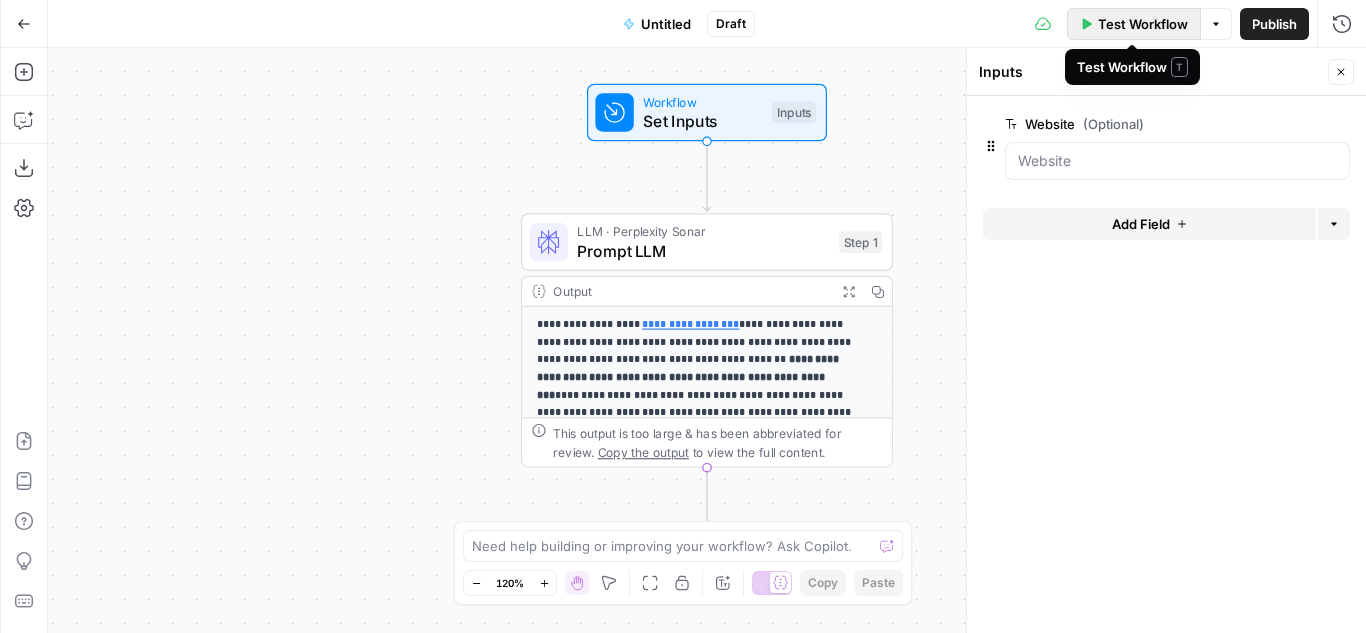 click on "Test Workflow" at bounding box center [1143, 24] 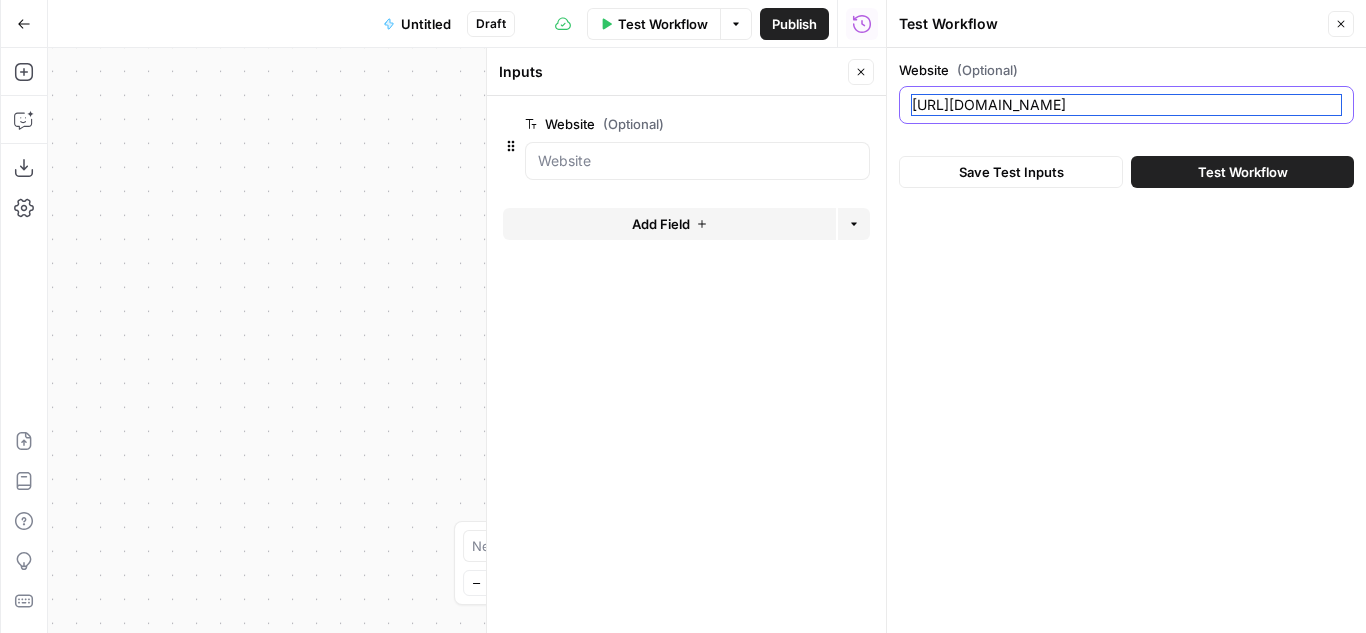 click on "[URL][DOMAIN_NAME]" at bounding box center [1126, 105] 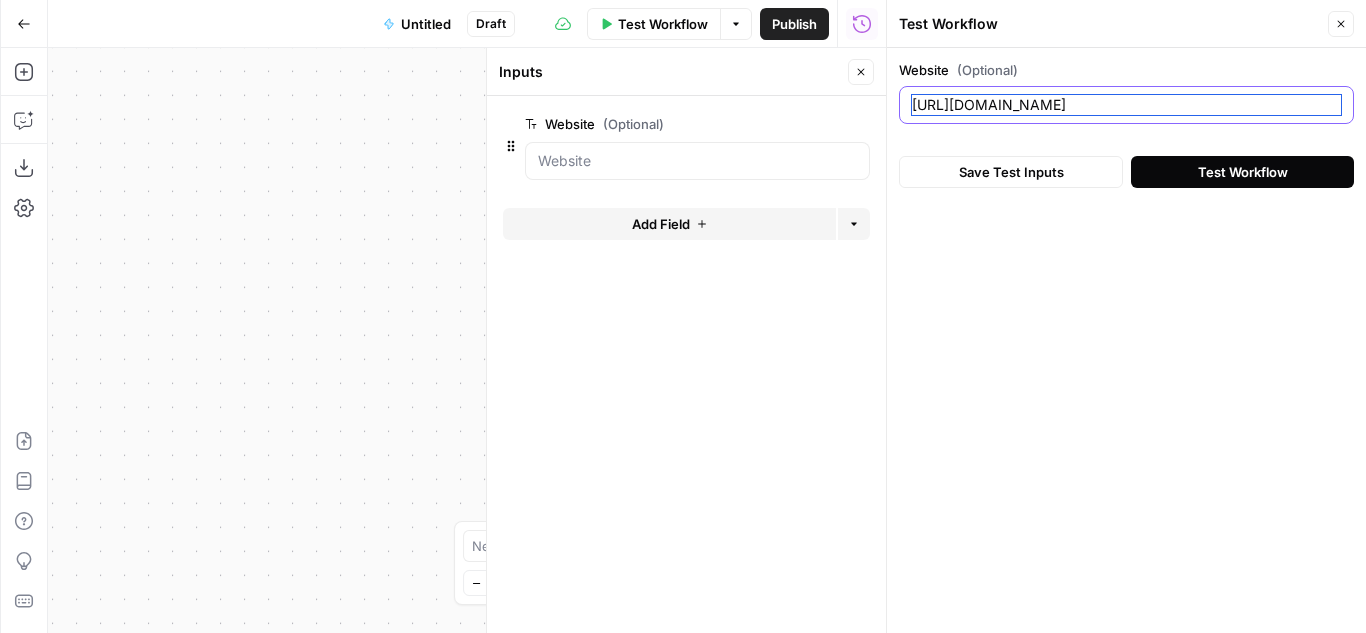 type on "[URL][DOMAIN_NAME]" 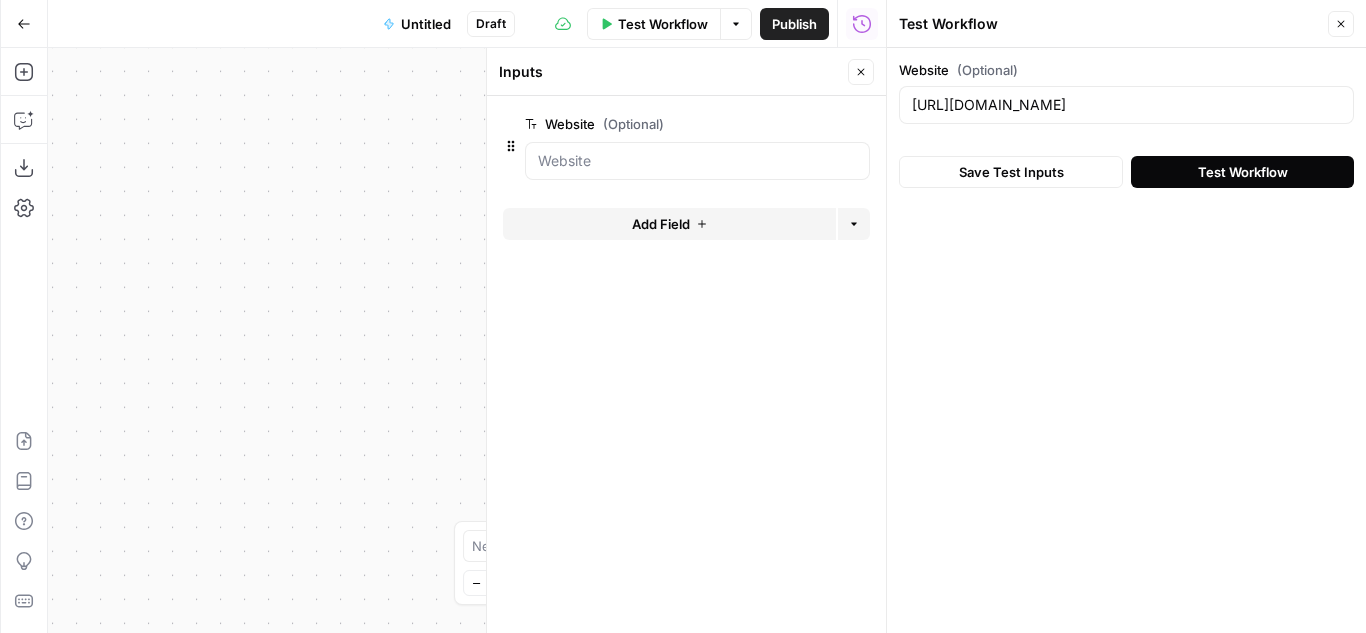click on "Test Workflow" at bounding box center [1242, 172] 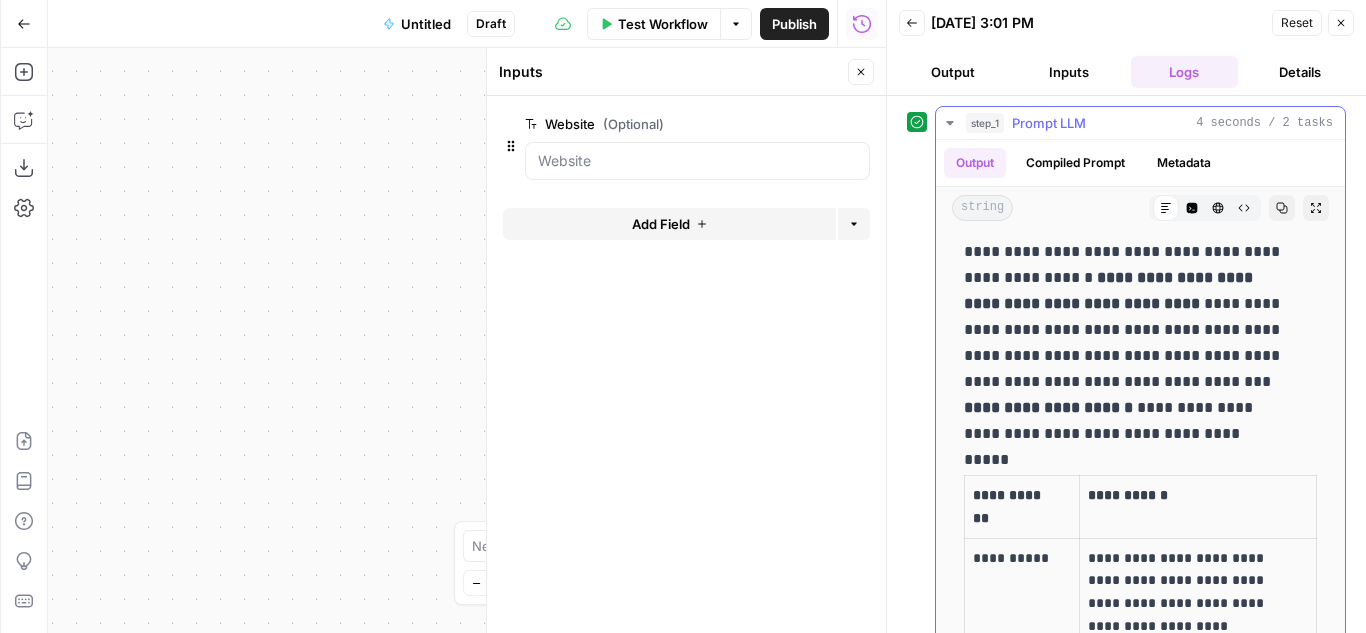 scroll, scrollTop: 0, scrollLeft: 0, axis: both 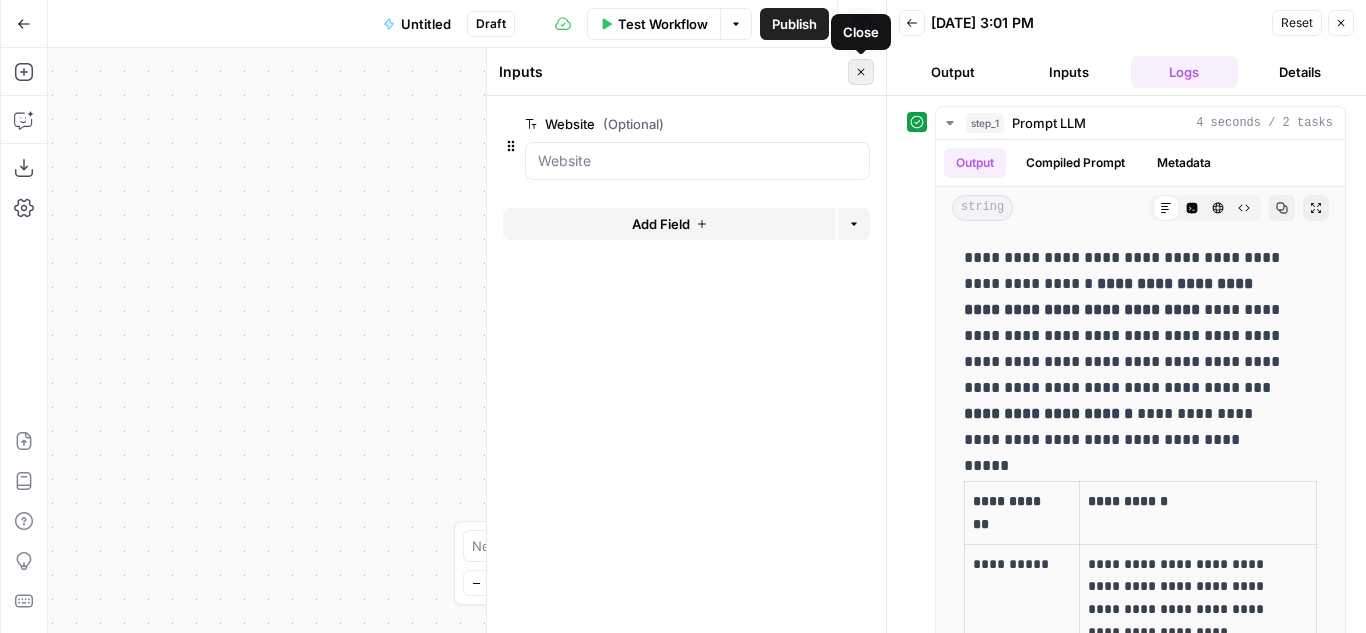 click on "Close" at bounding box center [861, 72] 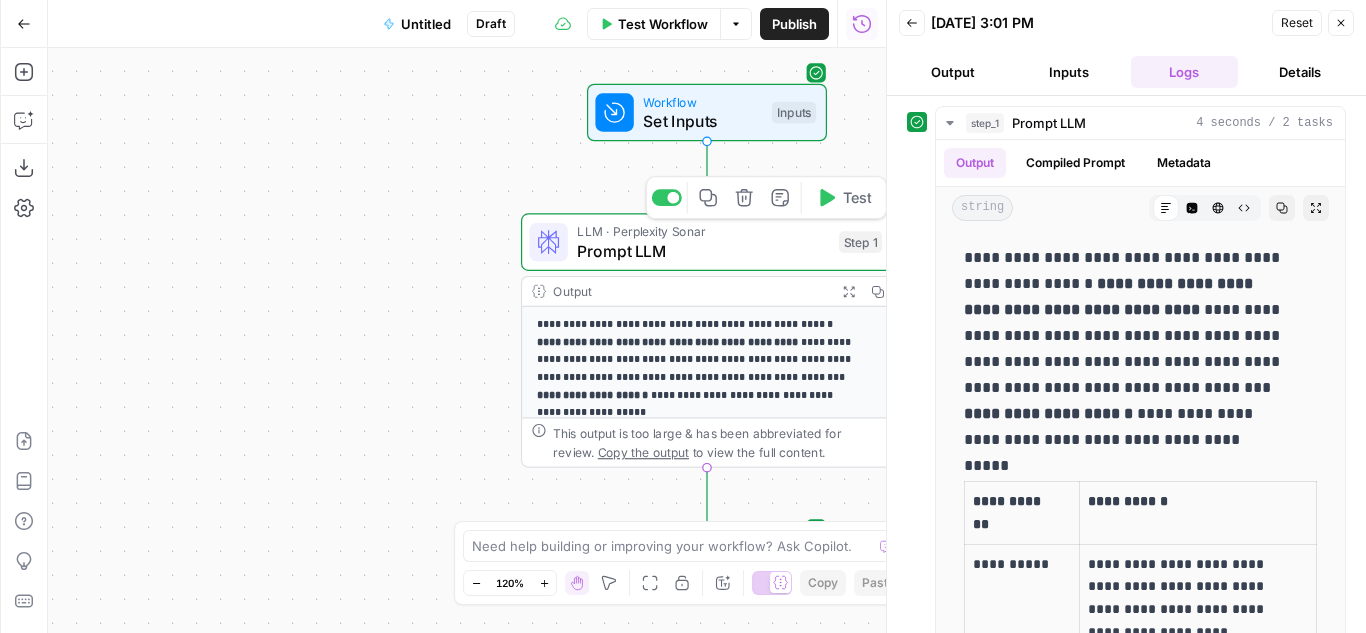 click on "Prompt LLM" at bounding box center [703, 251] 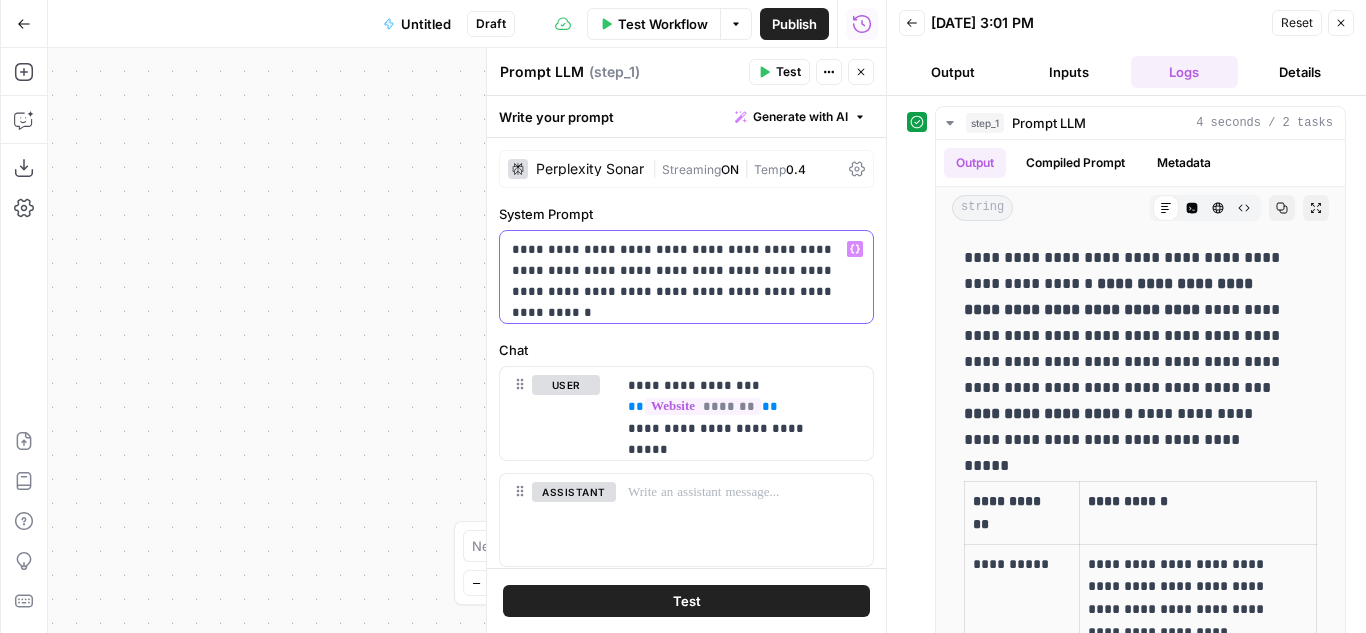click on "**********" at bounding box center (679, 270) 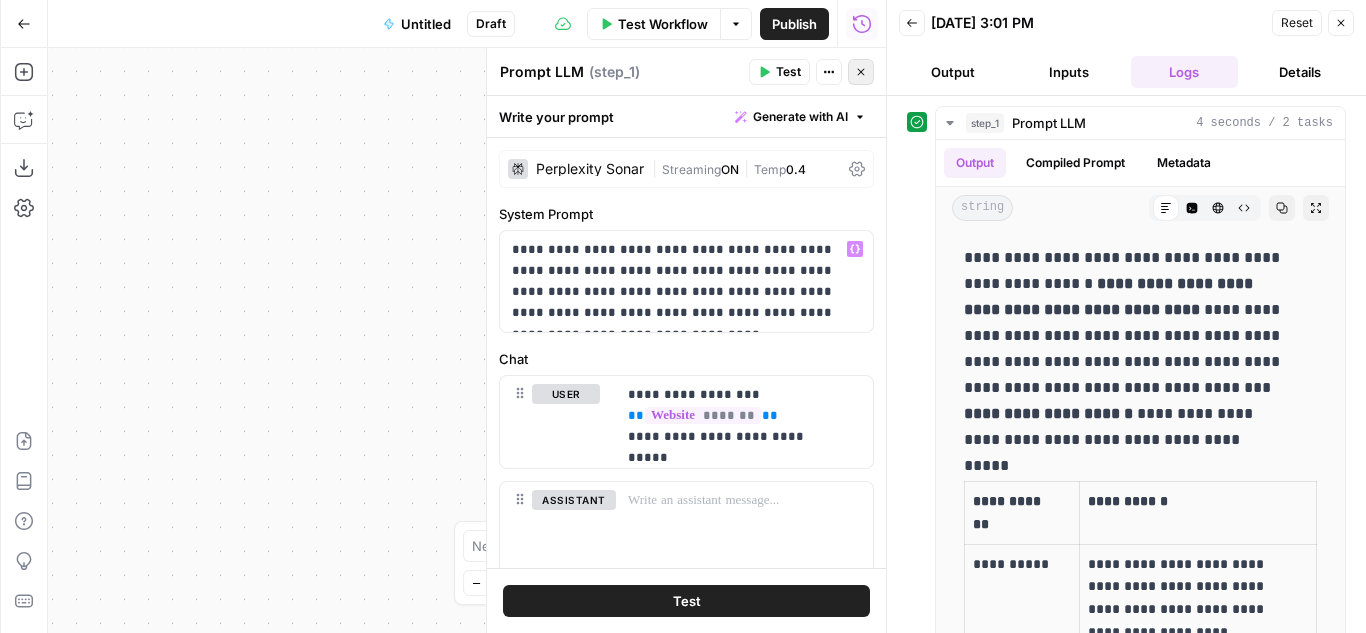 click 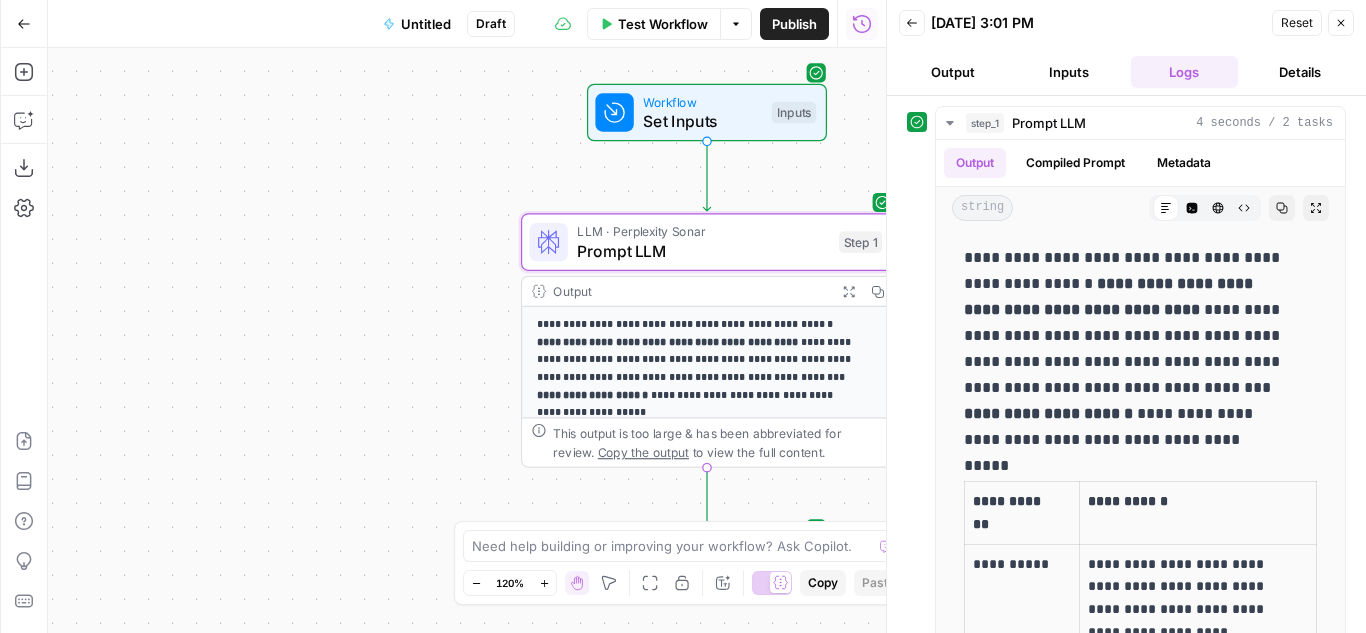click on "Back [DATE] 3:01 PM Reset Close Output Inputs Logs Details" at bounding box center [1126, 48] 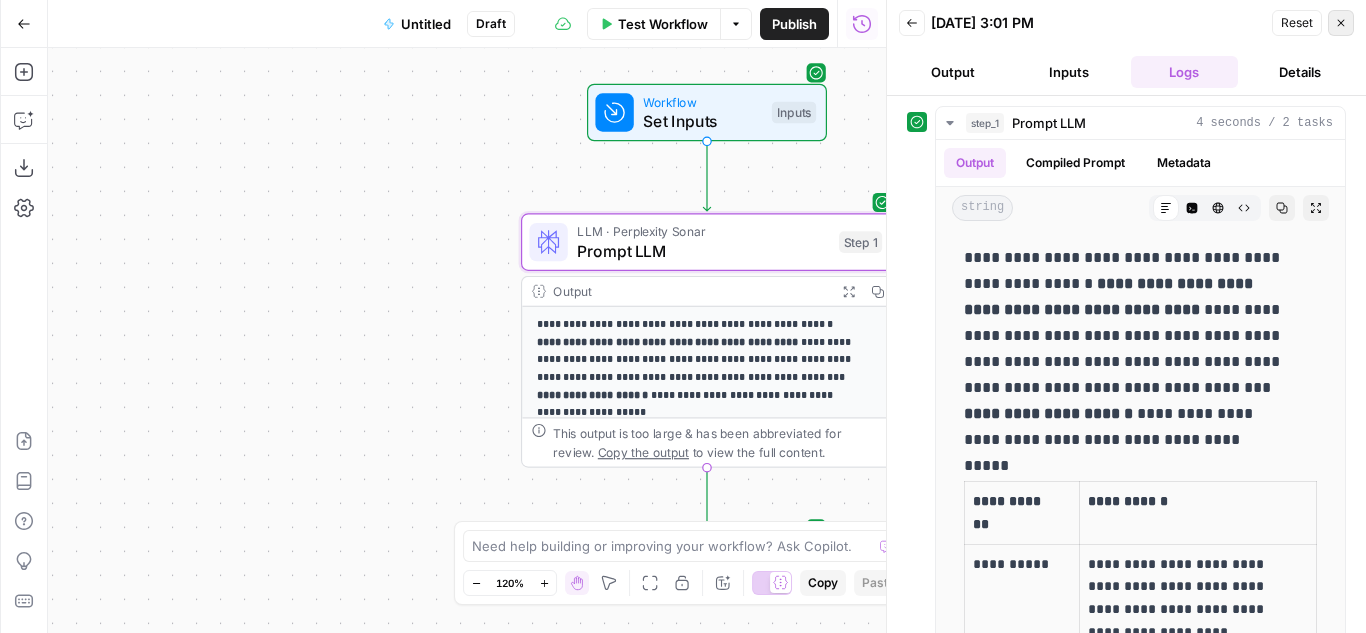 click 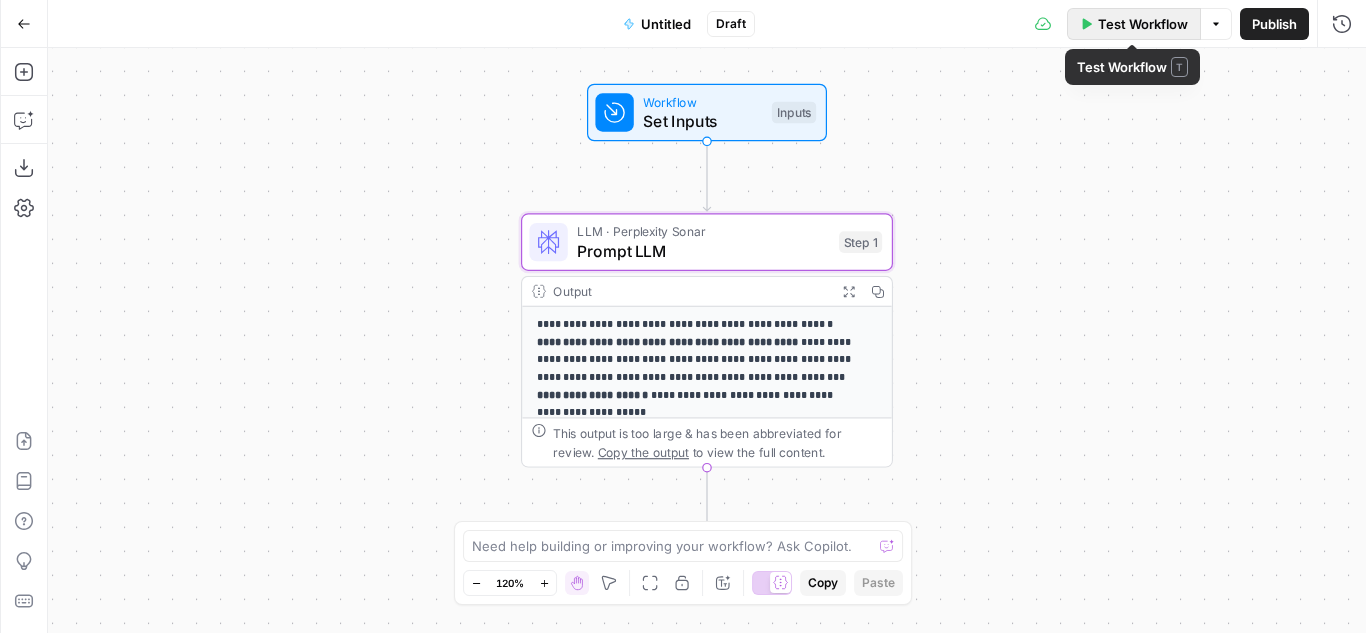 click on "Test Workflow" at bounding box center [1143, 24] 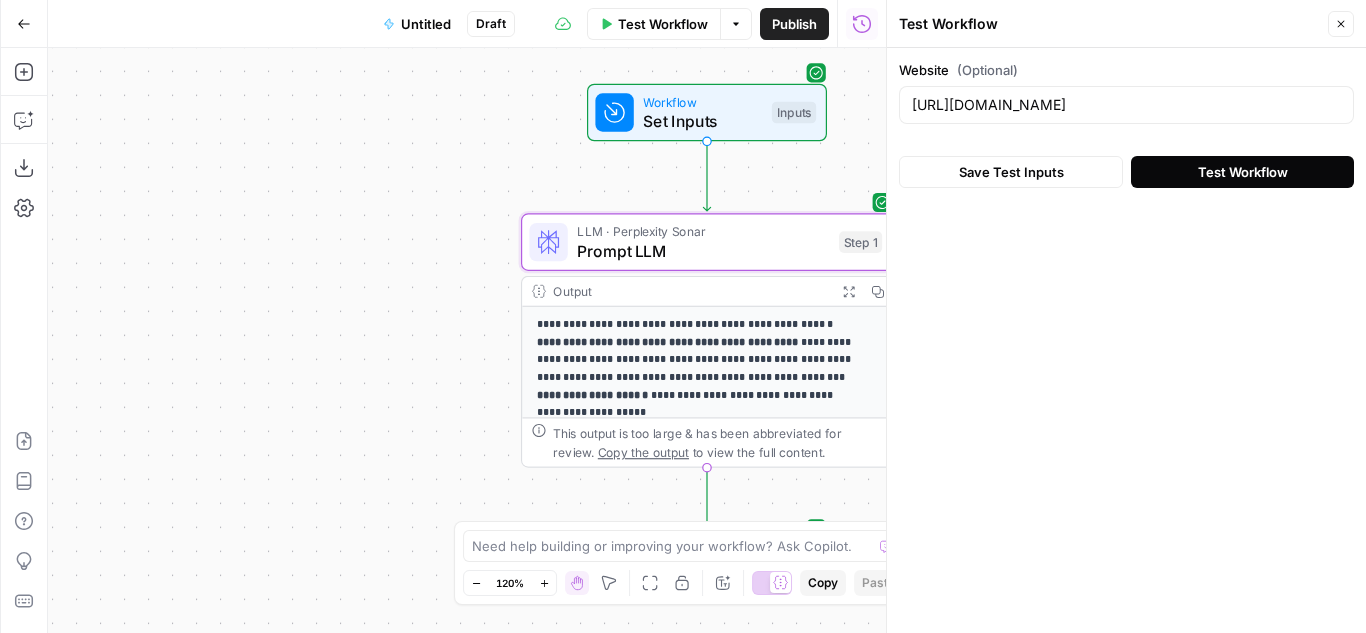 click on "Test Workflow" at bounding box center (1243, 172) 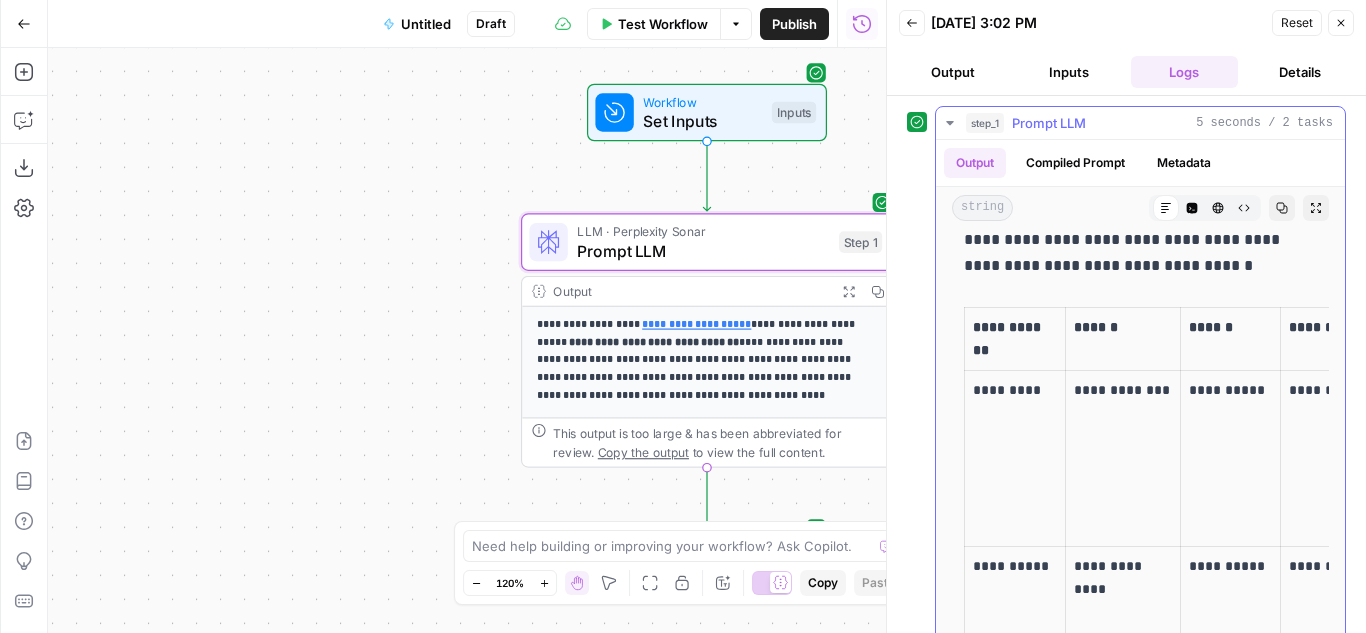 scroll, scrollTop: 294, scrollLeft: 0, axis: vertical 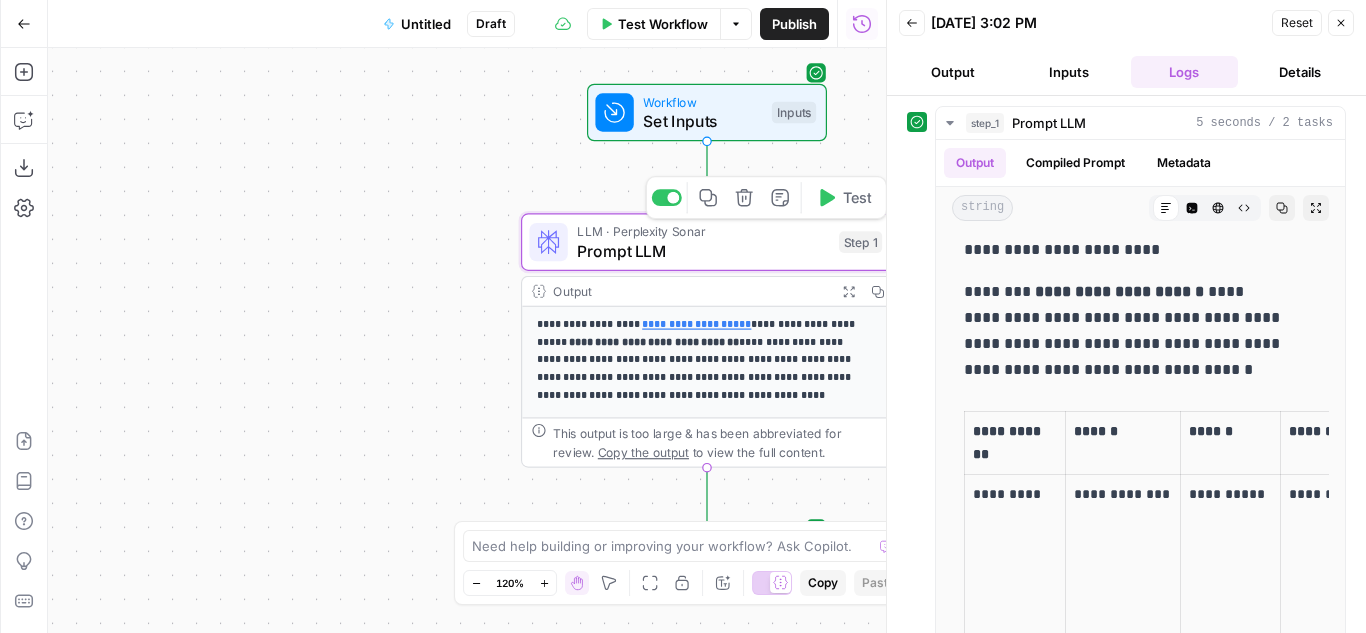 click on "Prompt LLM" at bounding box center (703, 251) 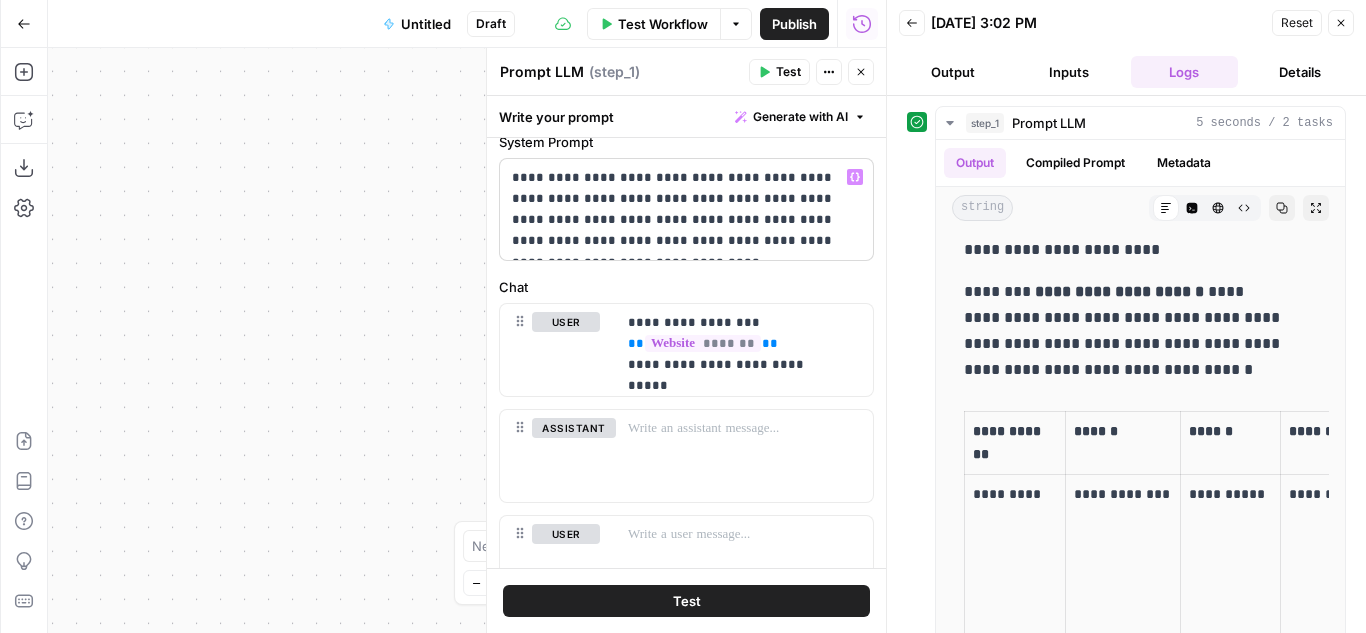 scroll, scrollTop: 71, scrollLeft: 0, axis: vertical 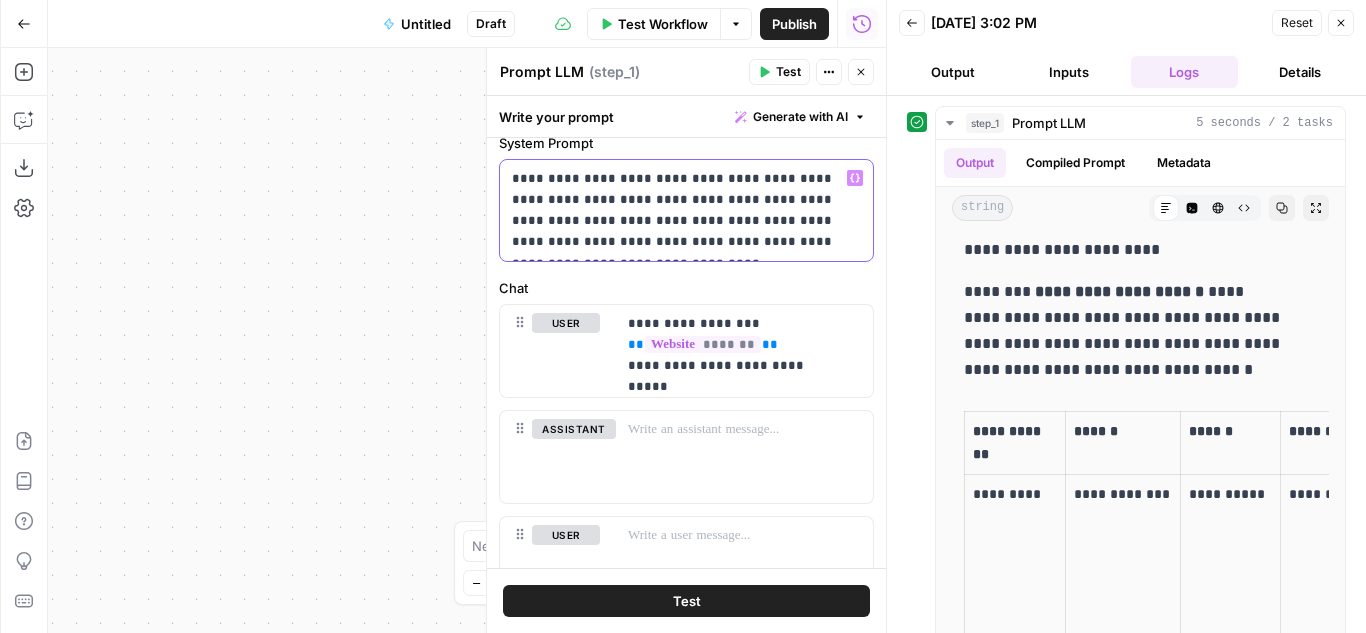 click on "**********" at bounding box center (679, 210) 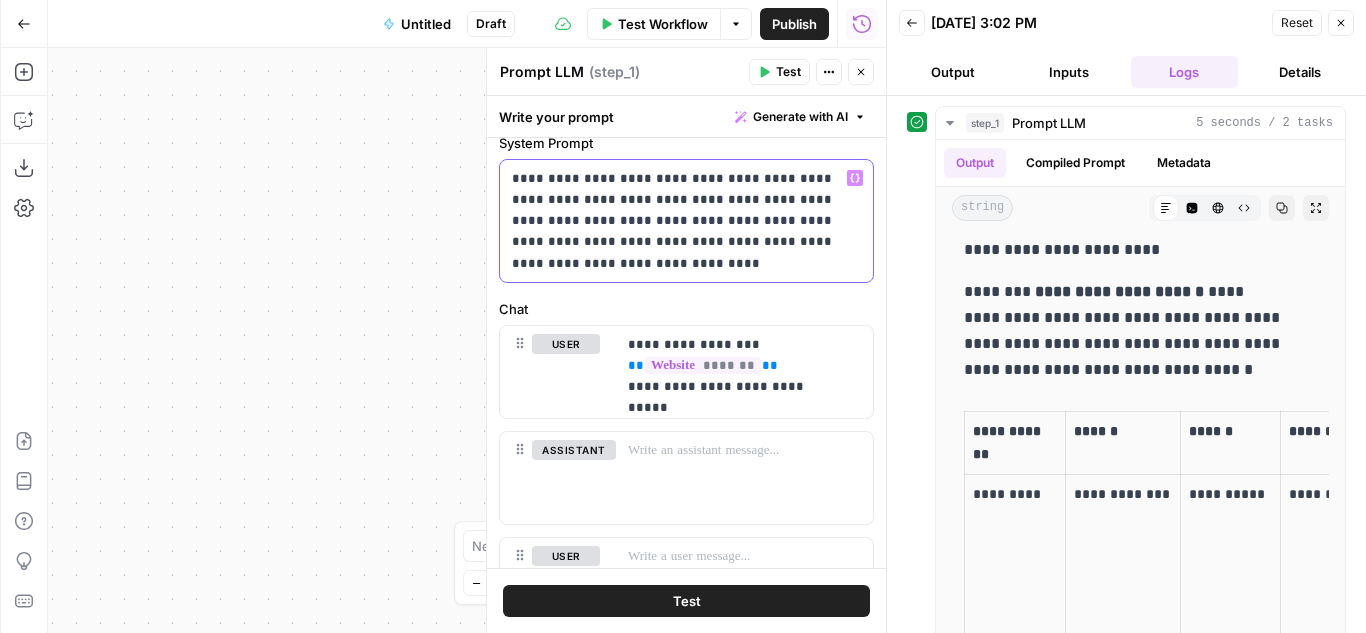 type 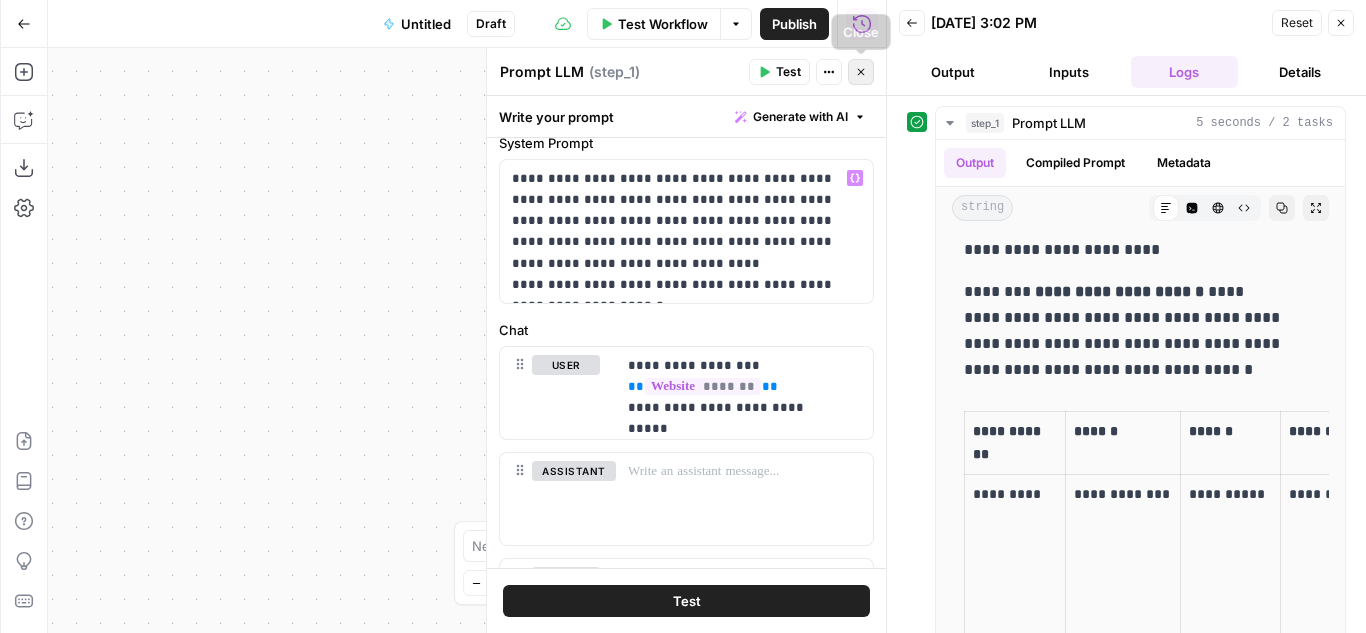 click on "Close" at bounding box center [861, 72] 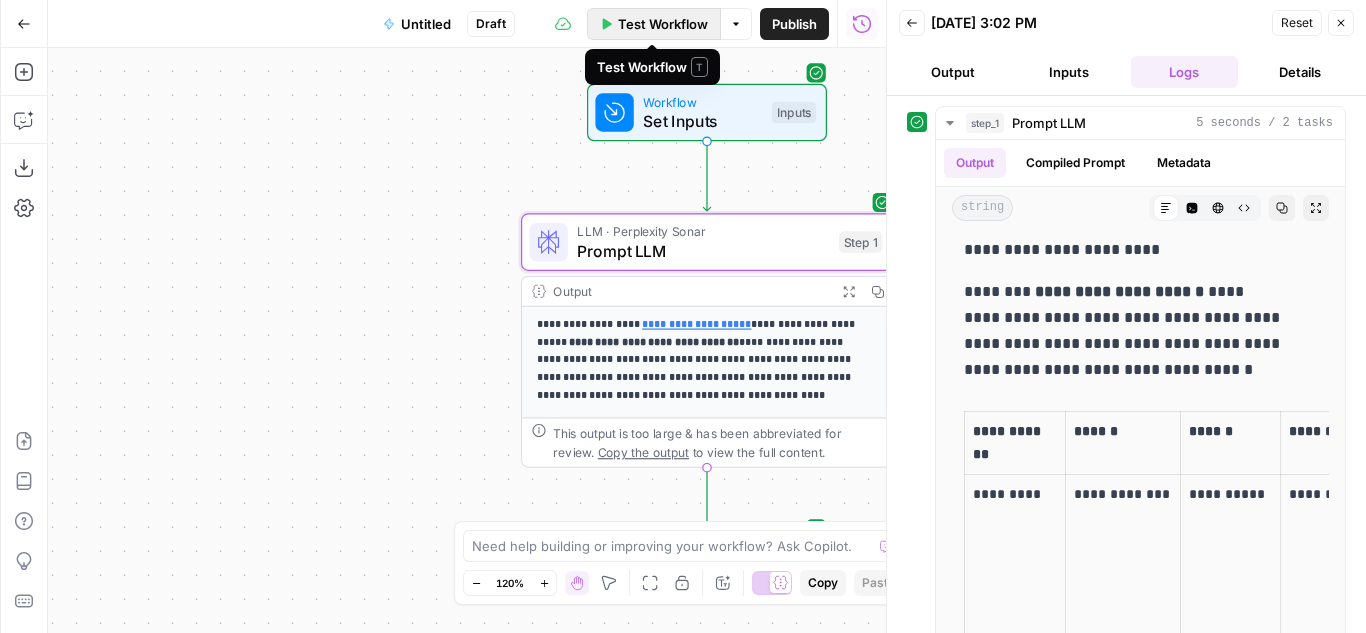 click on "Test Workflow" at bounding box center (663, 24) 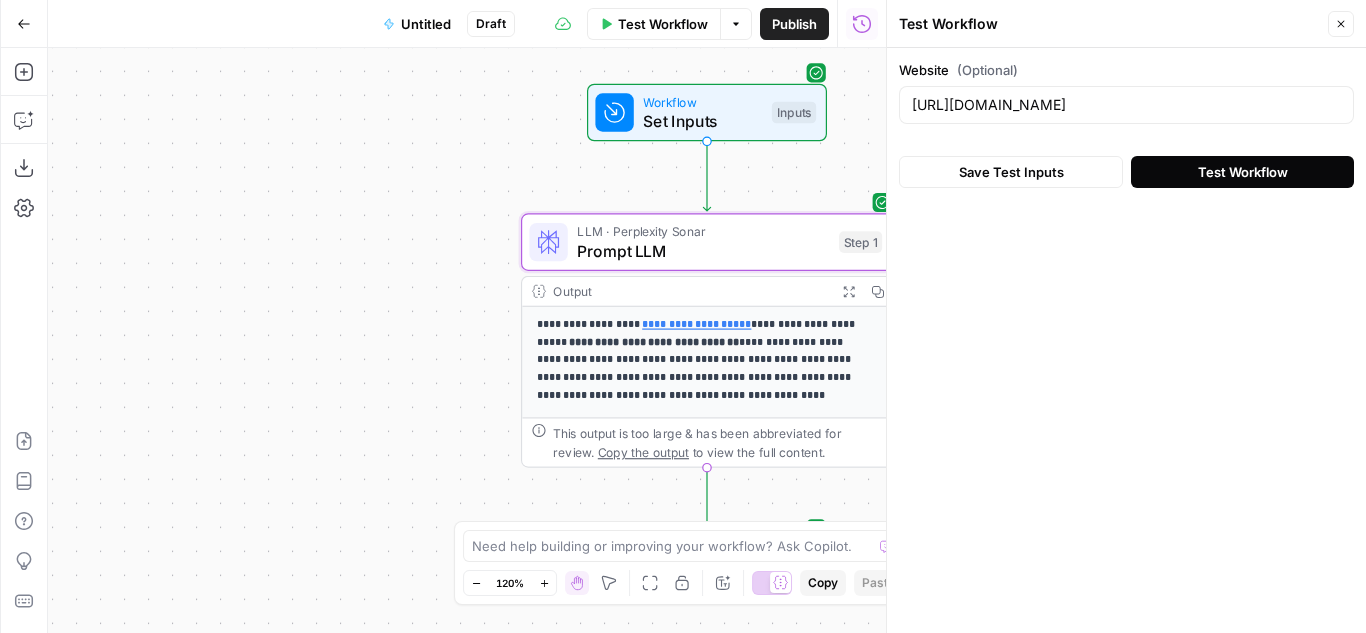 click on "Test Workflow" at bounding box center [1243, 172] 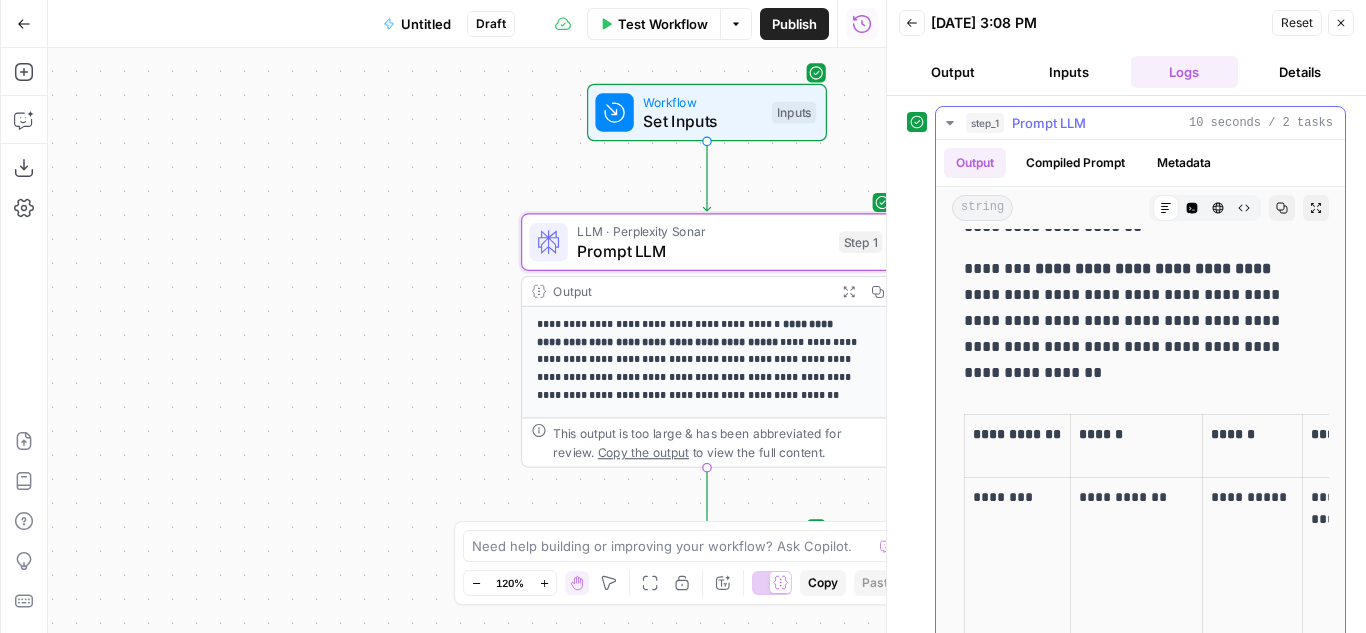 scroll, scrollTop: 330, scrollLeft: 0, axis: vertical 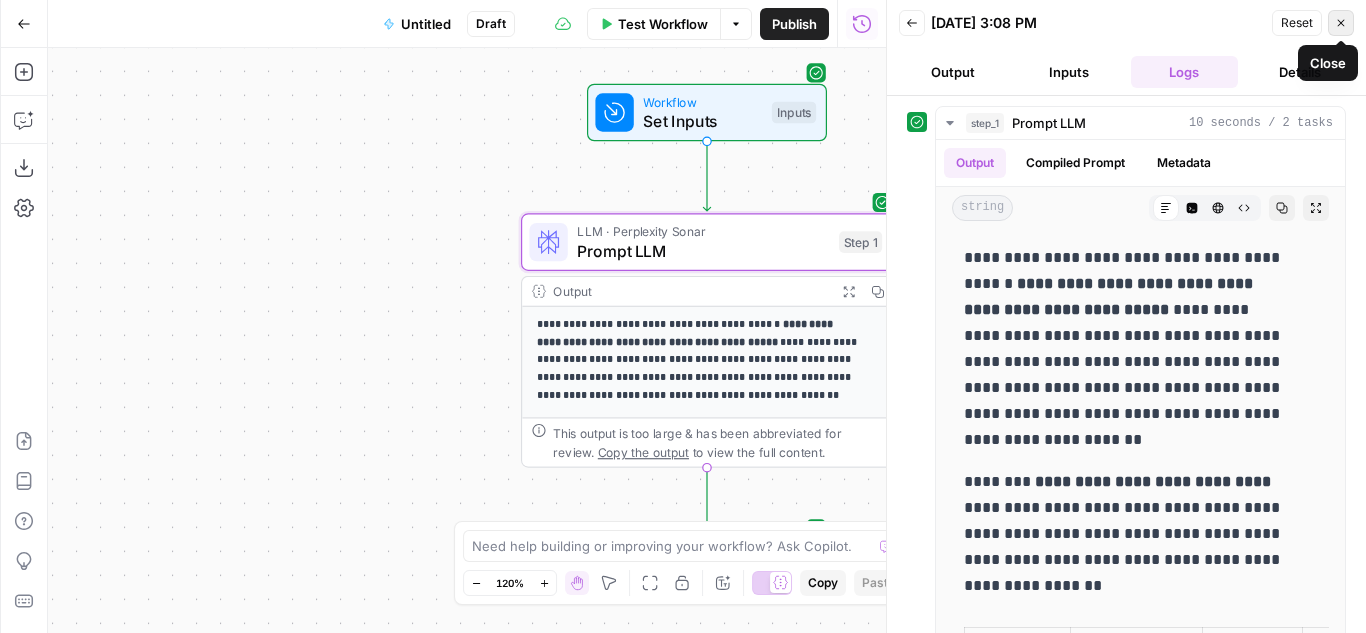 click on "Close" at bounding box center (1341, 23) 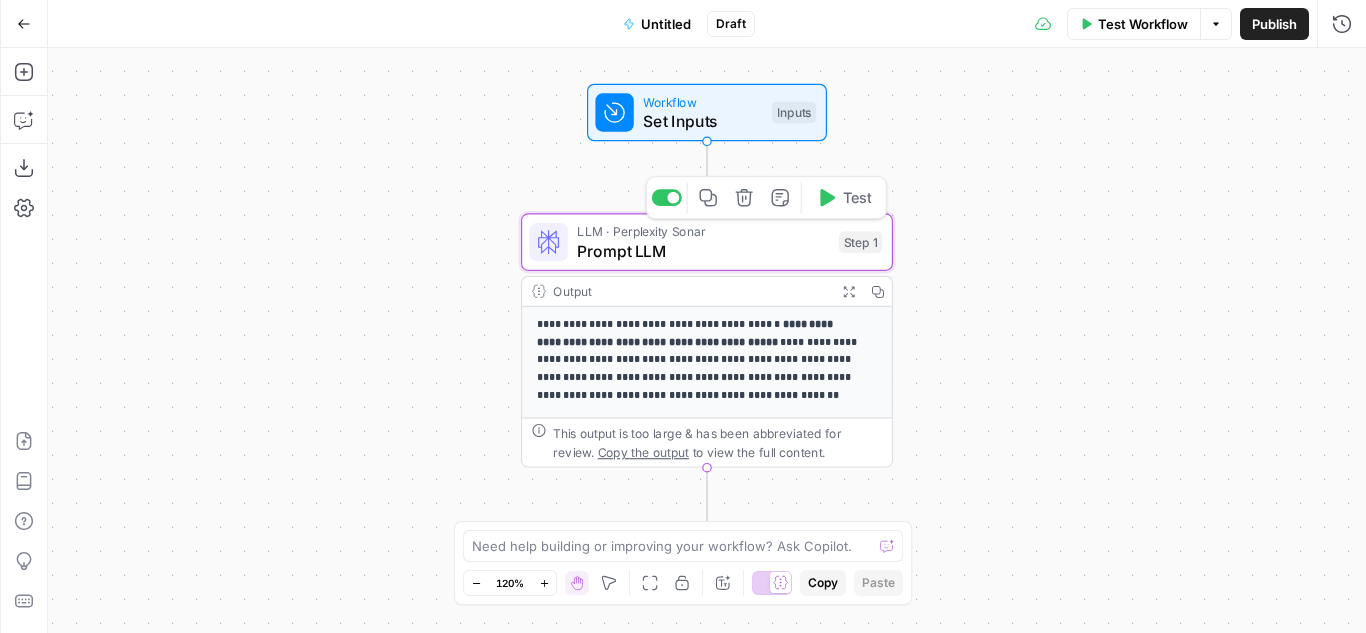 click on "LLM · Perplexity Sonar" at bounding box center (703, 231) 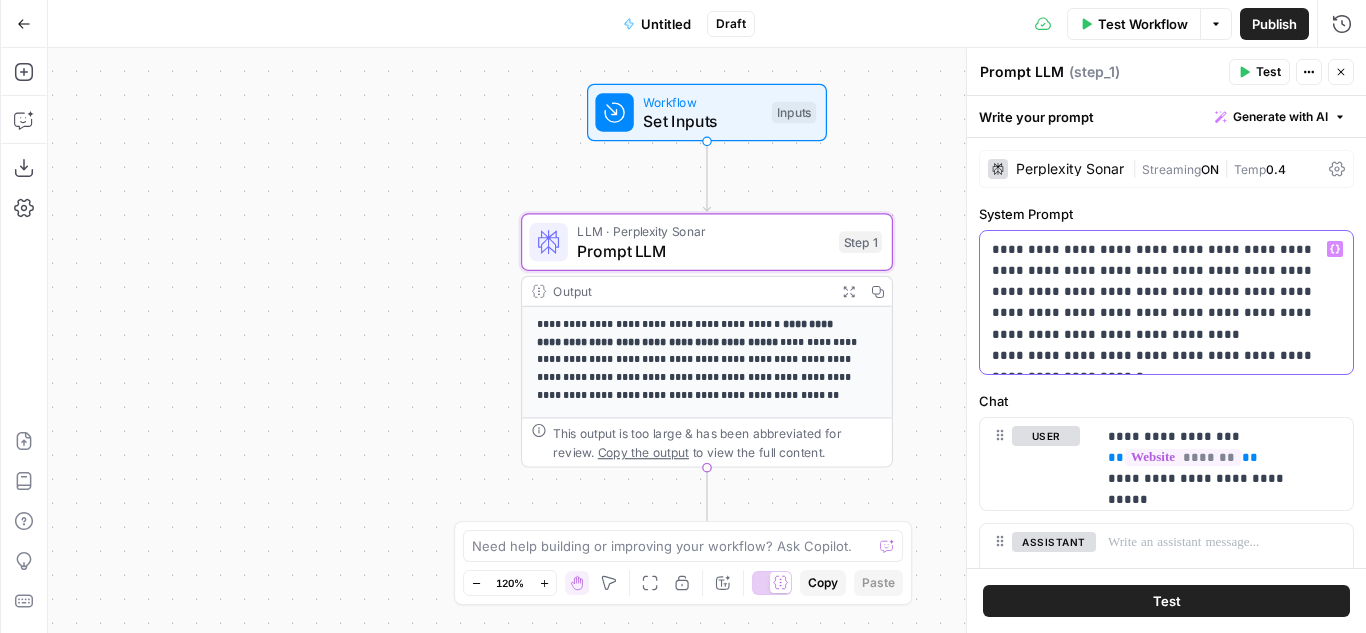 drag, startPoint x: 1256, startPoint y: 330, endPoint x: 1265, endPoint y: 358, distance: 29.410883 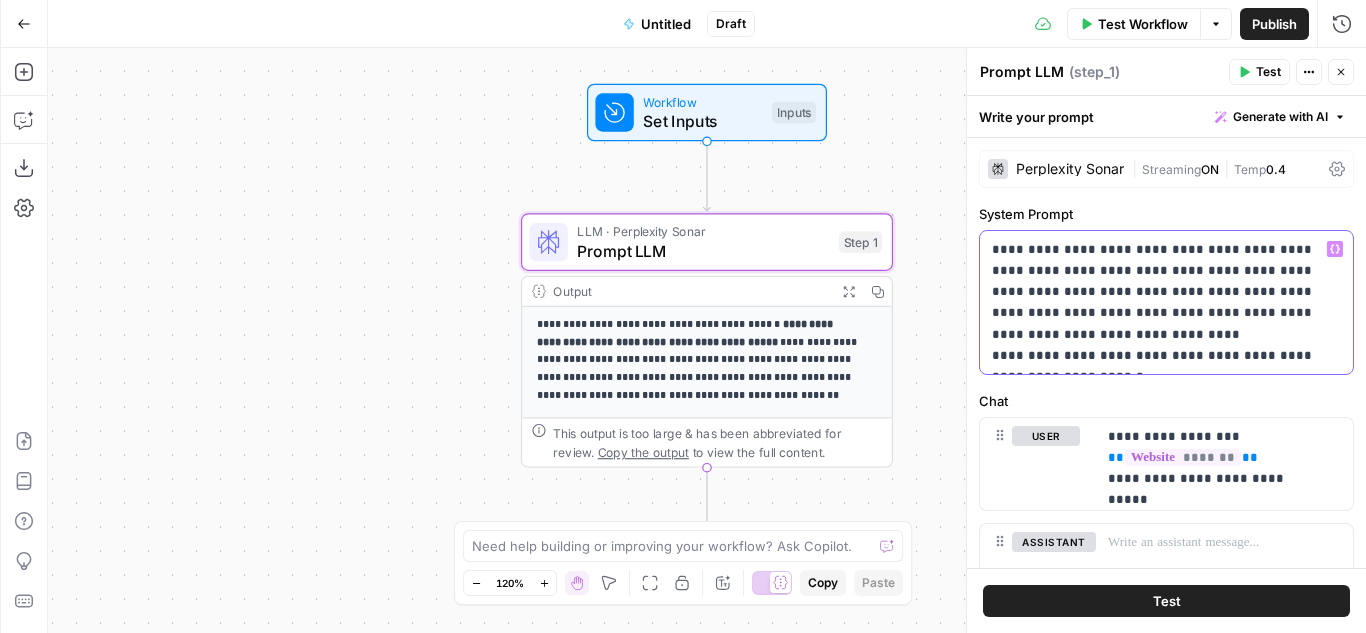 click on "**********" at bounding box center [1159, 302] 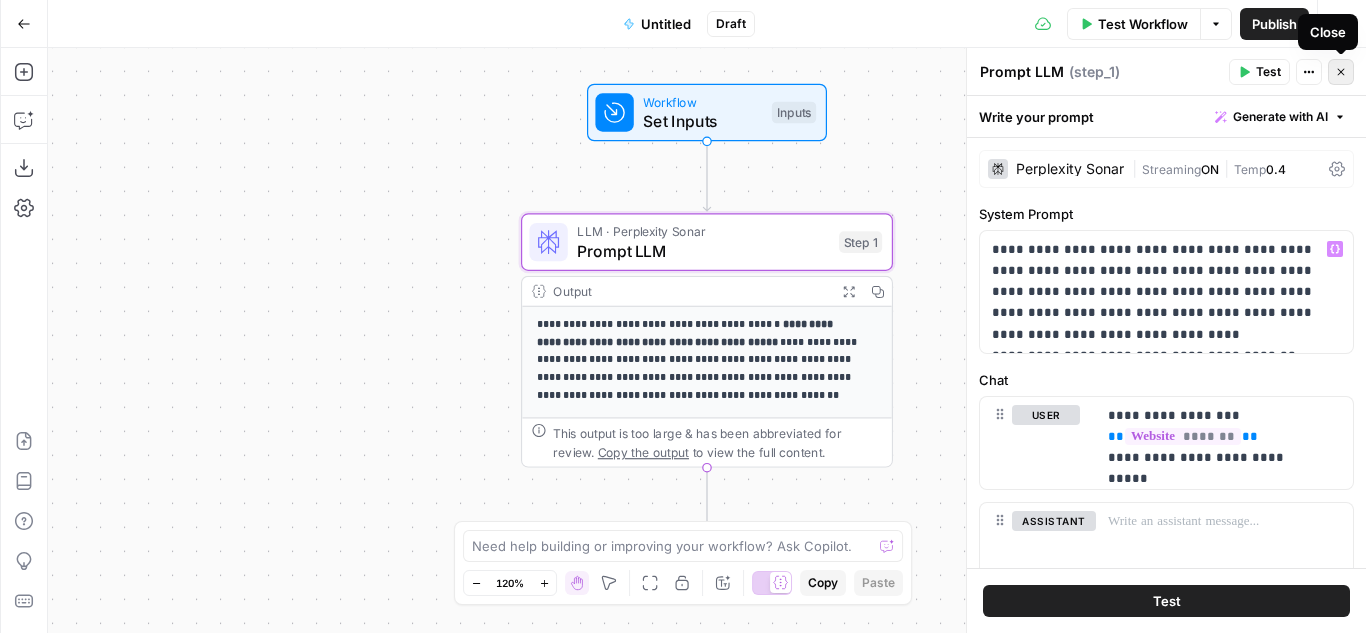 click 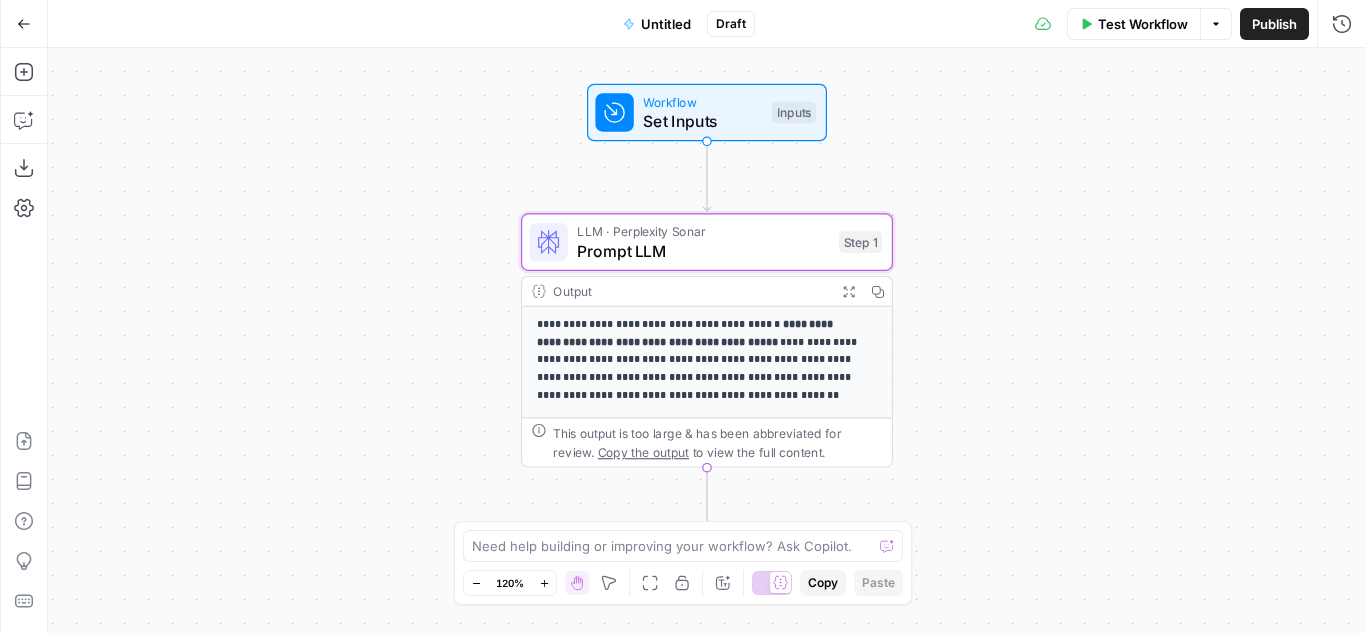 click on "Test Workflow Options Publish Run History" at bounding box center (1060, 23) 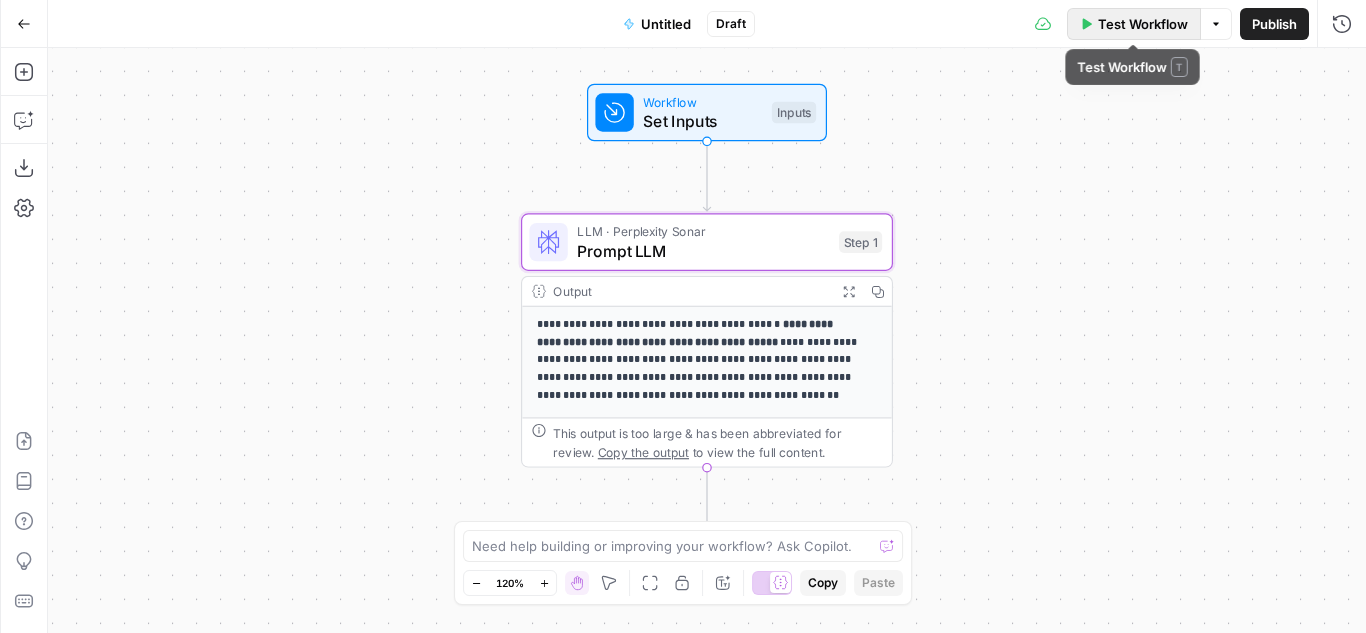 click on "Test Workflow" at bounding box center [1134, 24] 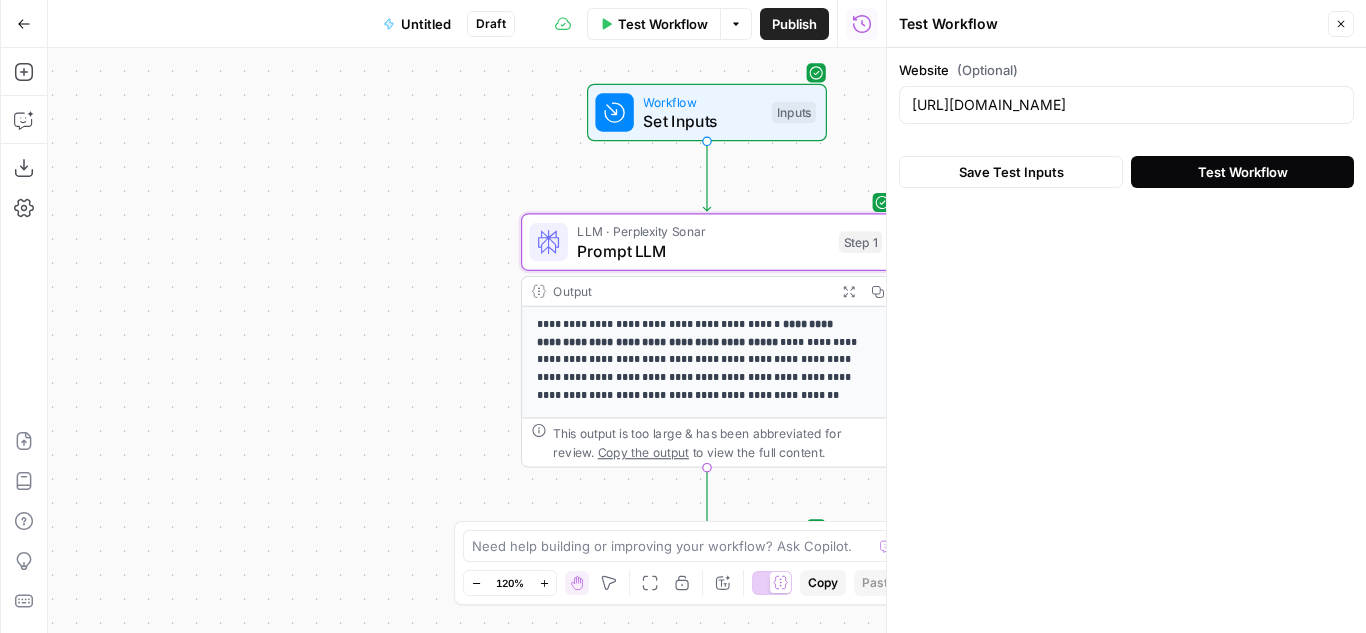 click on "Test Workflow" at bounding box center [1243, 172] 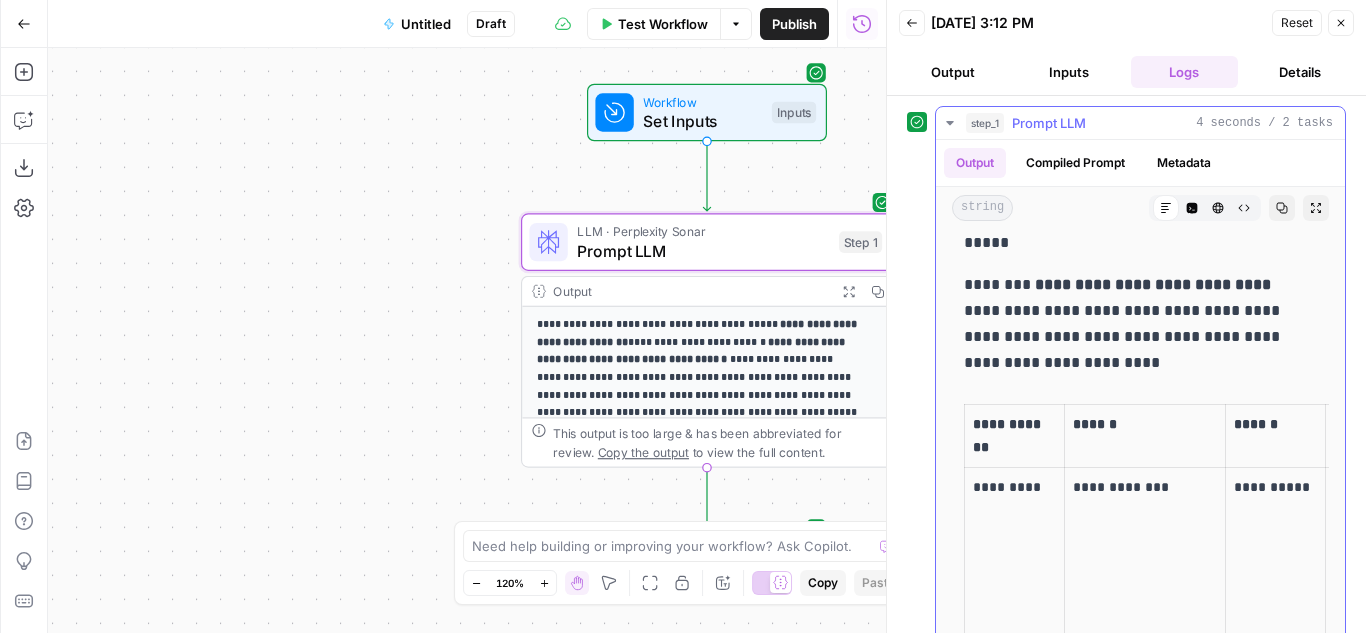 scroll, scrollTop: 249, scrollLeft: 0, axis: vertical 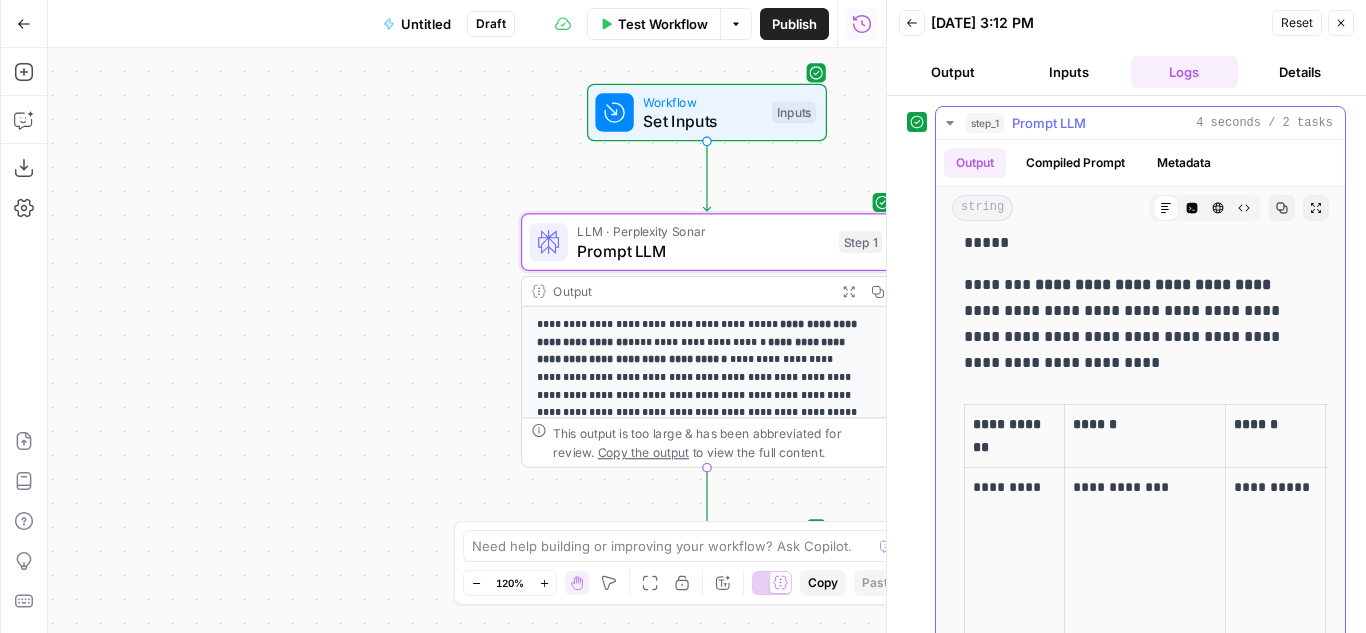 click on "**********" at bounding box center (1145, 487) 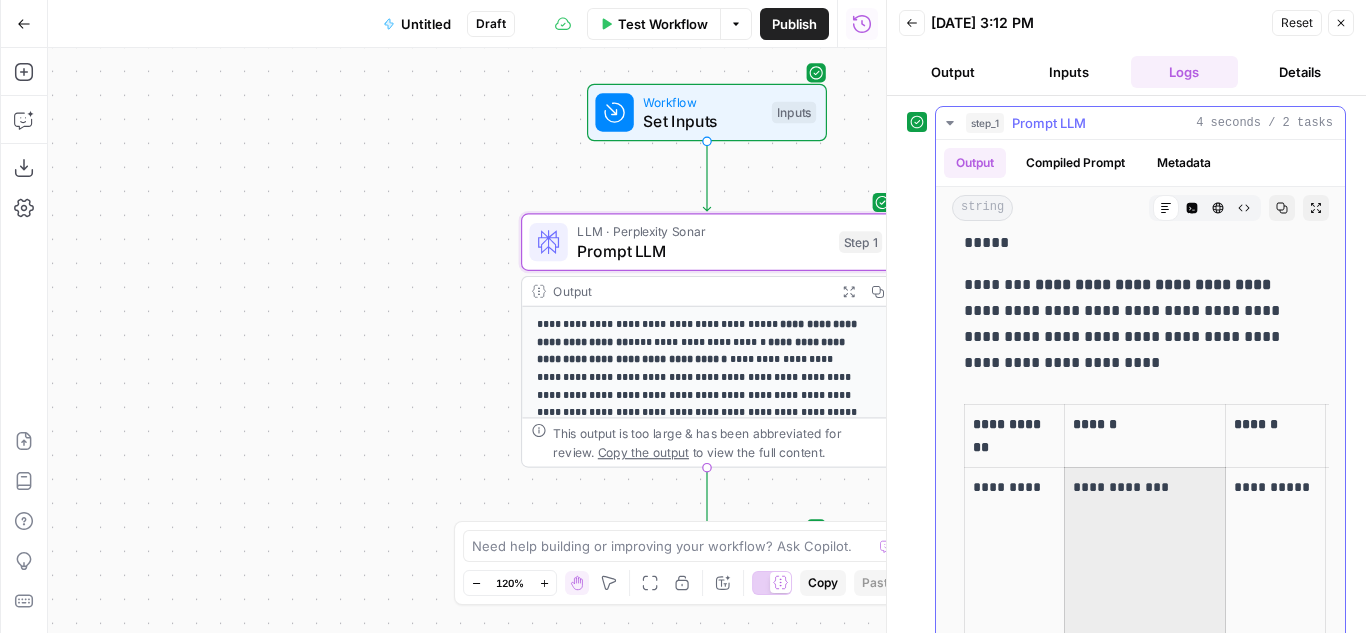 click on "**********" at bounding box center [1145, 487] 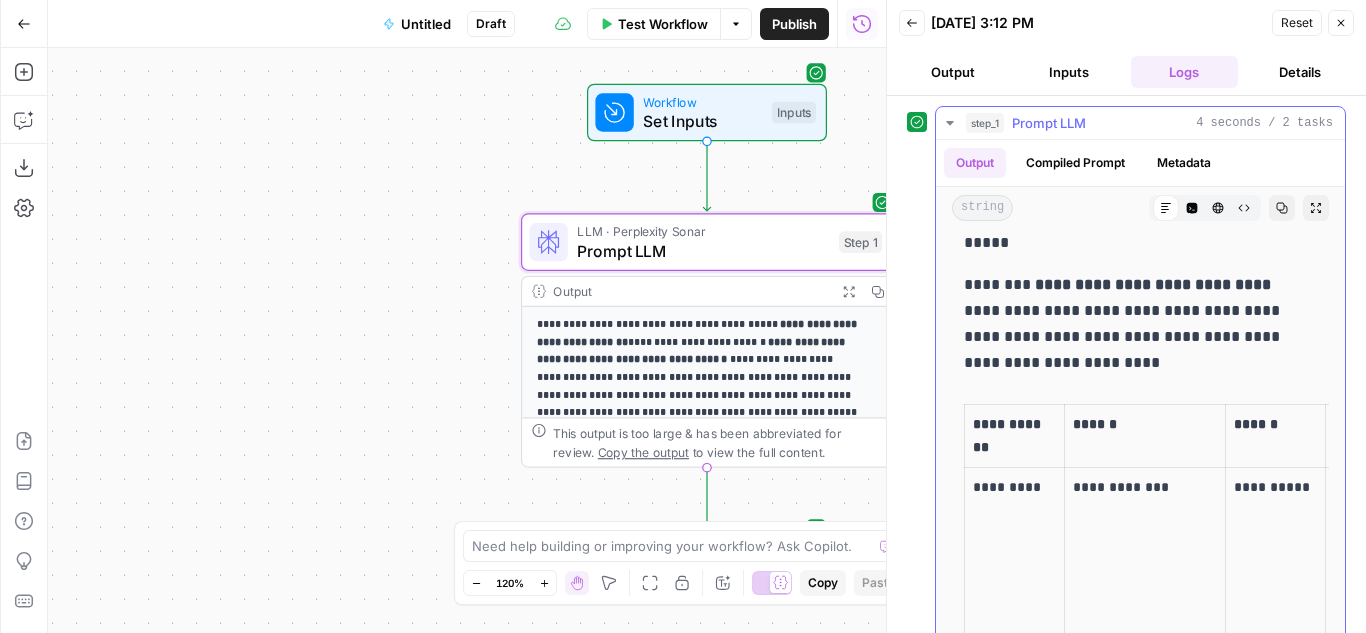 click on "**********" at bounding box center [1145, 487] 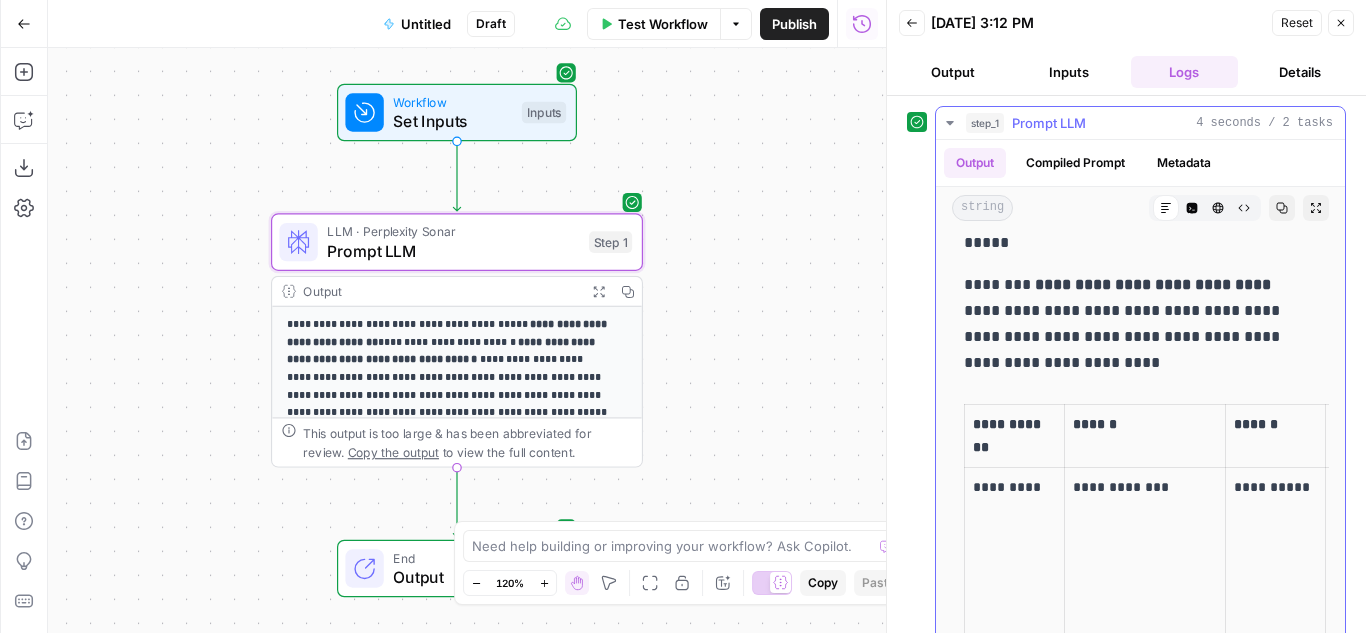 click on "**********" at bounding box center [1145, 487] 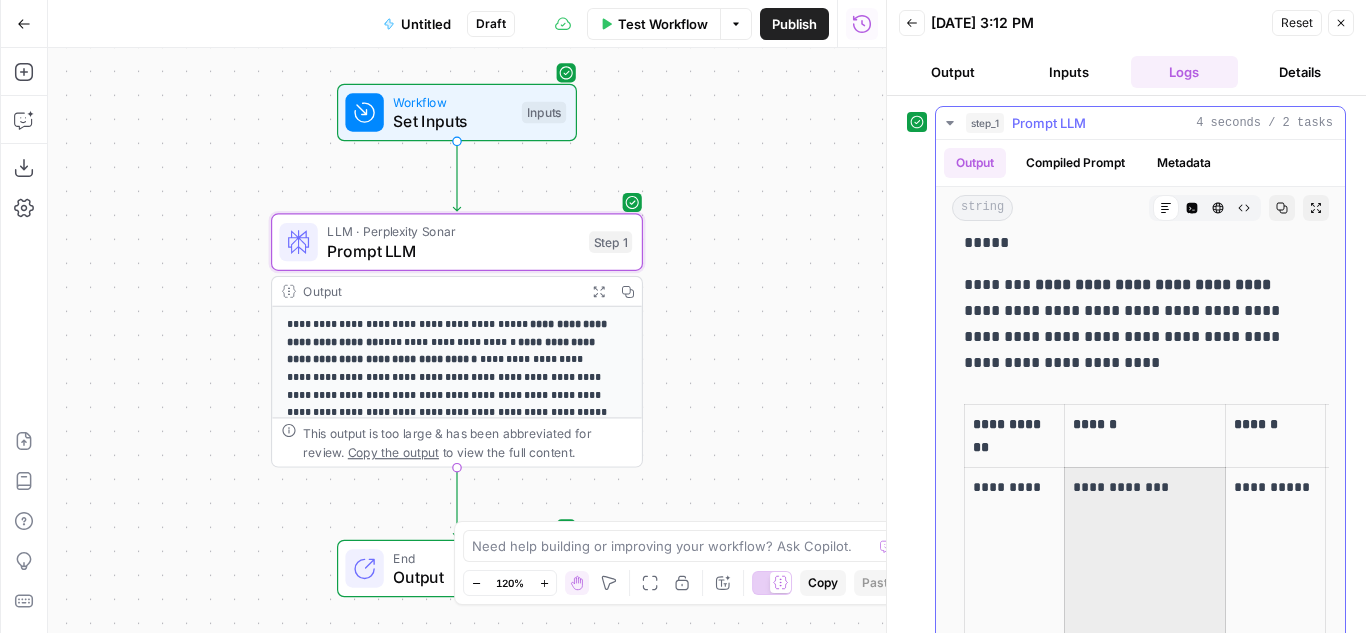 click on "**********" at bounding box center [1145, 487] 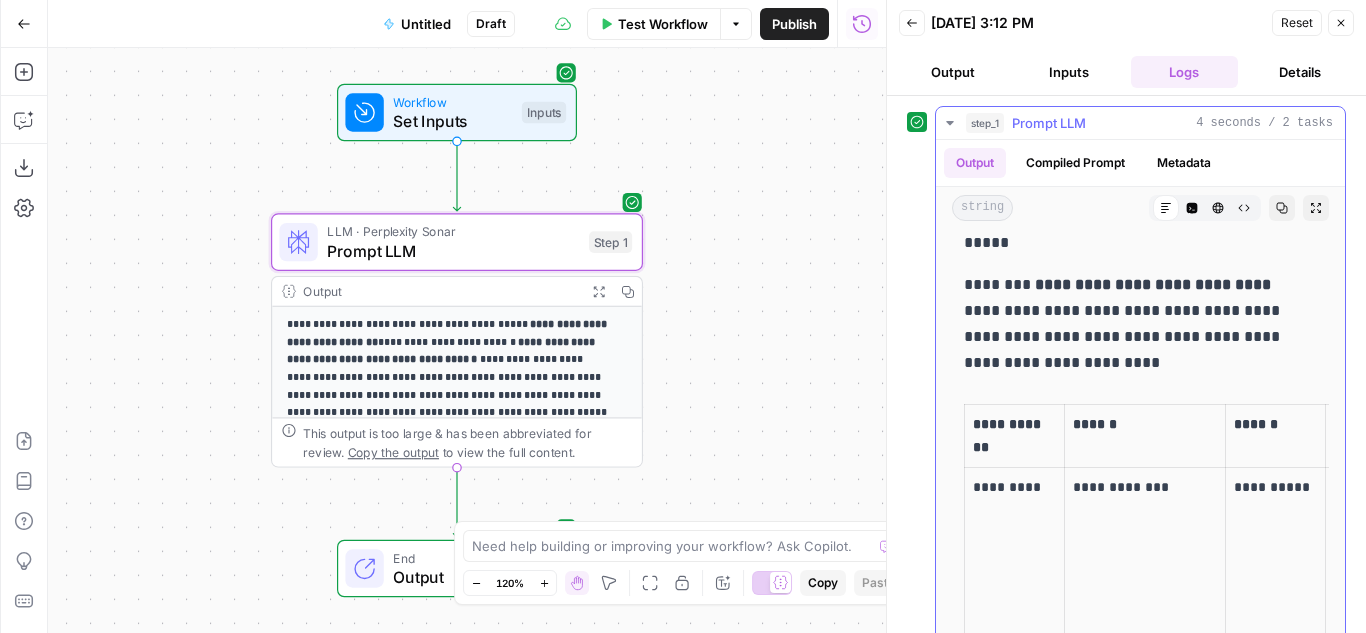 click on "**********" at bounding box center [1145, 487] 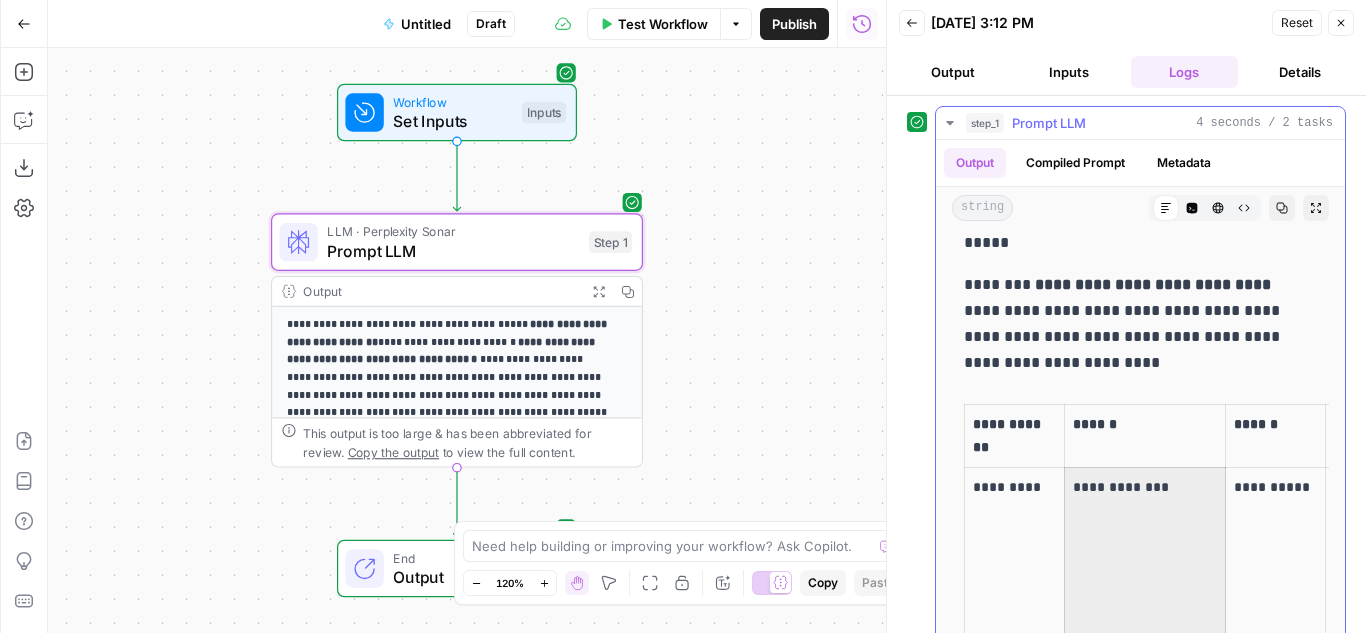 click on "**********" at bounding box center (1145, 487) 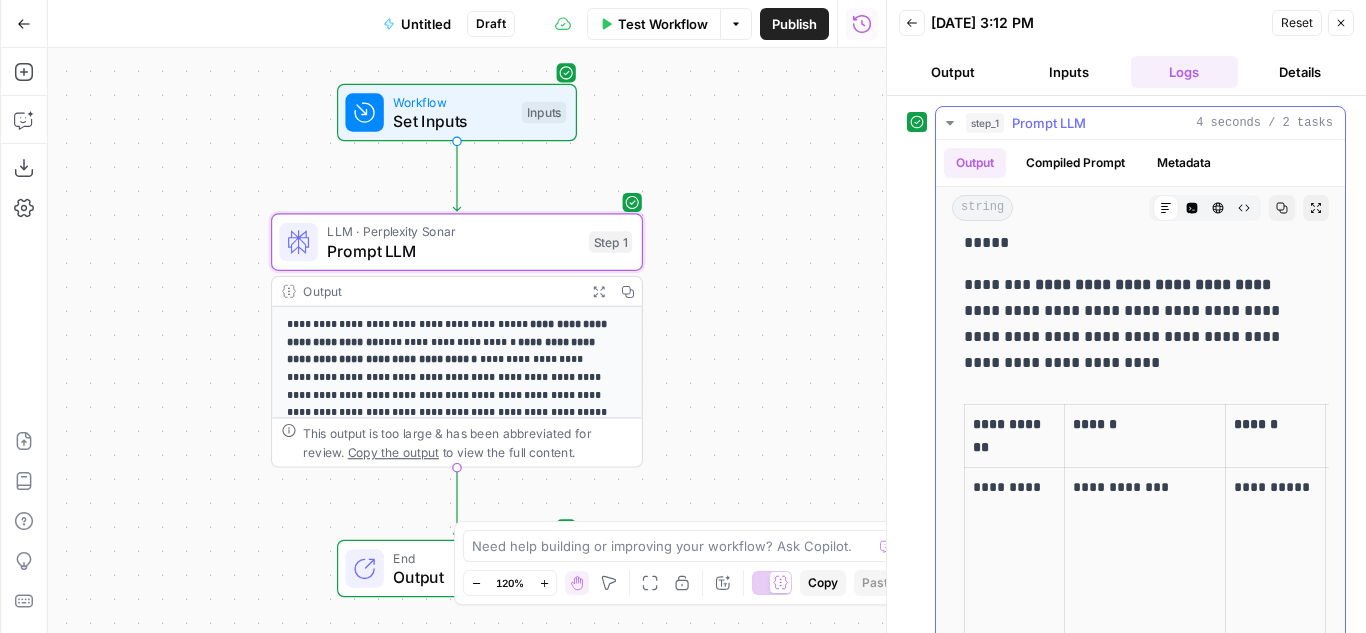 click on "**********" at bounding box center (1145, 487) 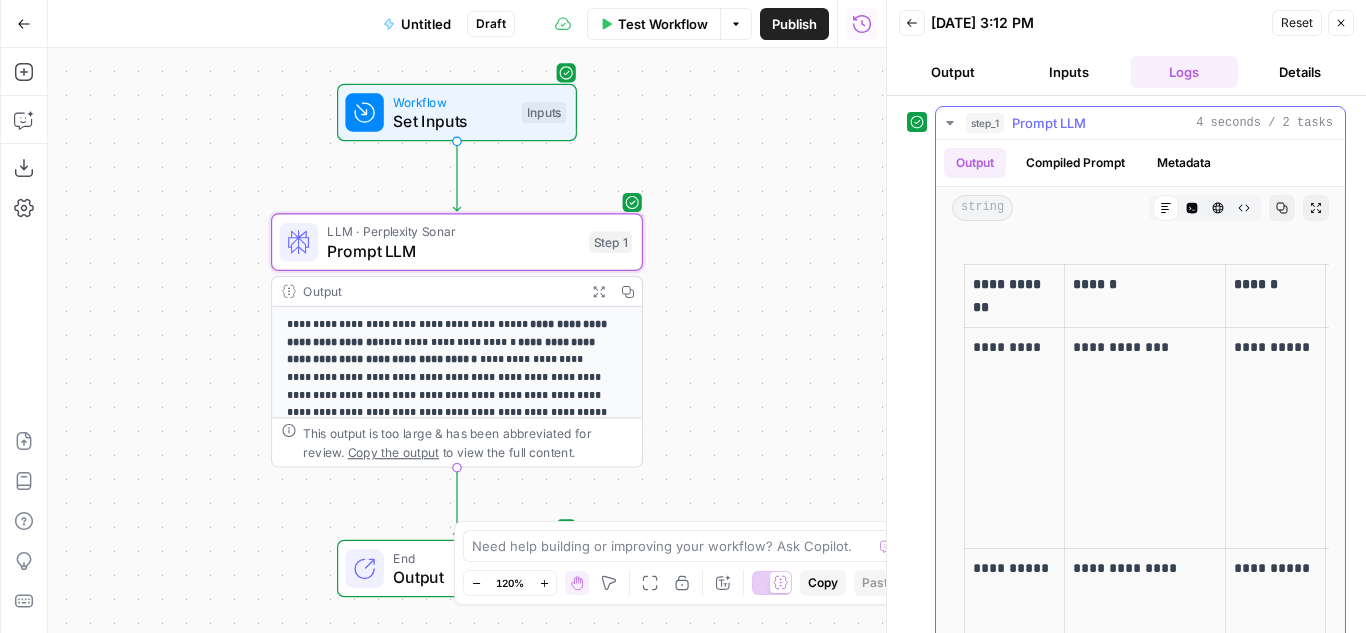 scroll, scrollTop: 393, scrollLeft: 0, axis: vertical 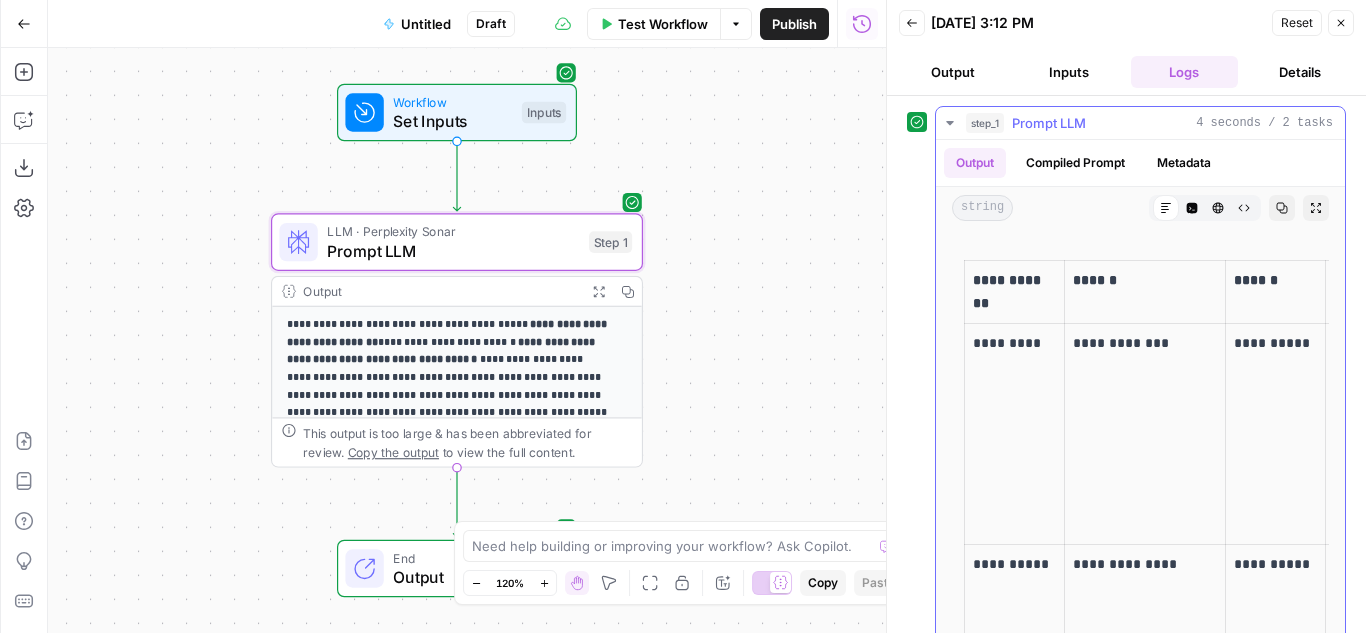 click on "**********" at bounding box center (1145, 564) 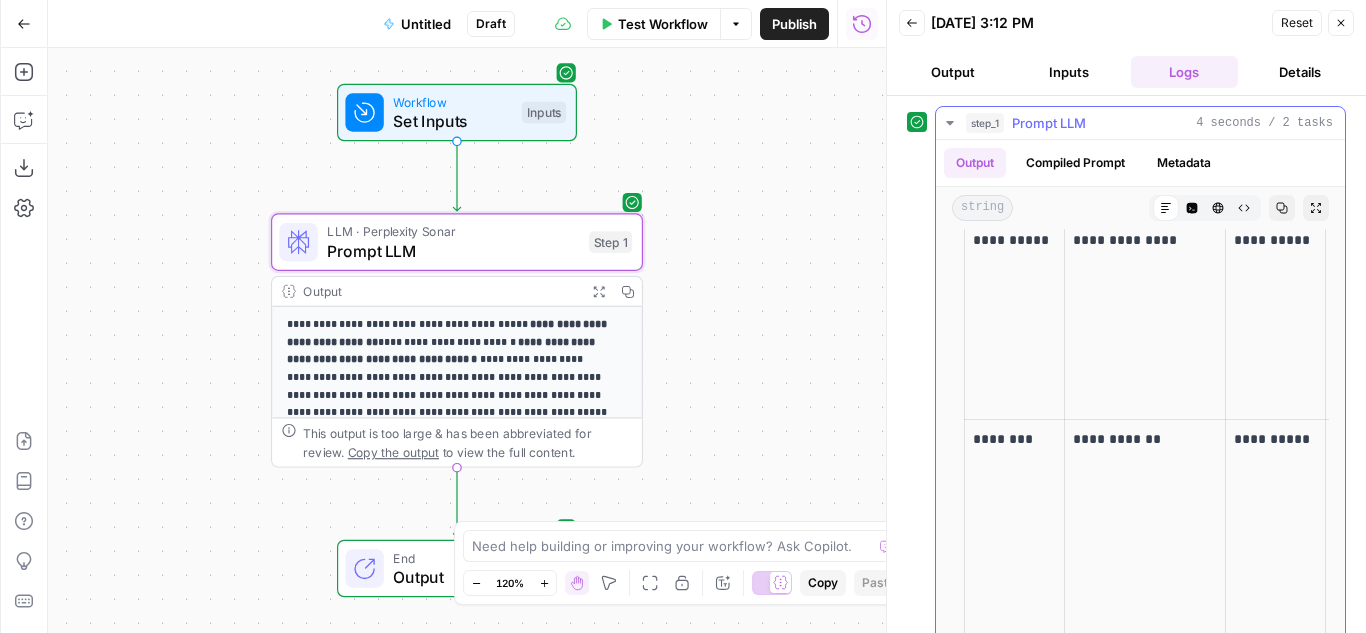 scroll, scrollTop: 718, scrollLeft: 0, axis: vertical 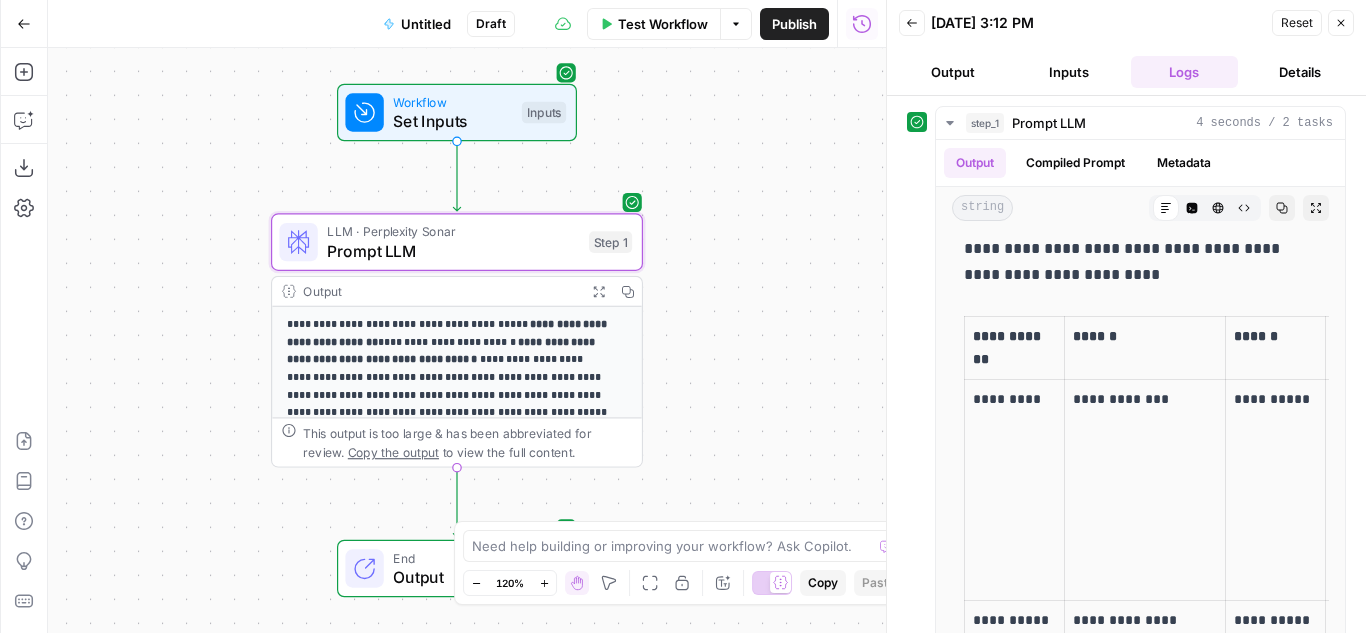 click on "**********" at bounding box center (448, 369) 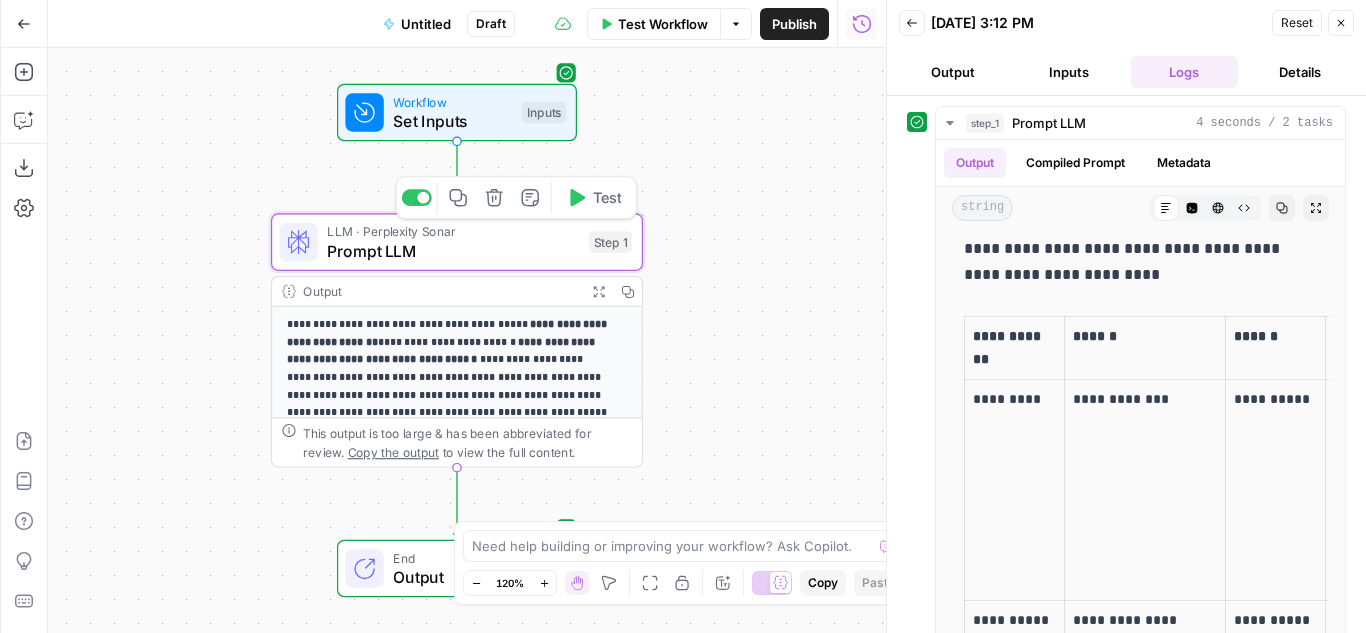click on "LLM · Perplexity Sonar Prompt LLM Step 1 Copy step Delete step Add Note Test" at bounding box center [457, 242] 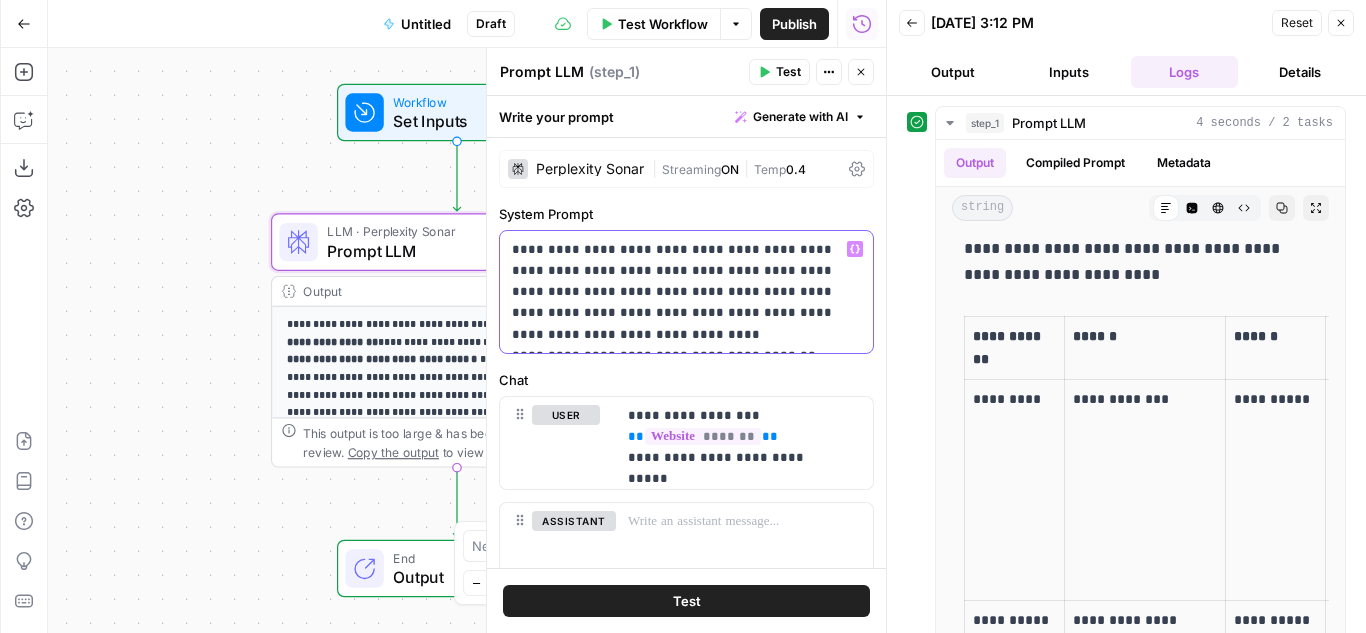 click on "**********" at bounding box center [679, 292] 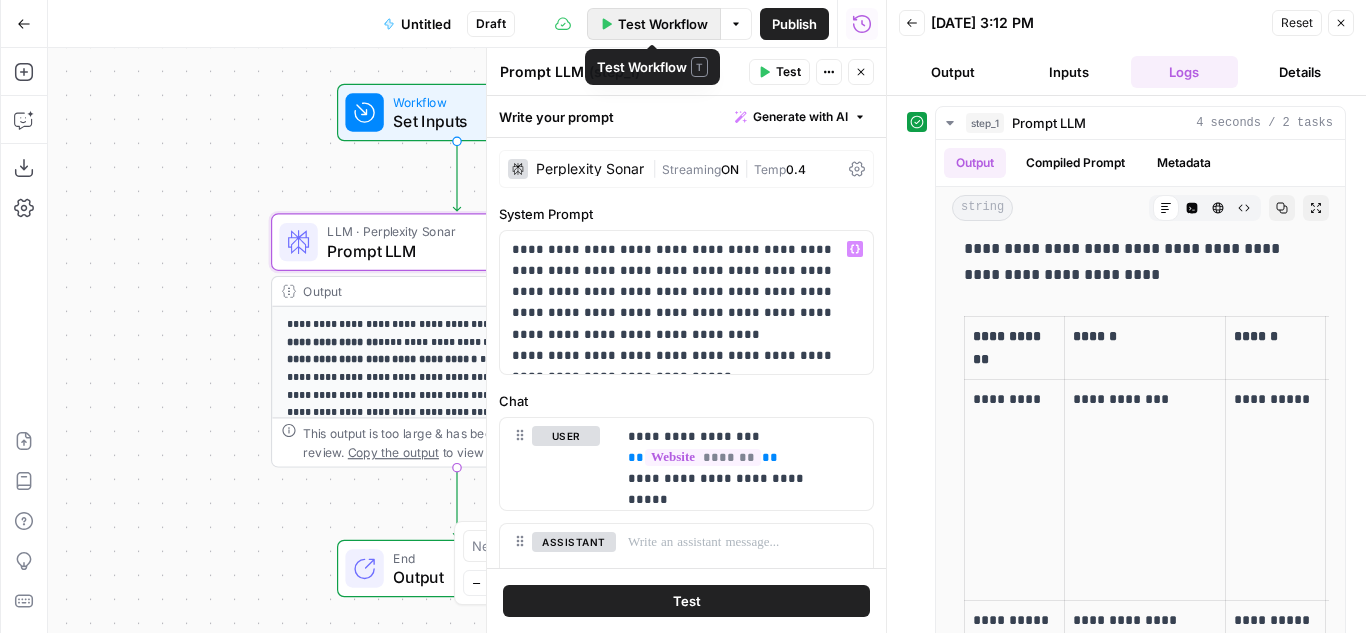 click on "Test Workflow" at bounding box center [663, 24] 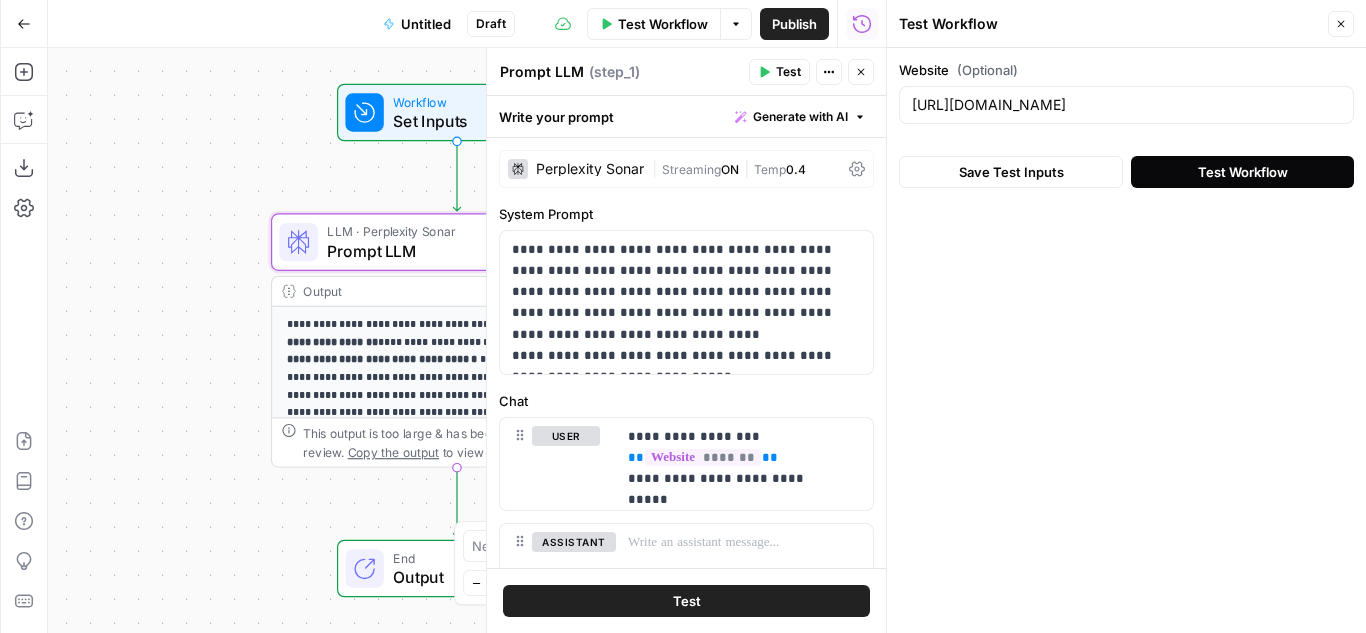 click on "Test Workflow" at bounding box center (1242, 172) 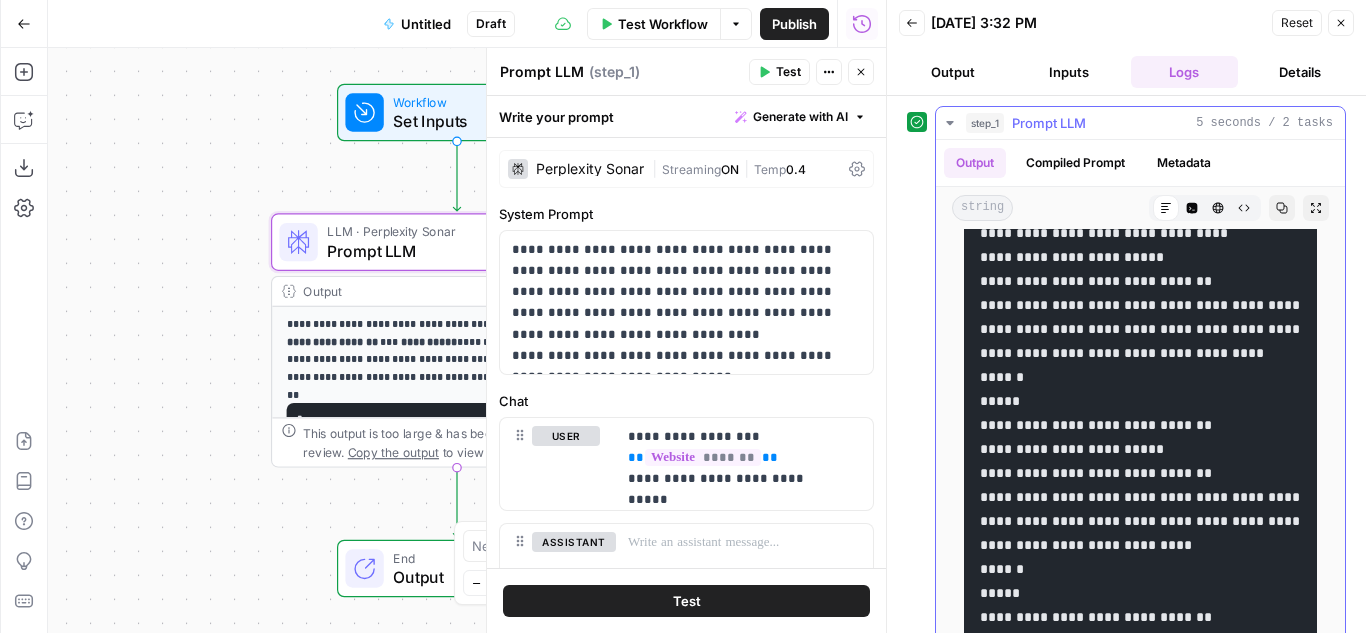 scroll, scrollTop: 502, scrollLeft: 0, axis: vertical 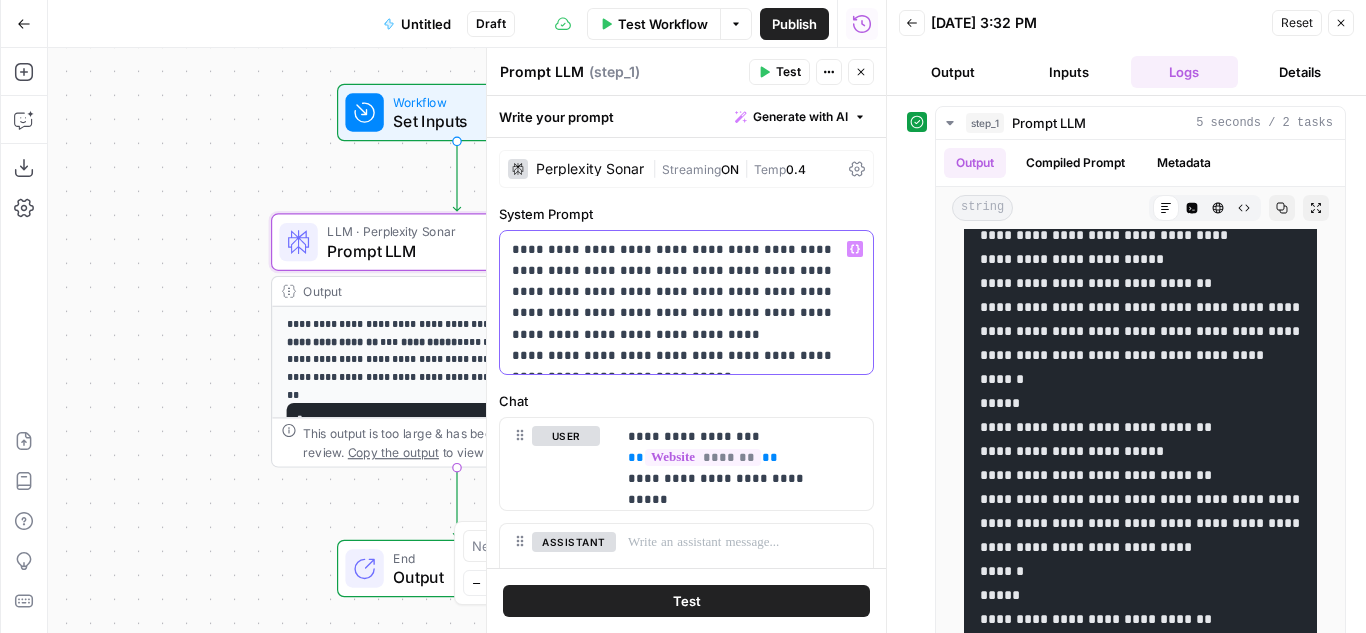 click on "**********" at bounding box center [679, 302] 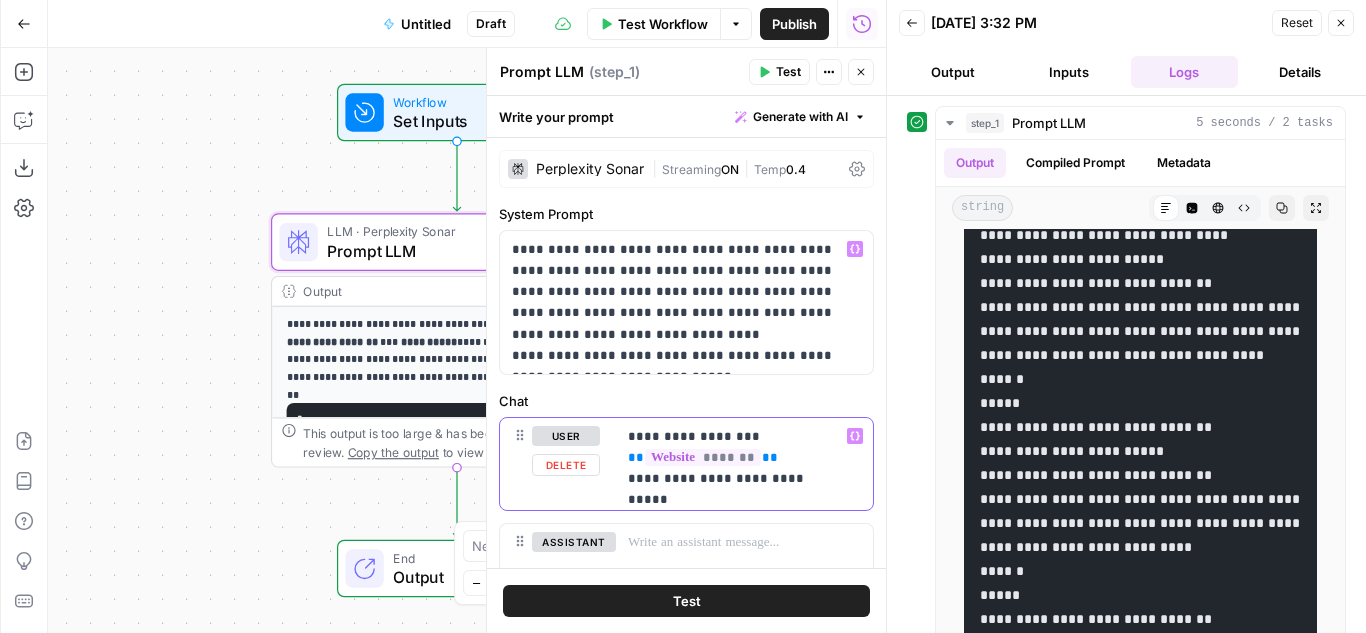 click on "**" at bounding box center (770, 457) 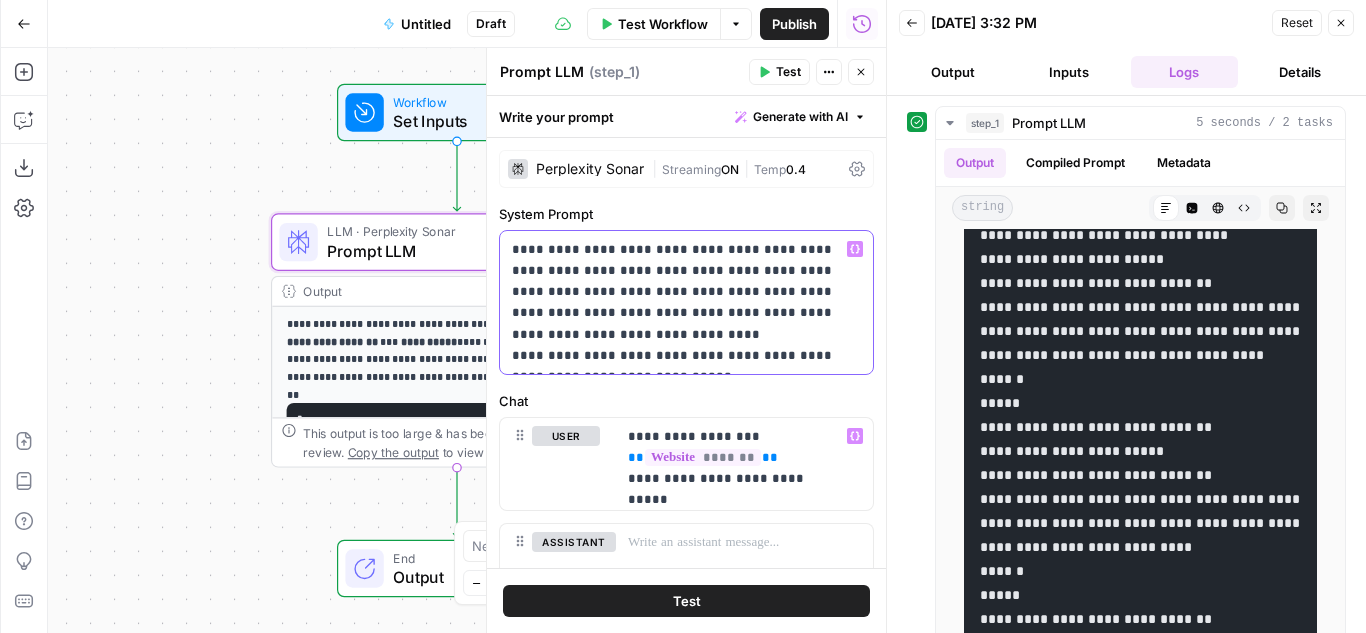 click on "**********" at bounding box center (679, 302) 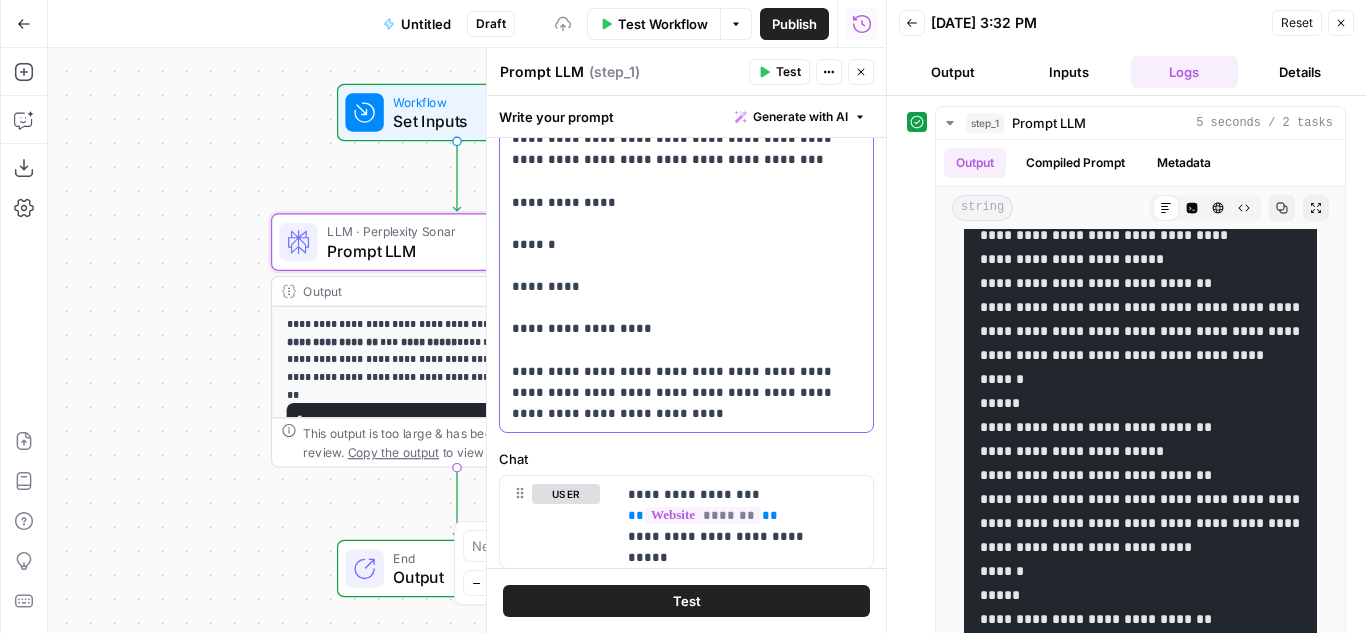 scroll, scrollTop: 133, scrollLeft: 0, axis: vertical 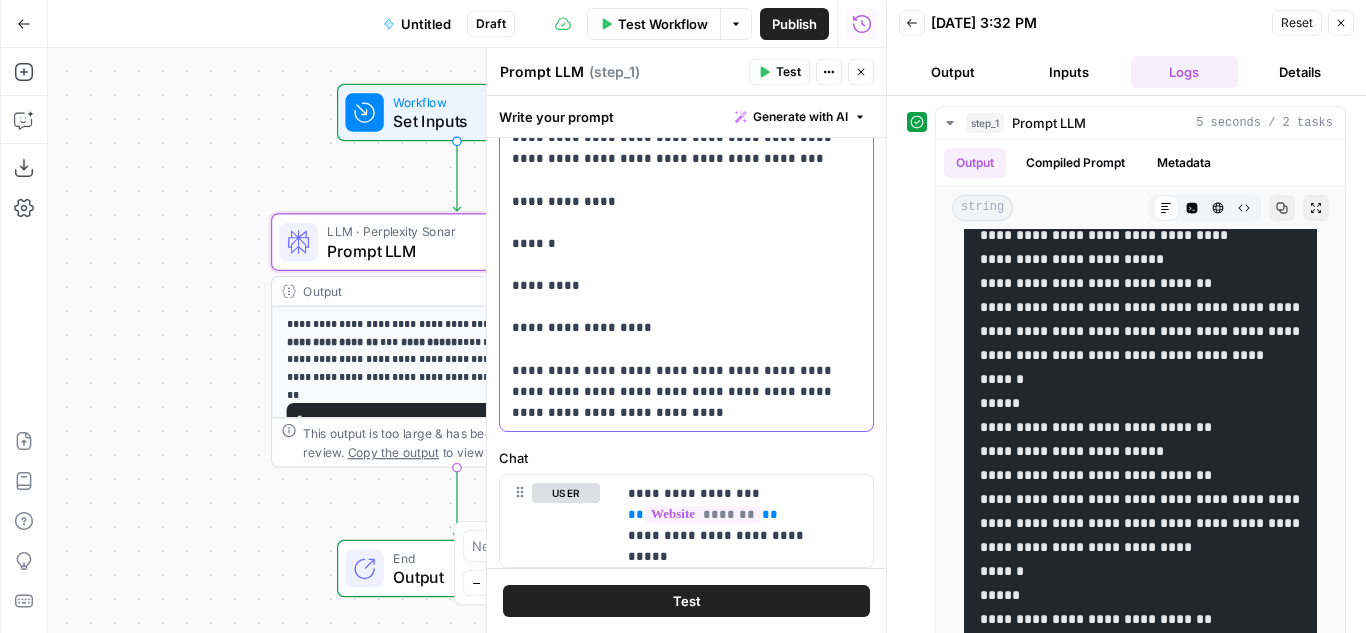 click on "**********" at bounding box center [686, 264] 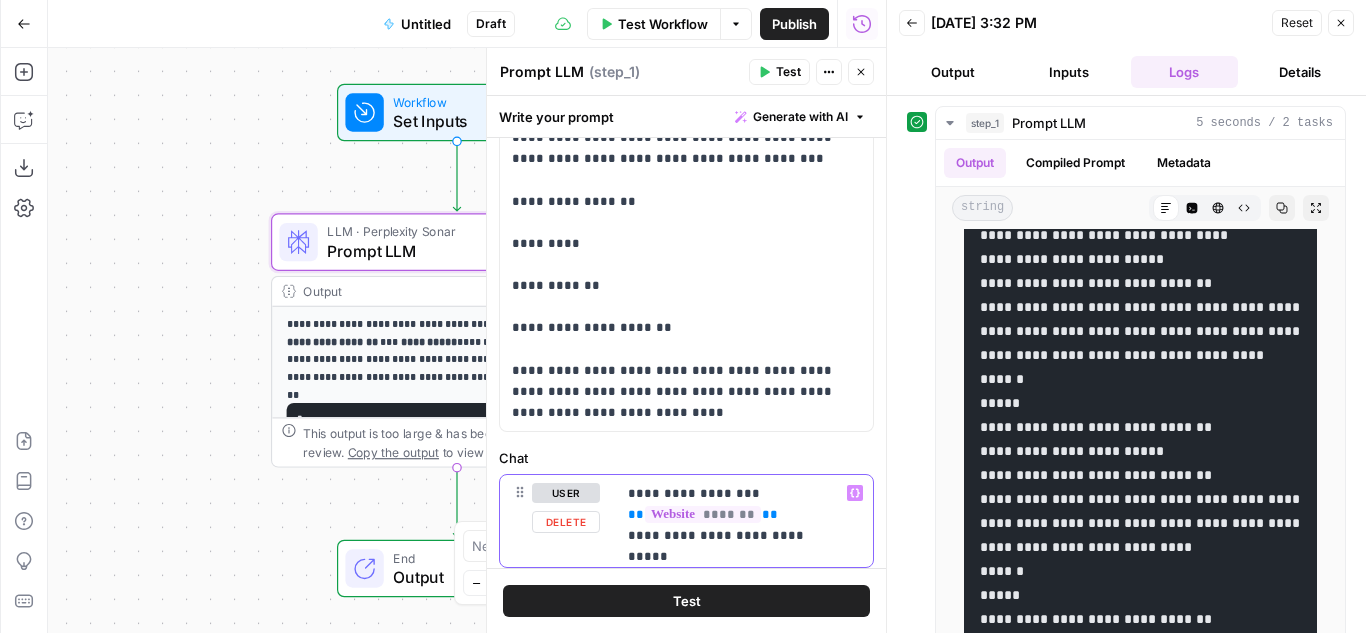click on "**********" at bounding box center (737, 514) 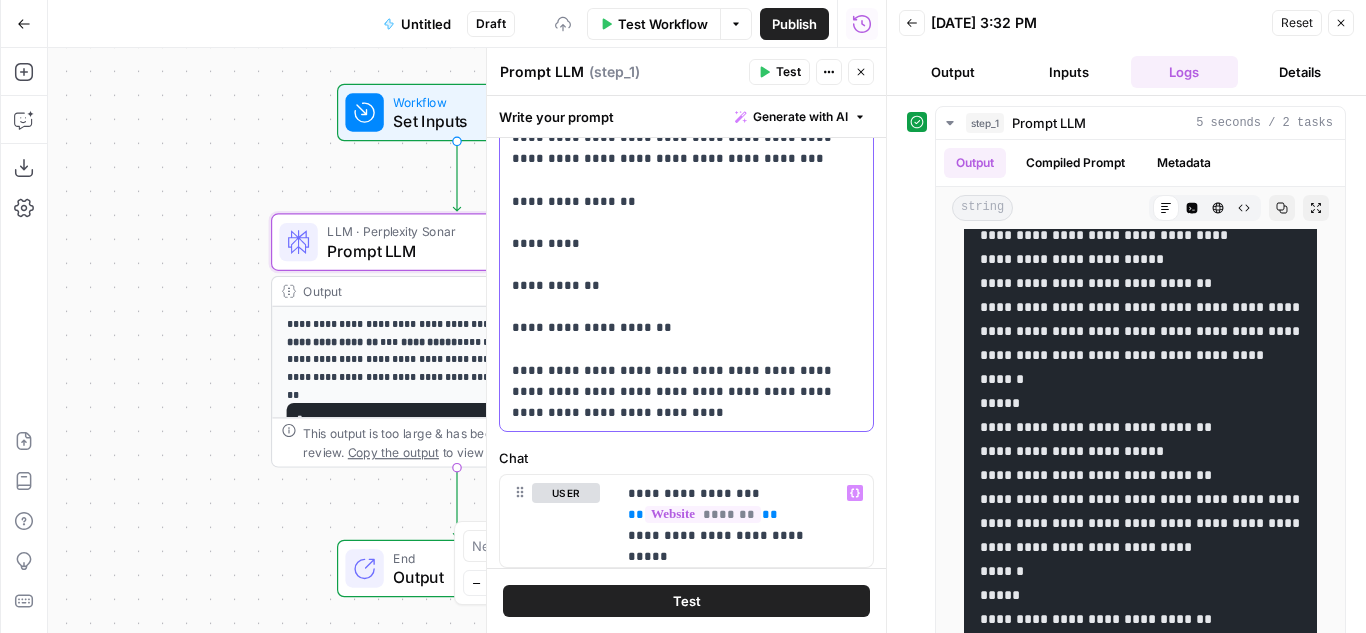 click on "**********" at bounding box center (679, 264) 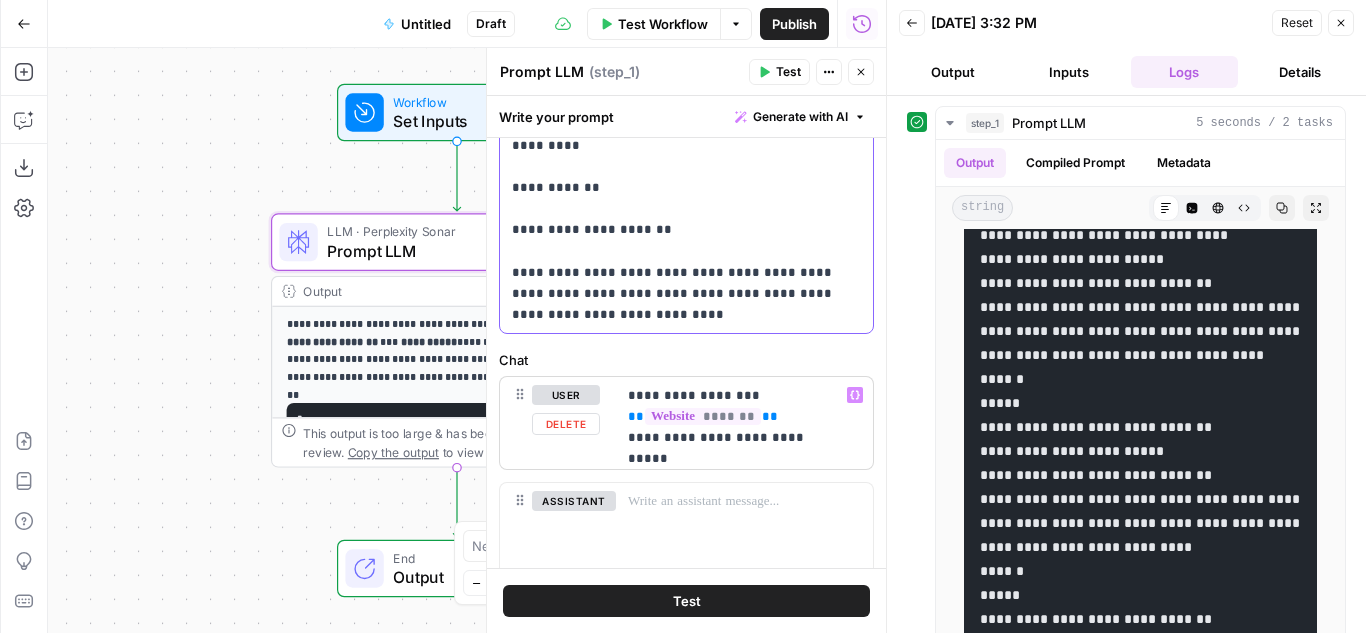 scroll, scrollTop: 232, scrollLeft: 0, axis: vertical 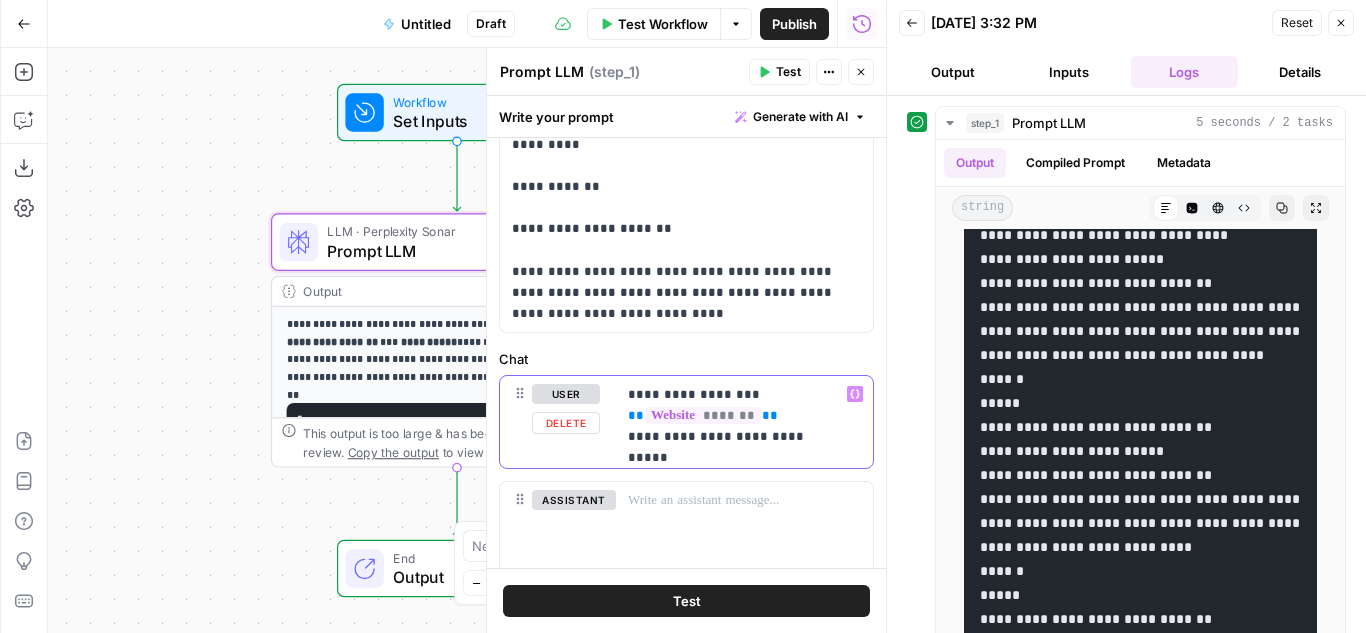click on "**********" at bounding box center [737, 415] 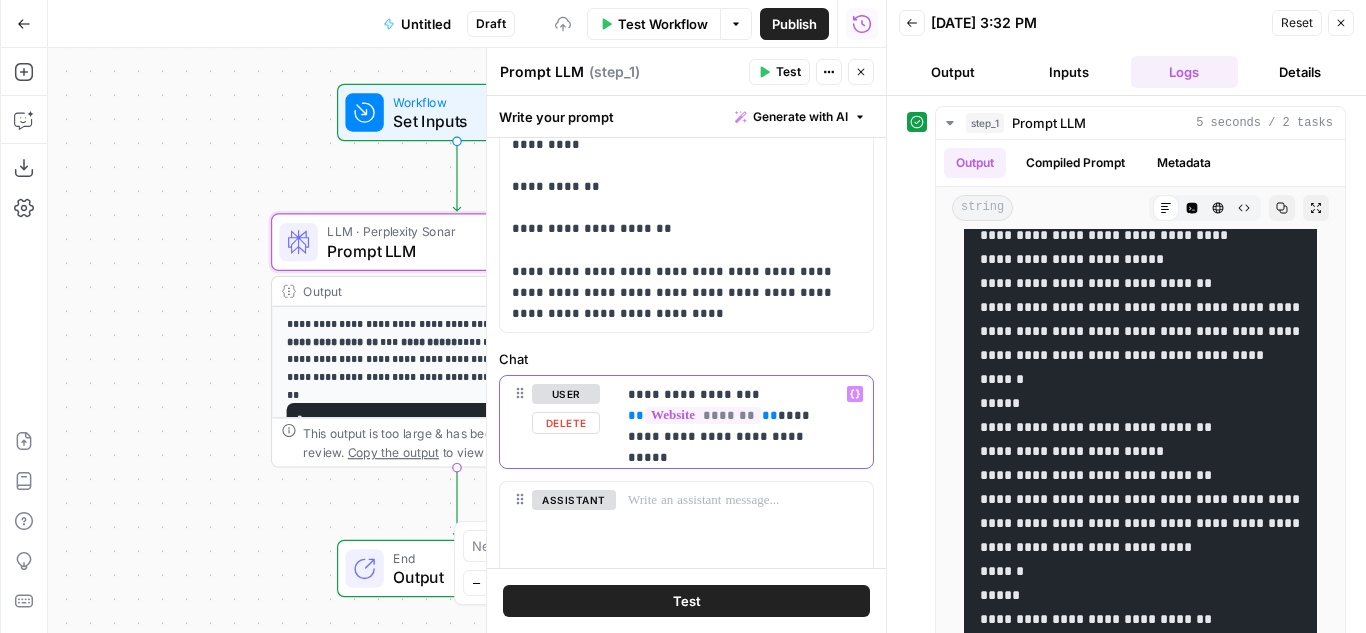 click on "**********" at bounding box center (737, 415) 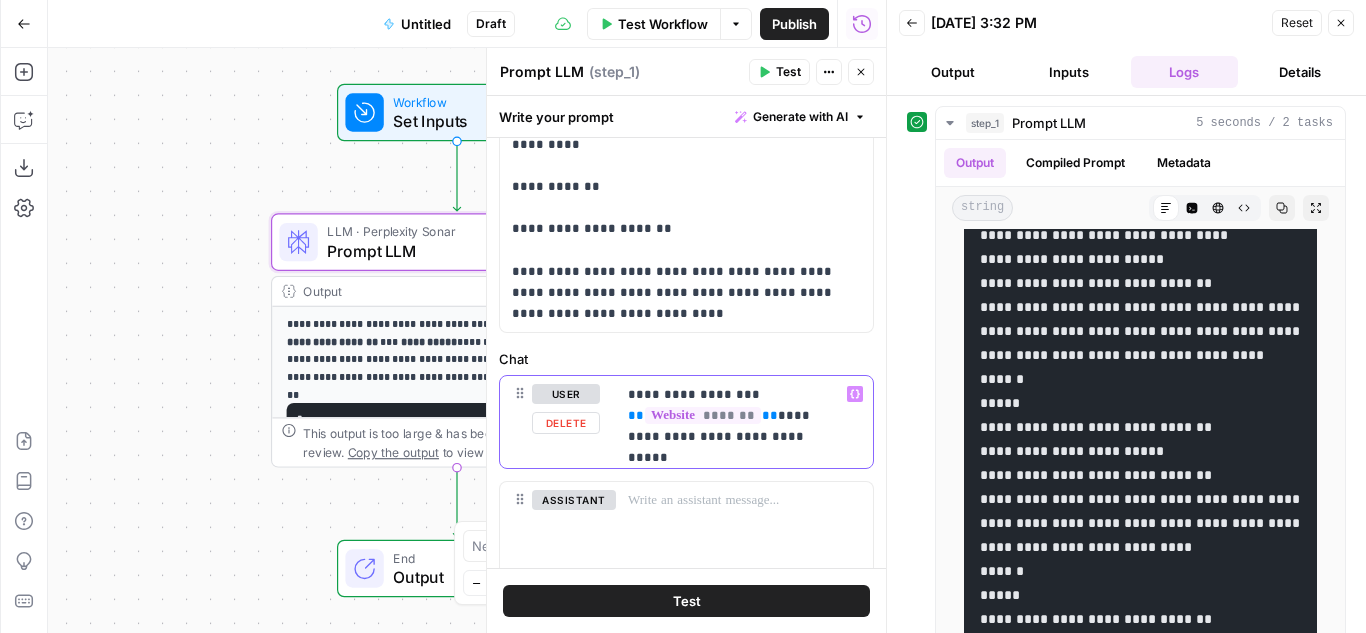 click on "**********" at bounding box center (737, 415) 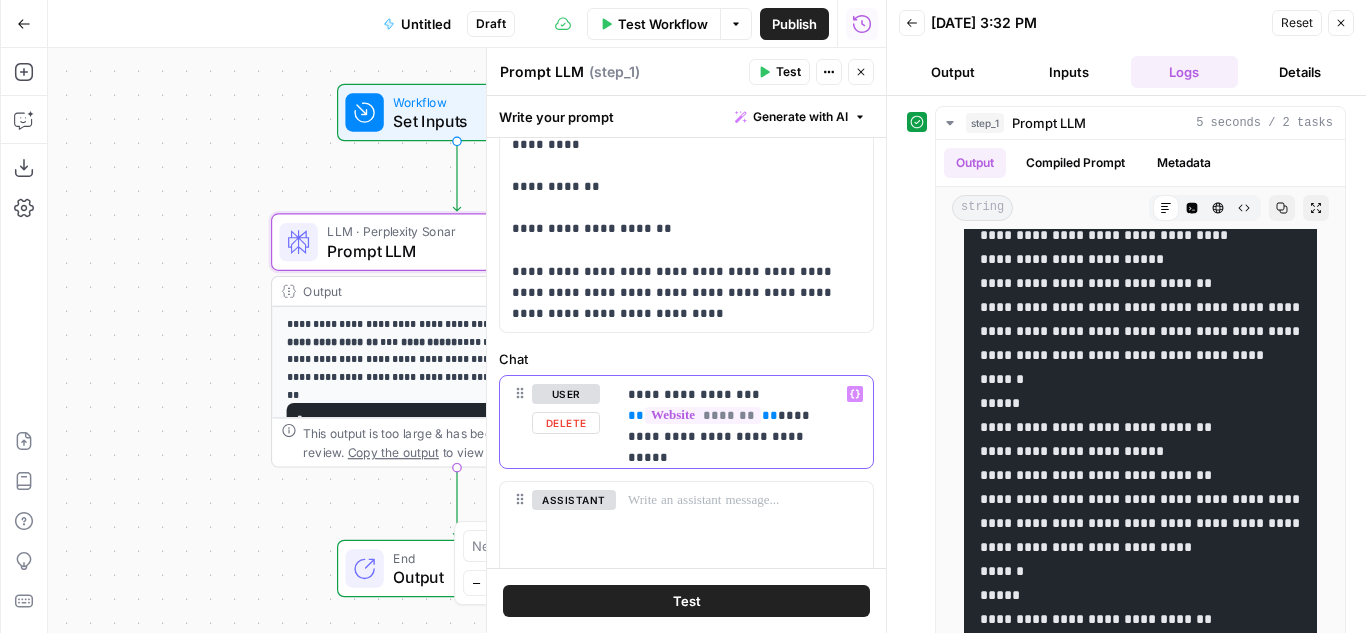 type 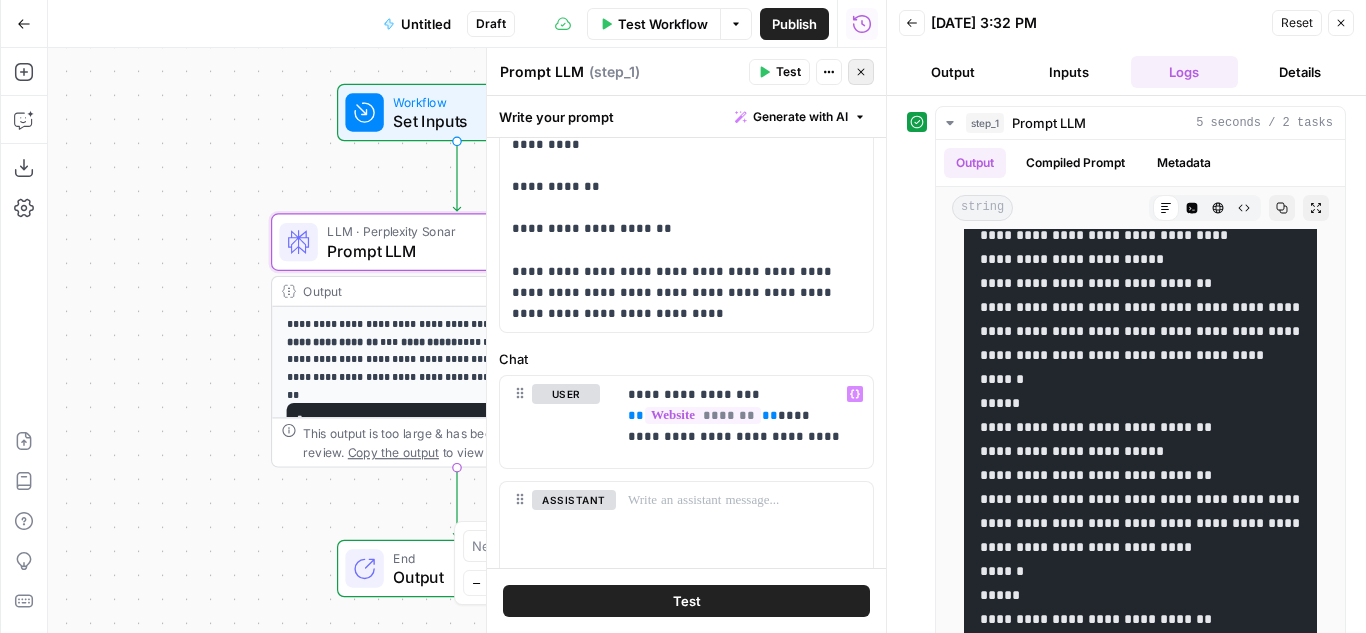 click on "Close" at bounding box center (861, 72) 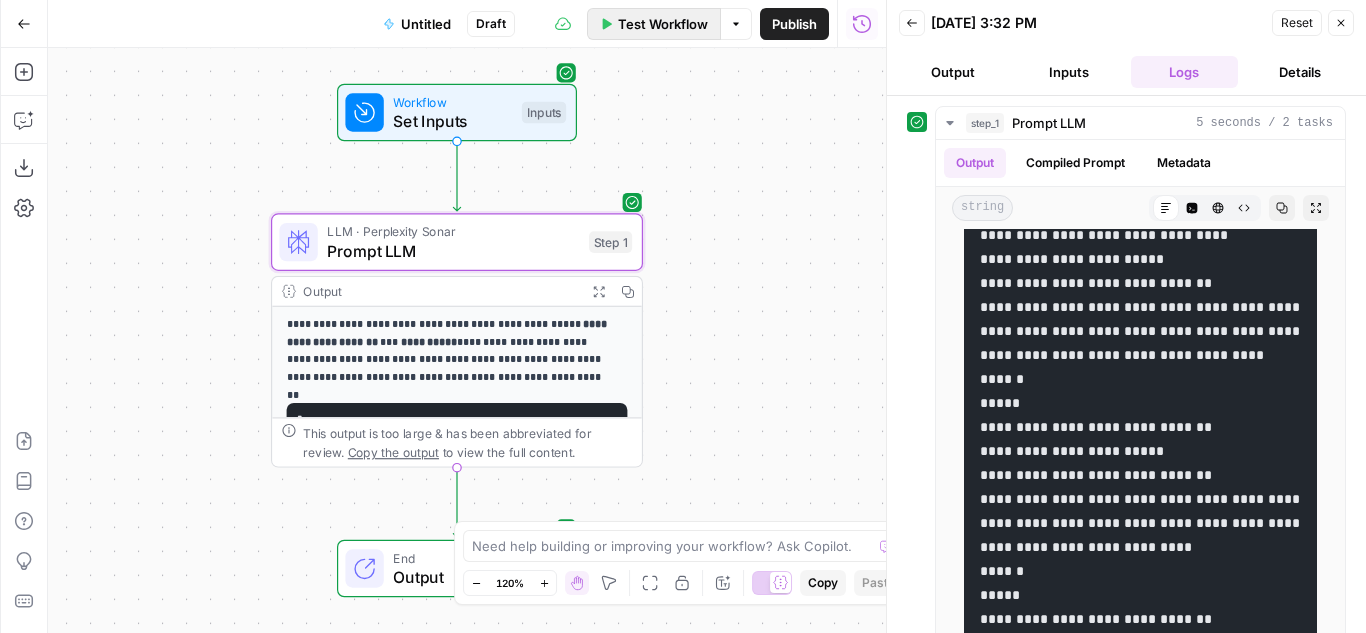 click on "Test Workflow" at bounding box center [663, 24] 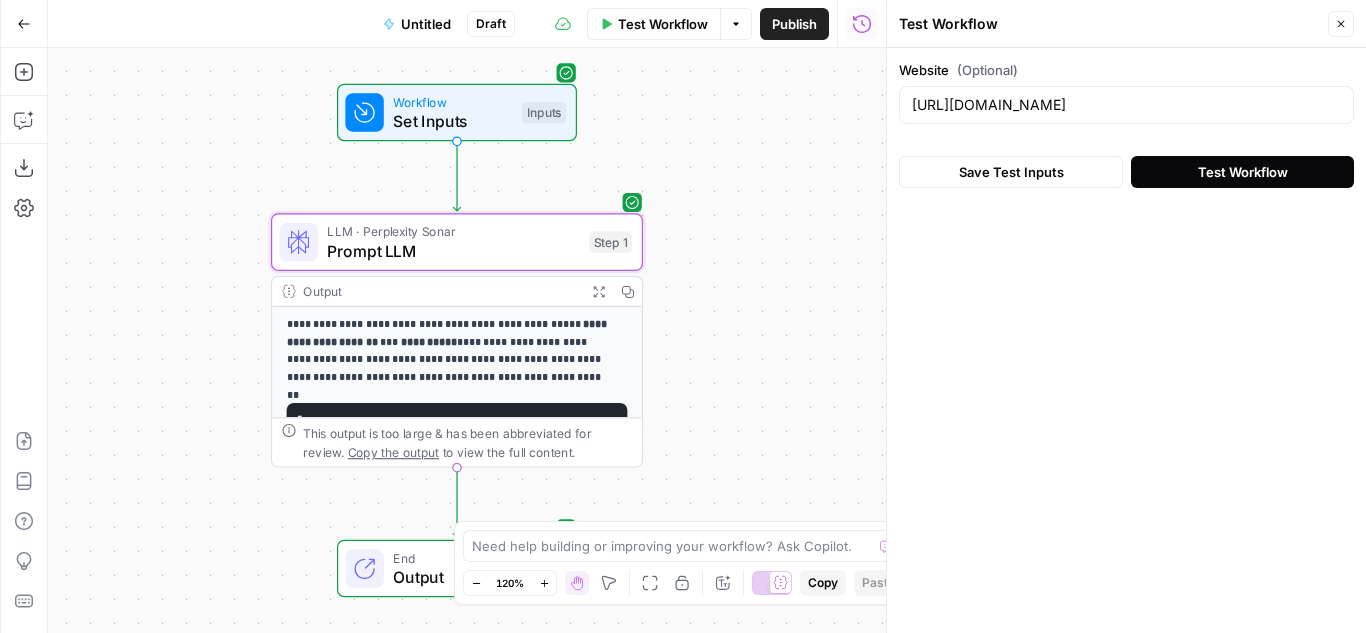 click on "Test Workflow" at bounding box center [1242, 172] 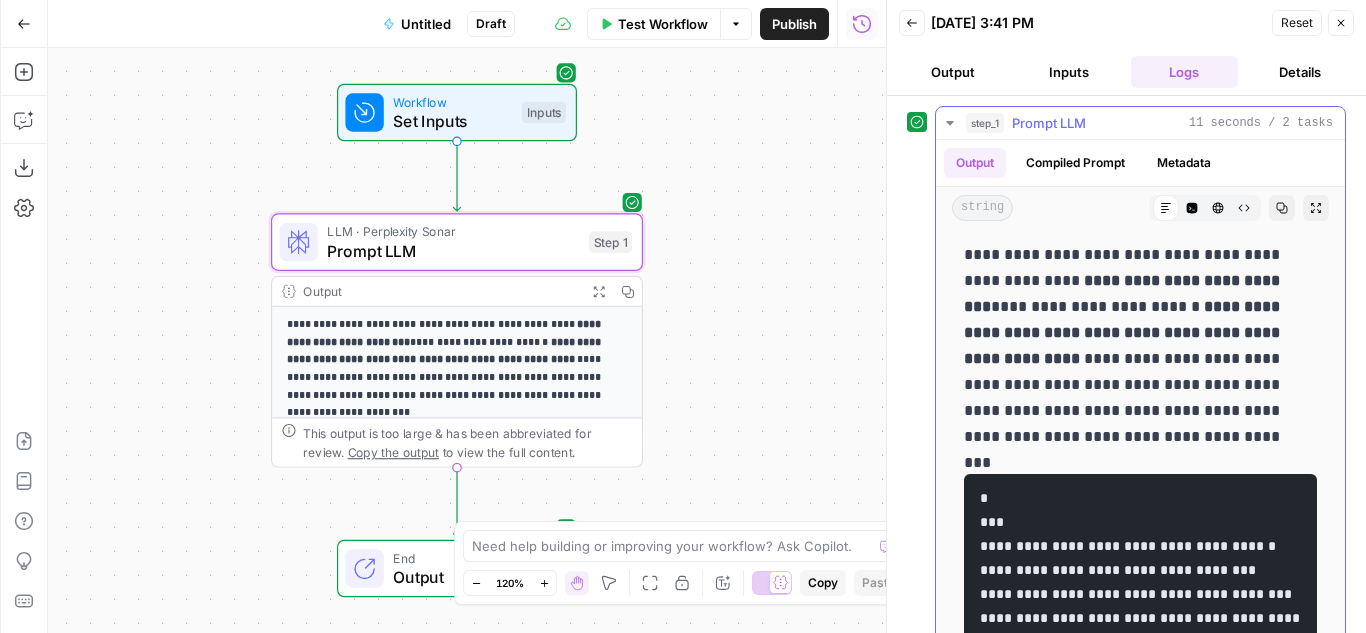 scroll, scrollTop: 0, scrollLeft: 0, axis: both 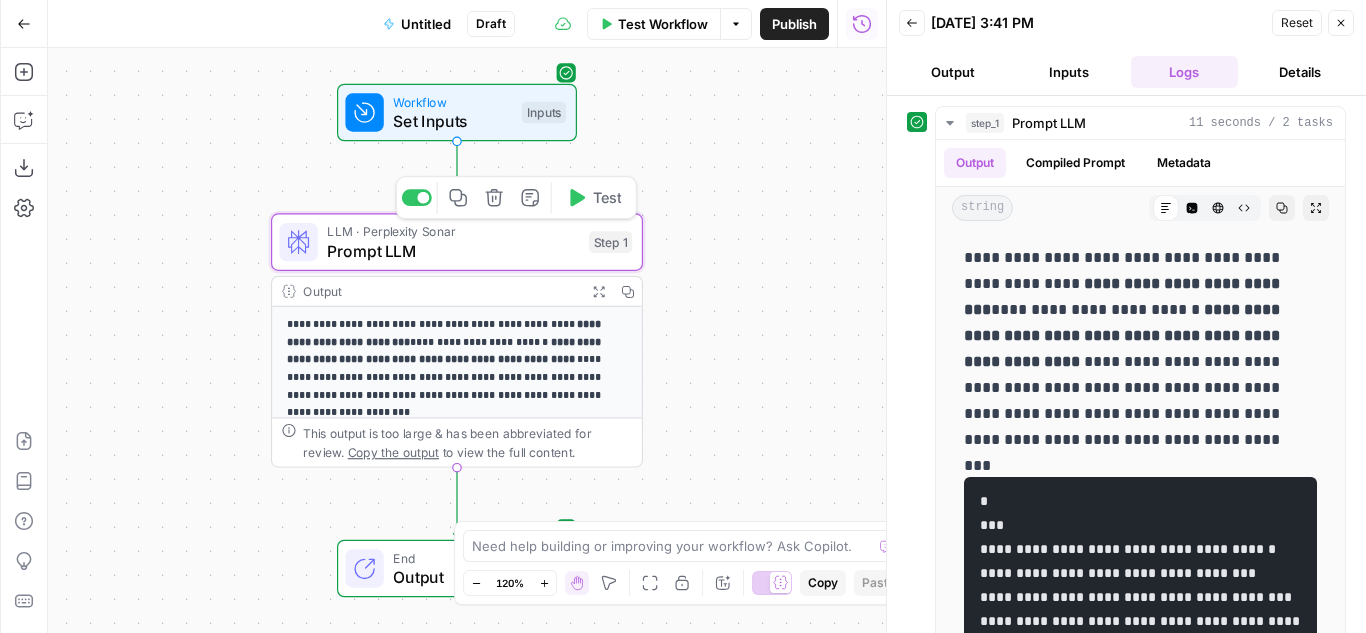 click on "Prompt LLM" at bounding box center (453, 251) 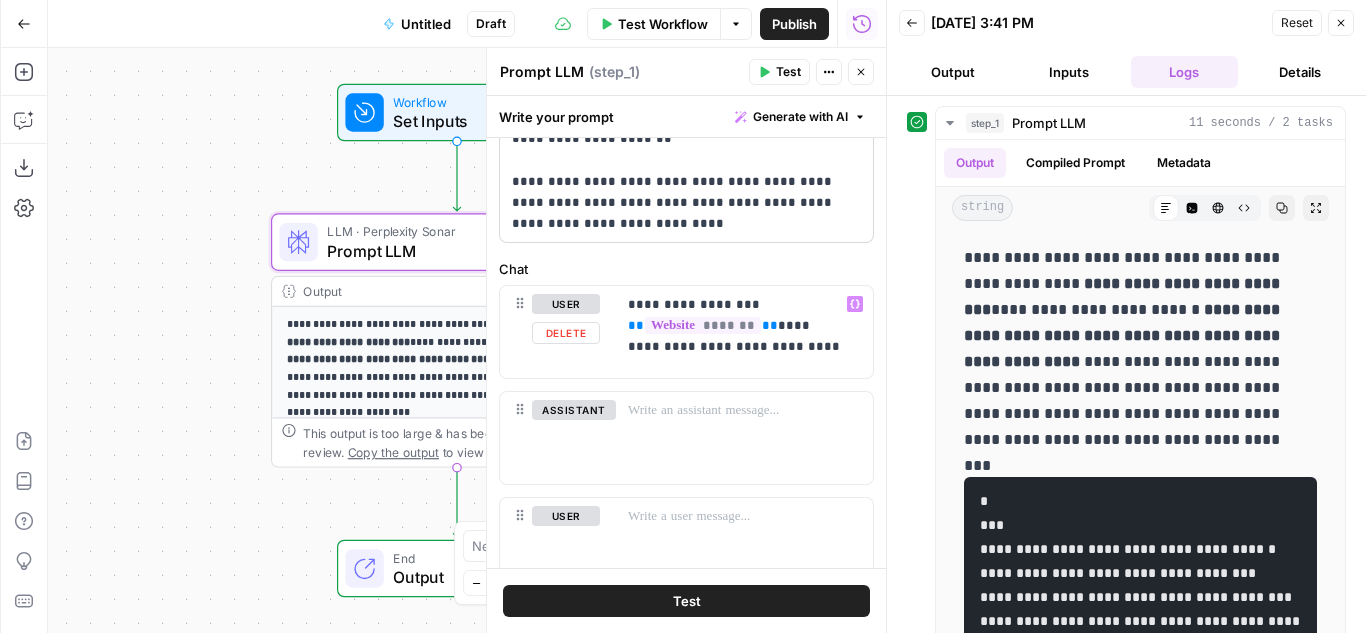 scroll, scrollTop: 0, scrollLeft: 0, axis: both 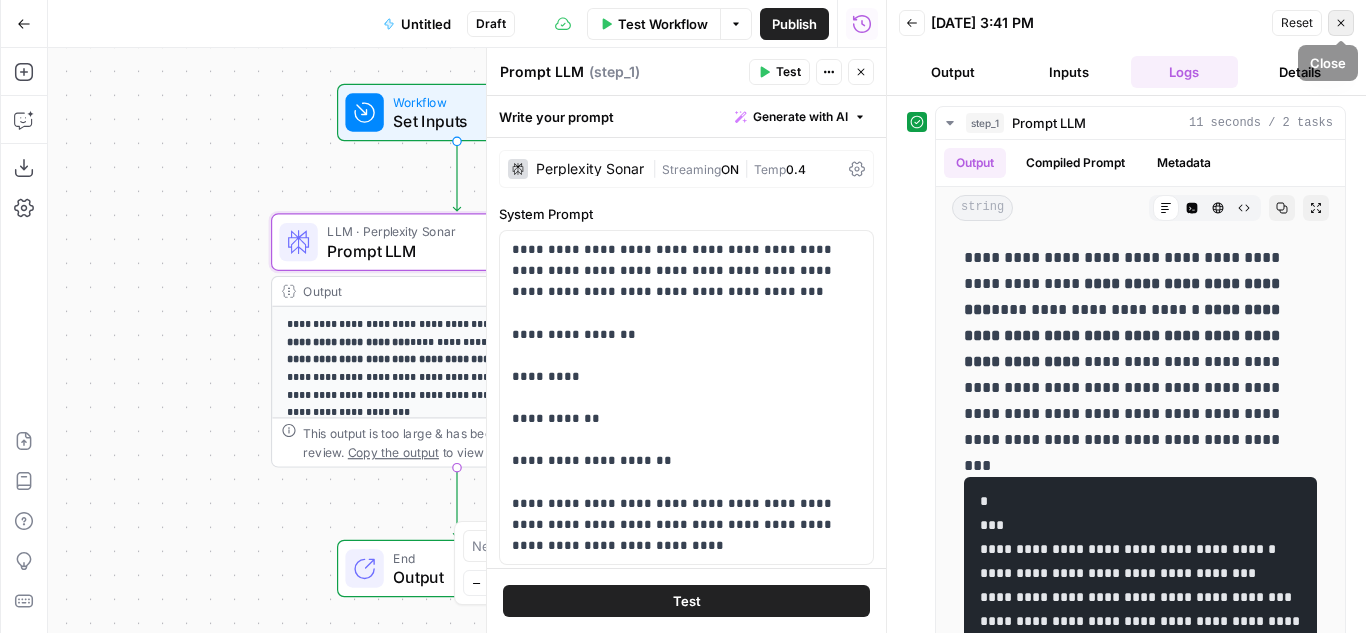click 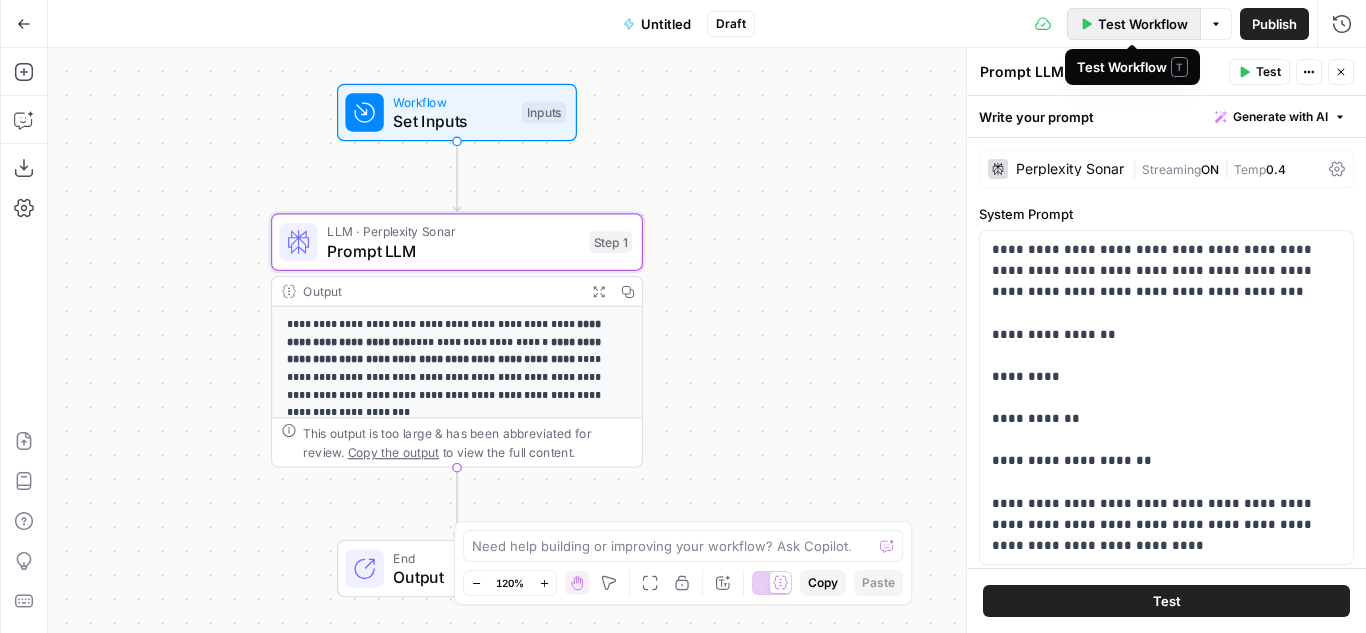 click on "Test Workflow" at bounding box center (1143, 24) 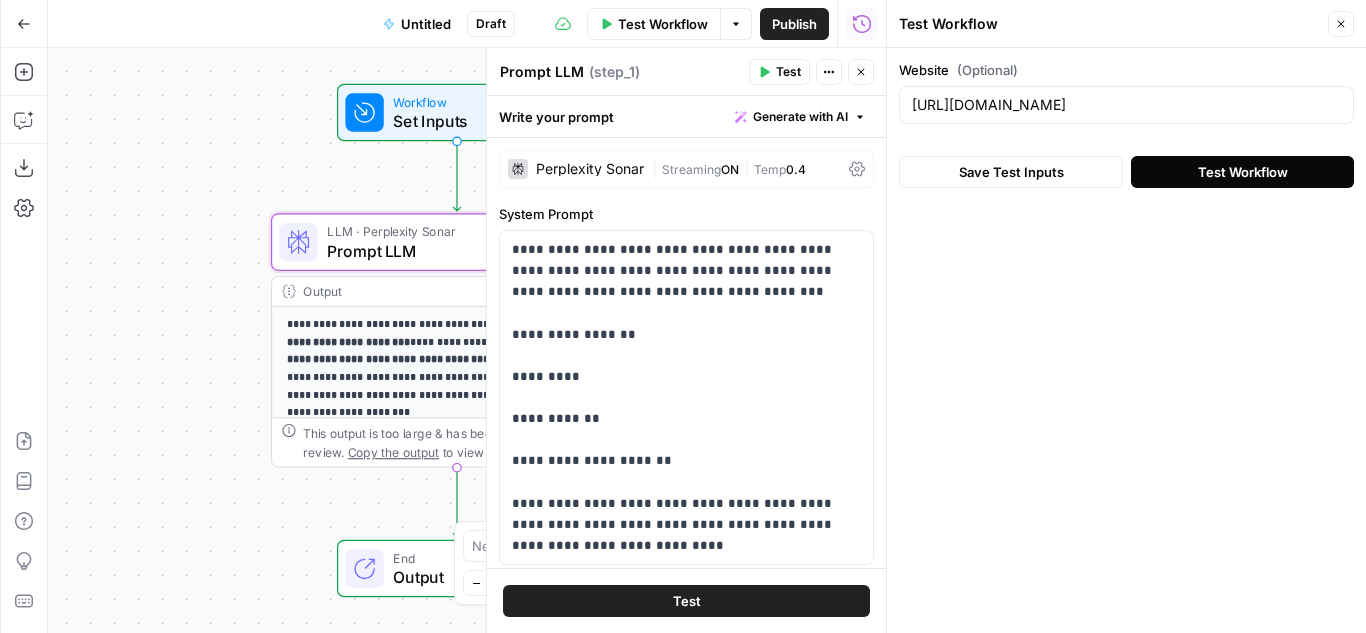 click on "Test Workflow" at bounding box center [1242, 172] 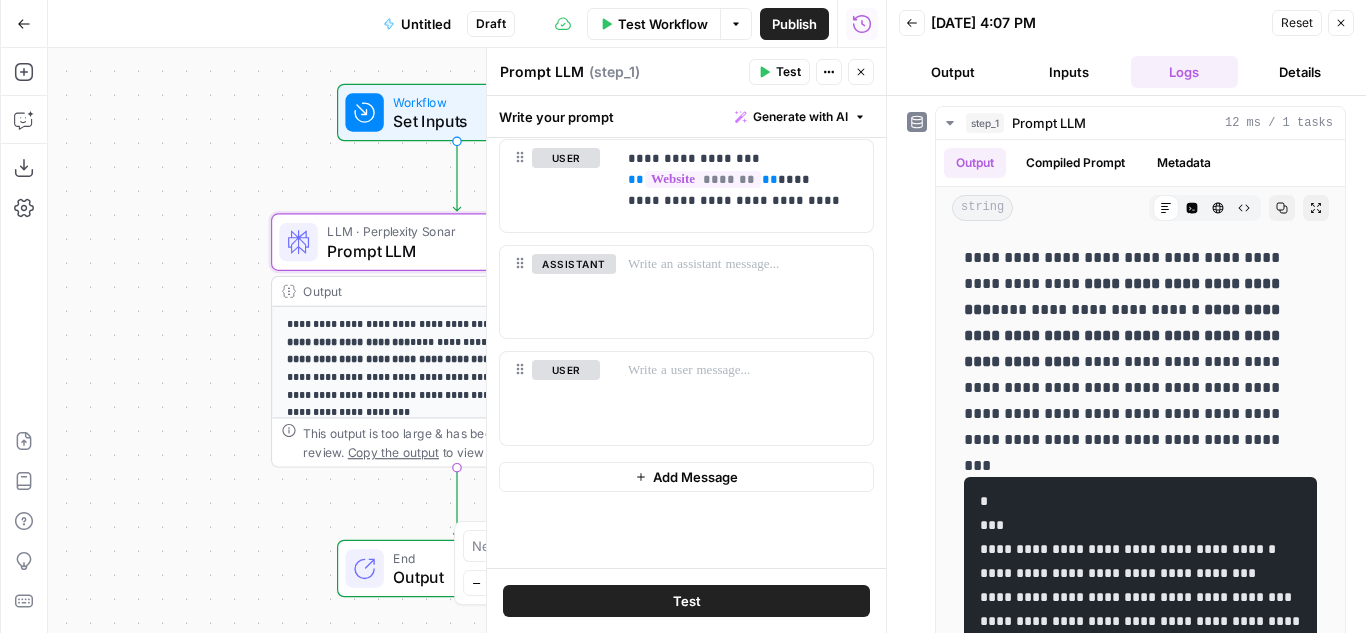 scroll, scrollTop: 0, scrollLeft: 0, axis: both 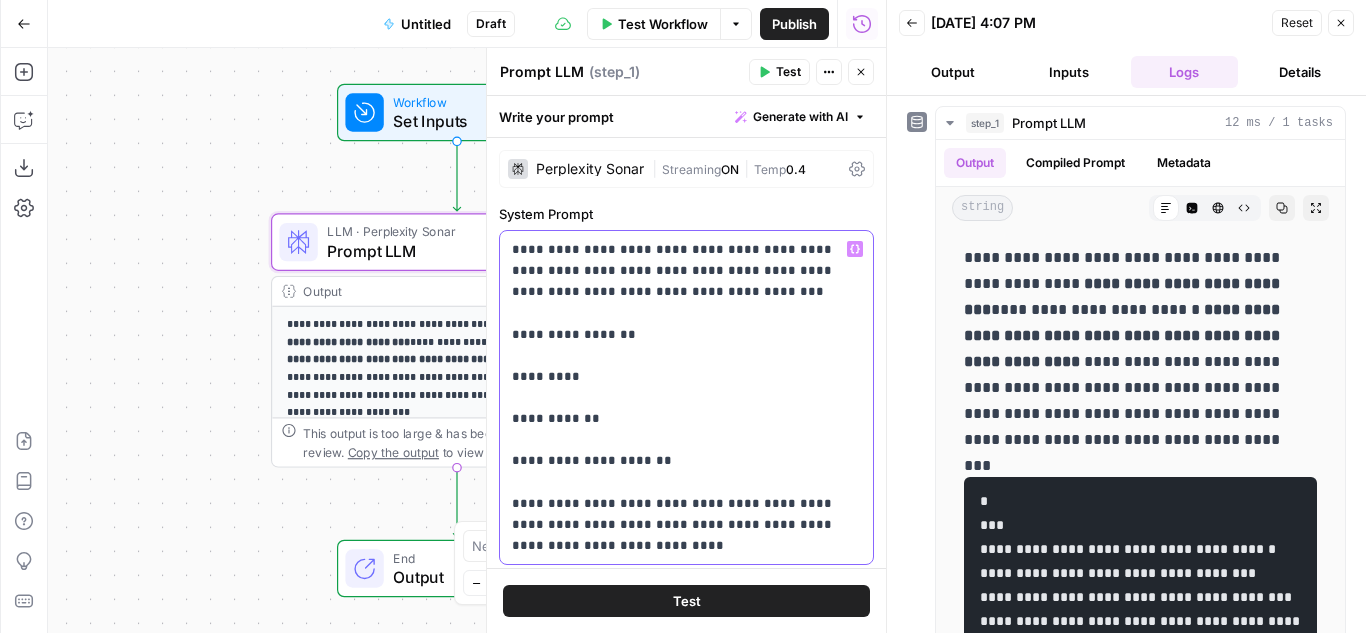 click on "**********" at bounding box center (679, 397) 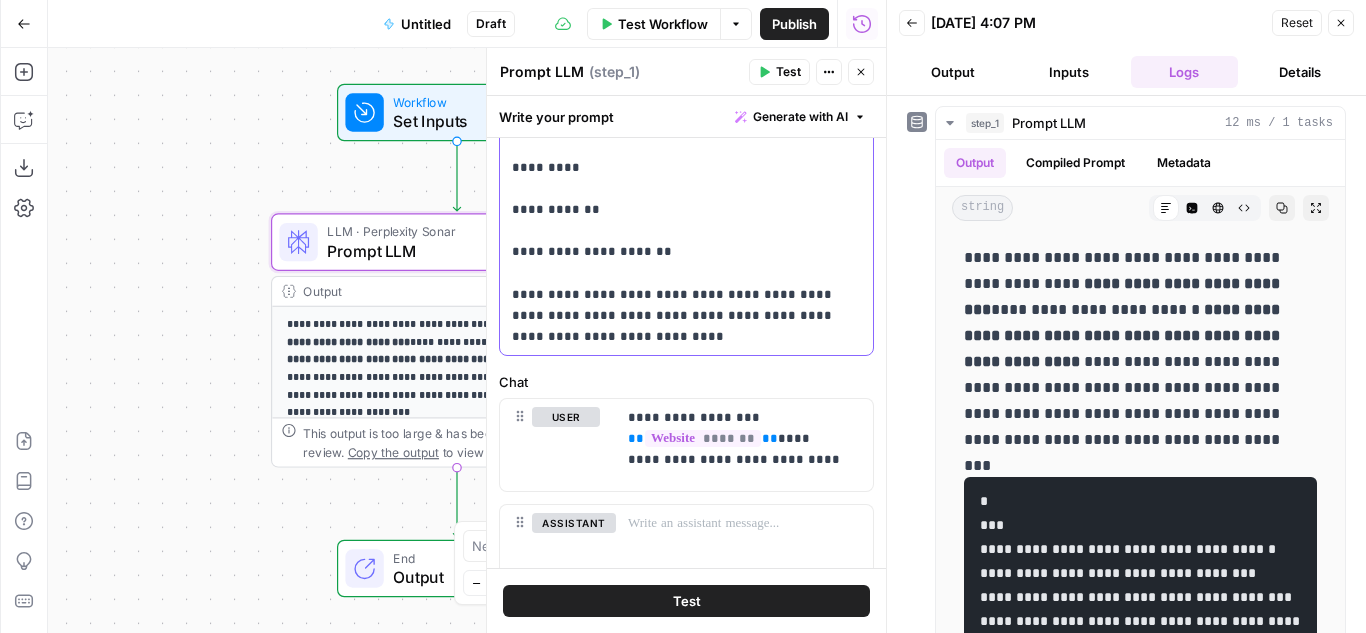 scroll, scrollTop: 211, scrollLeft: 0, axis: vertical 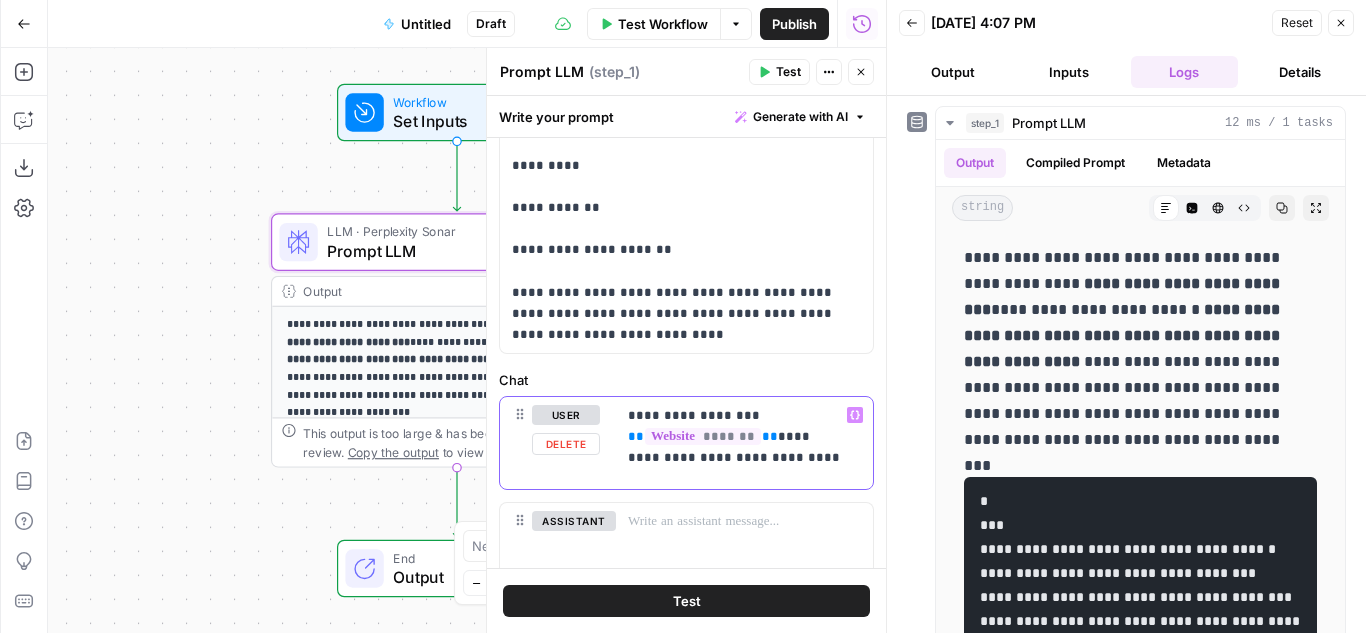 click on "**********" at bounding box center [737, 436] 